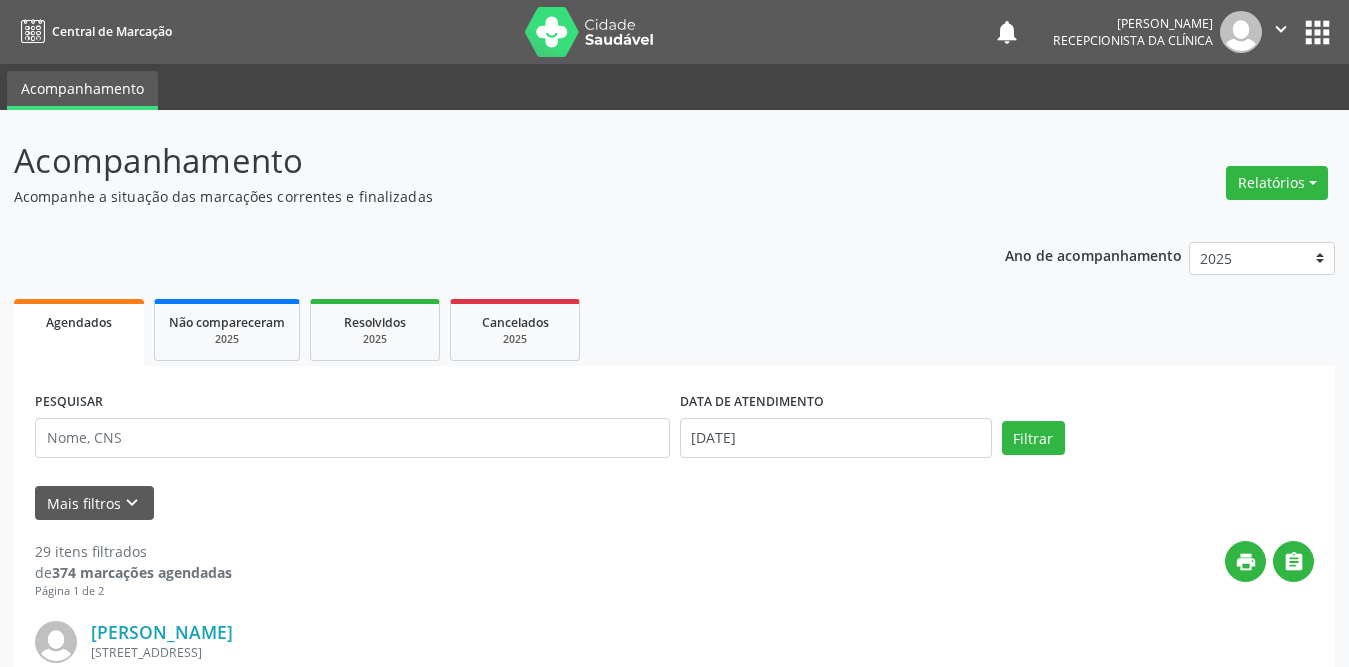 scroll, scrollTop: 0, scrollLeft: 0, axis: both 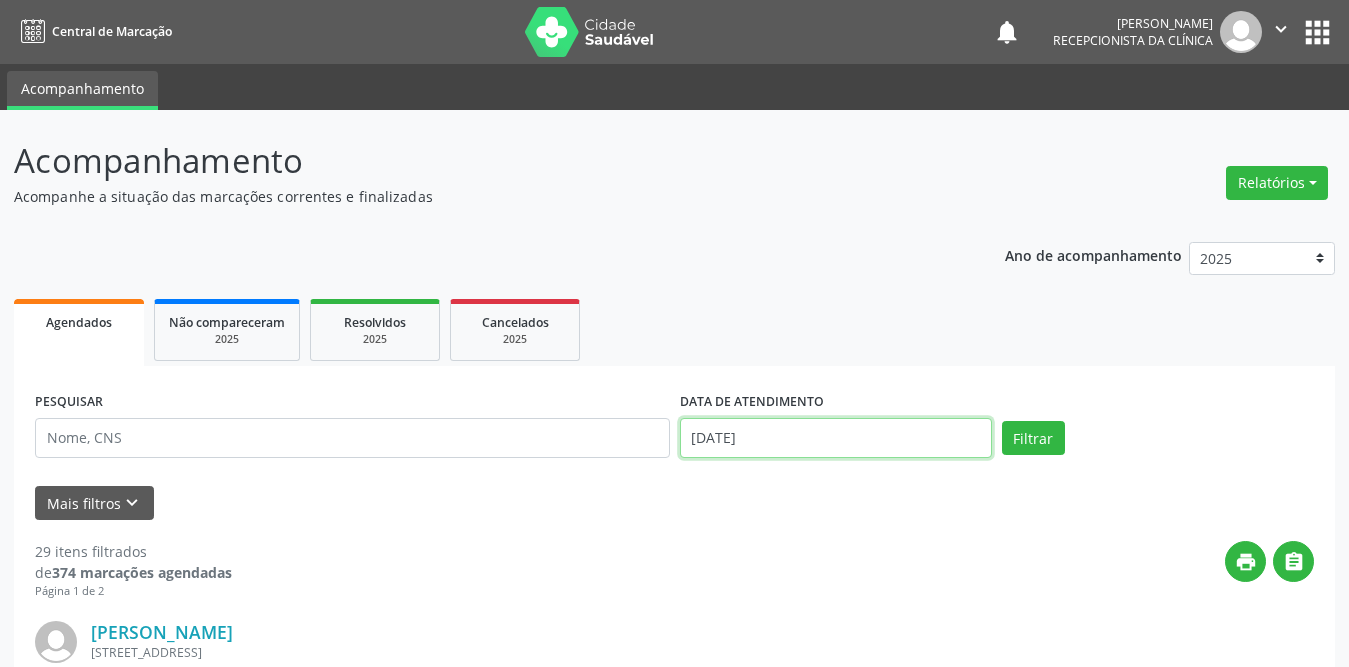 click on "[DATE]" at bounding box center [836, 438] 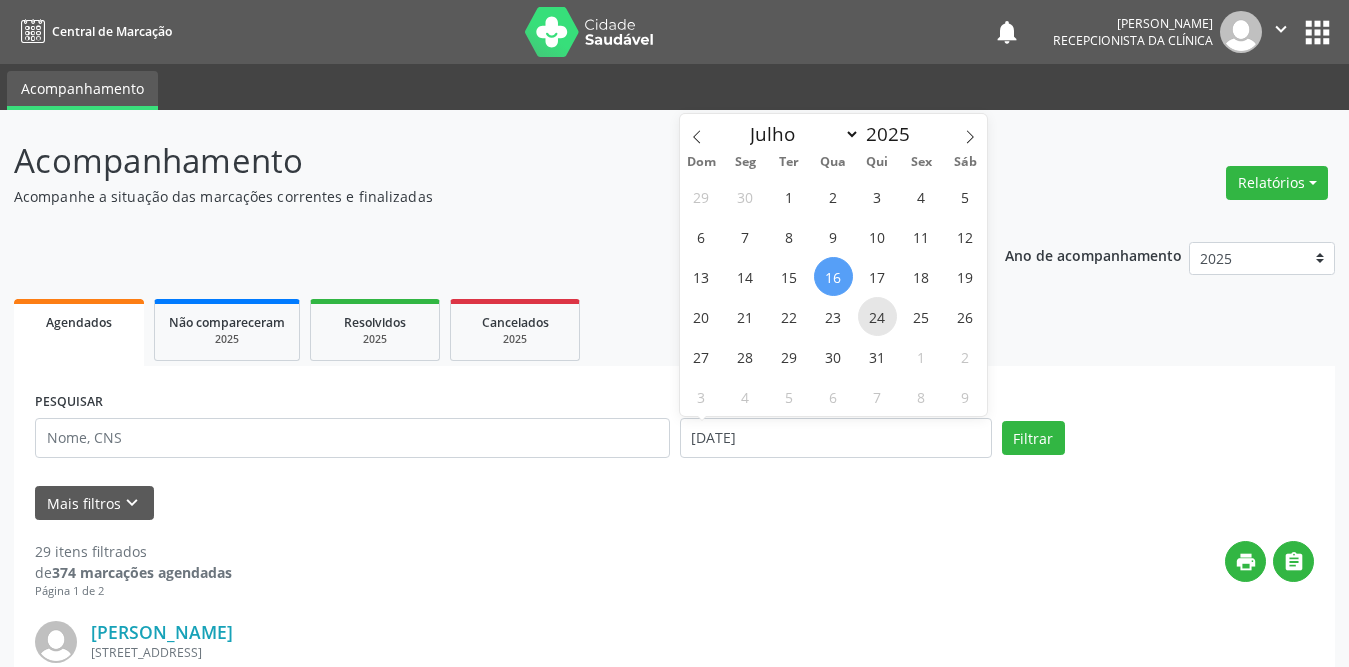 click on "24" at bounding box center [877, 316] 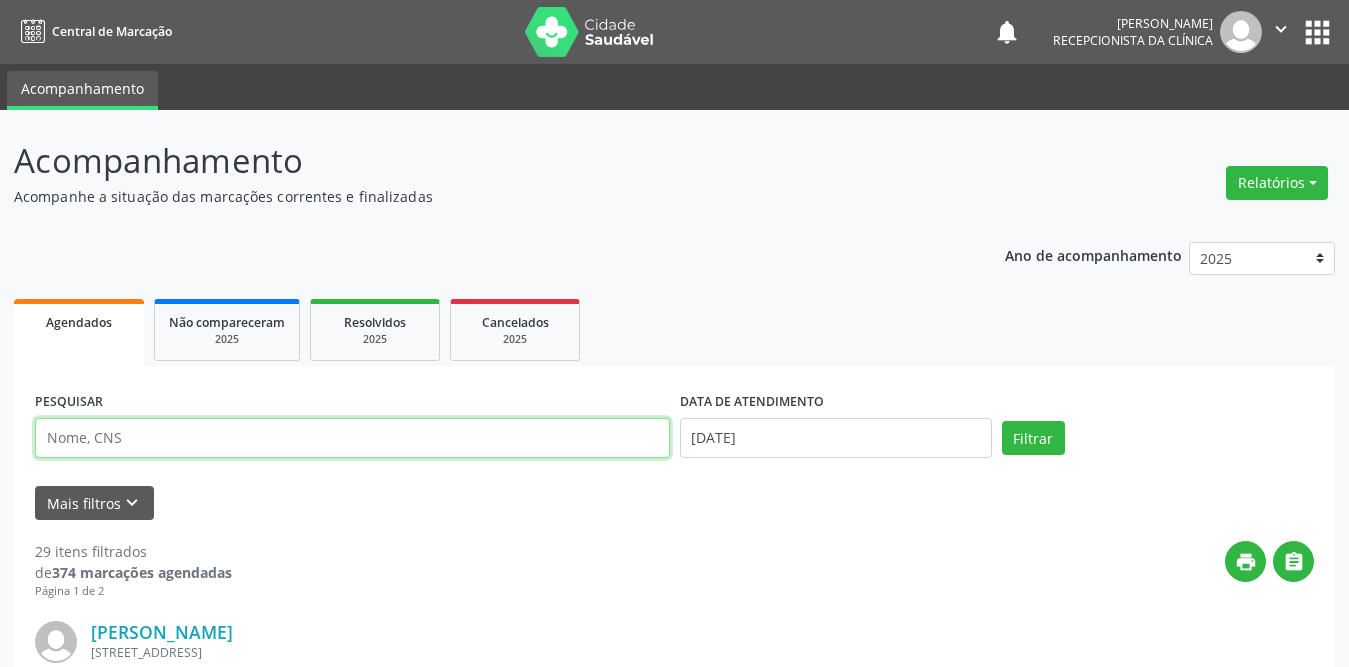 click at bounding box center [352, 438] 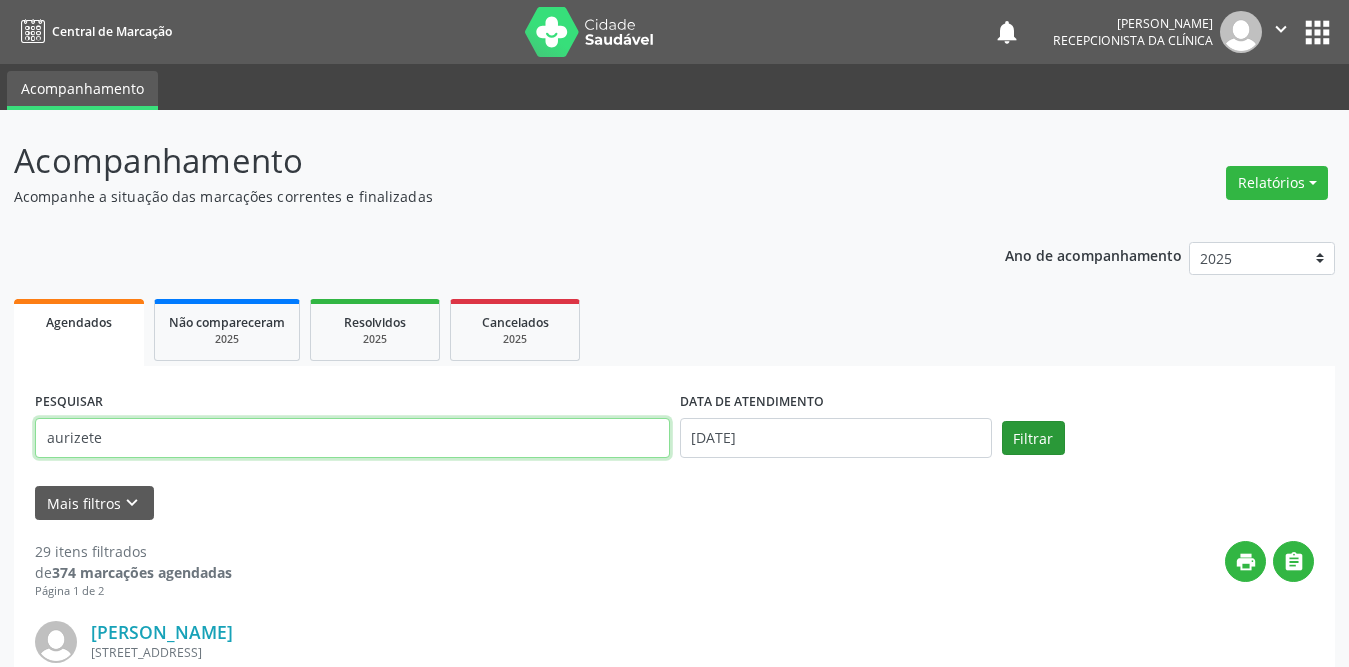 type on "aurizete" 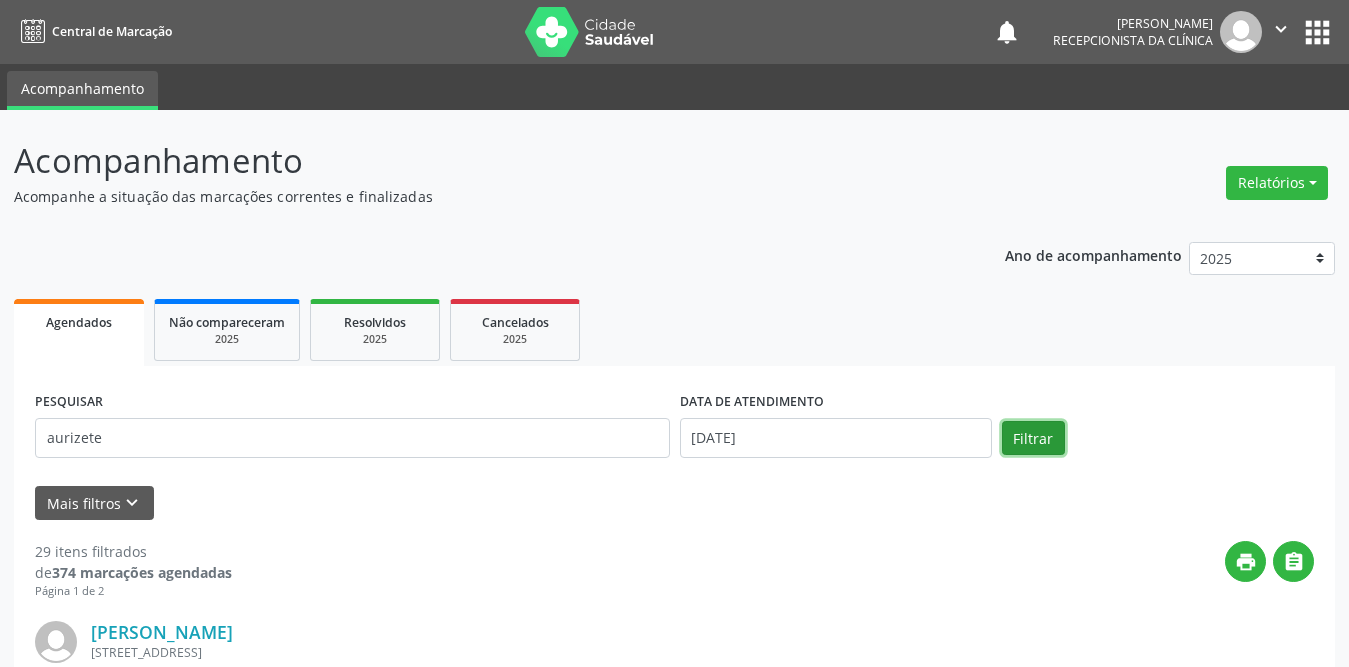 click on "Filtrar" at bounding box center [1033, 438] 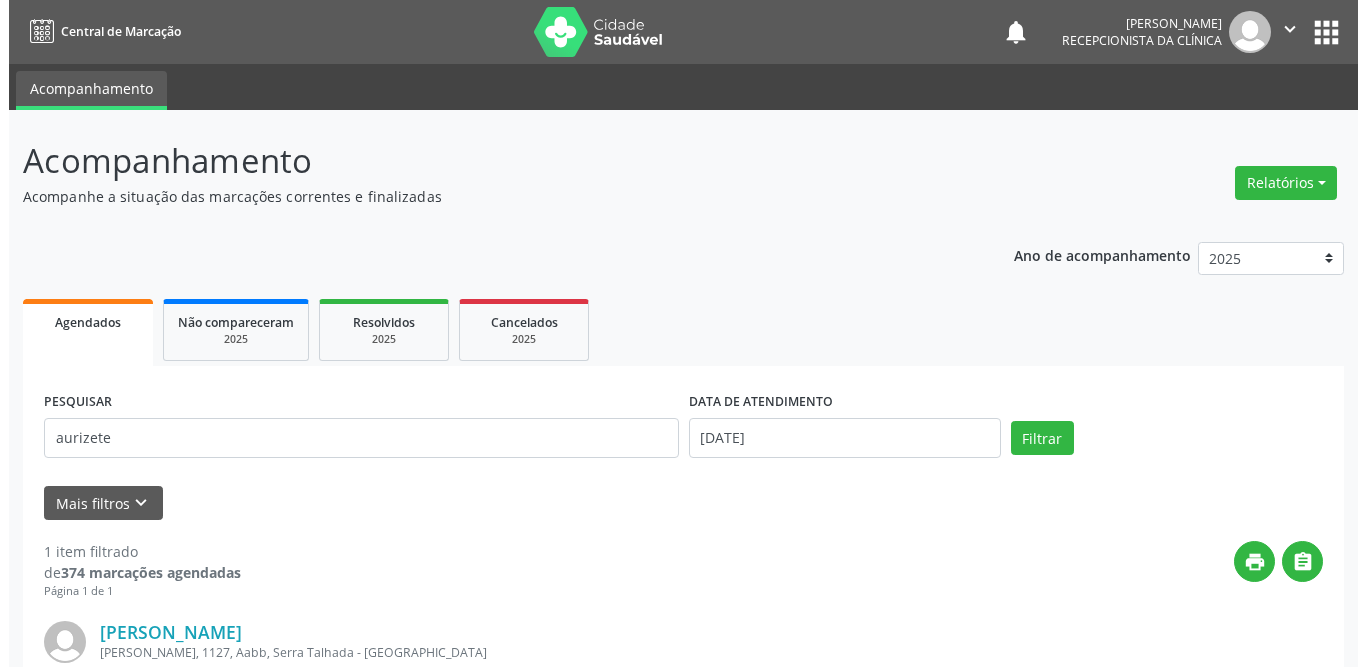 scroll, scrollTop: 238, scrollLeft: 0, axis: vertical 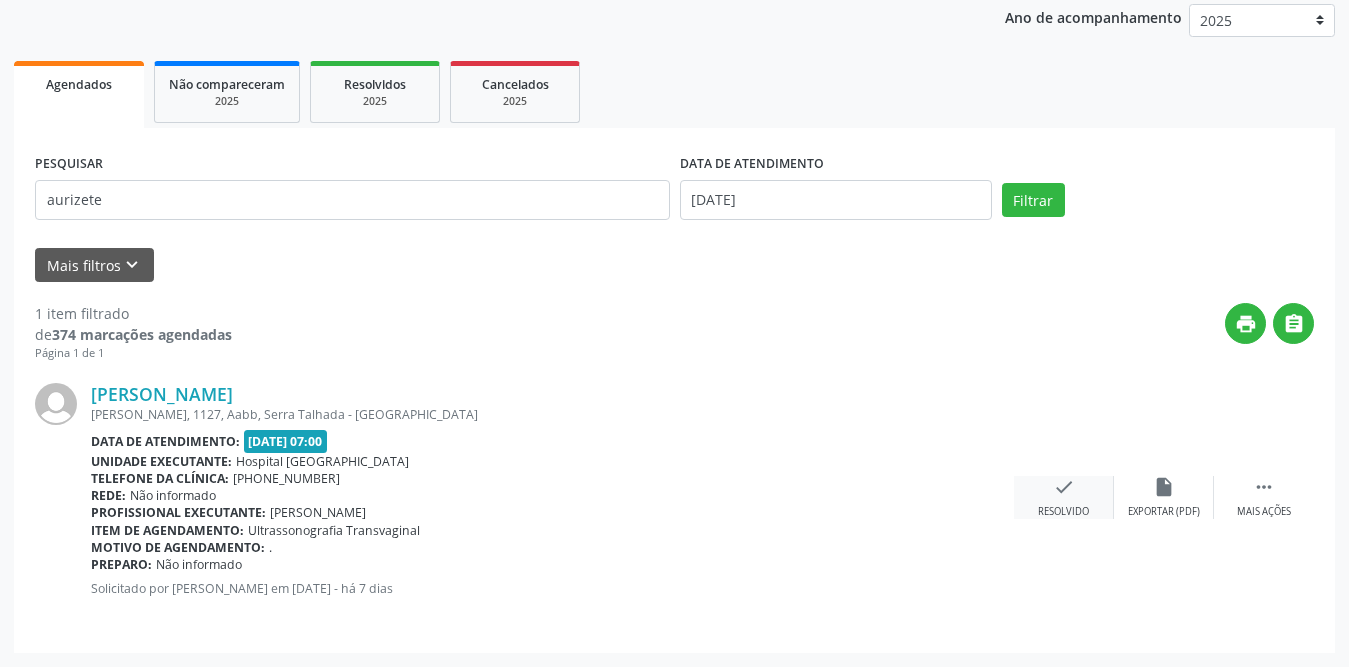 click on "check" at bounding box center (1064, 487) 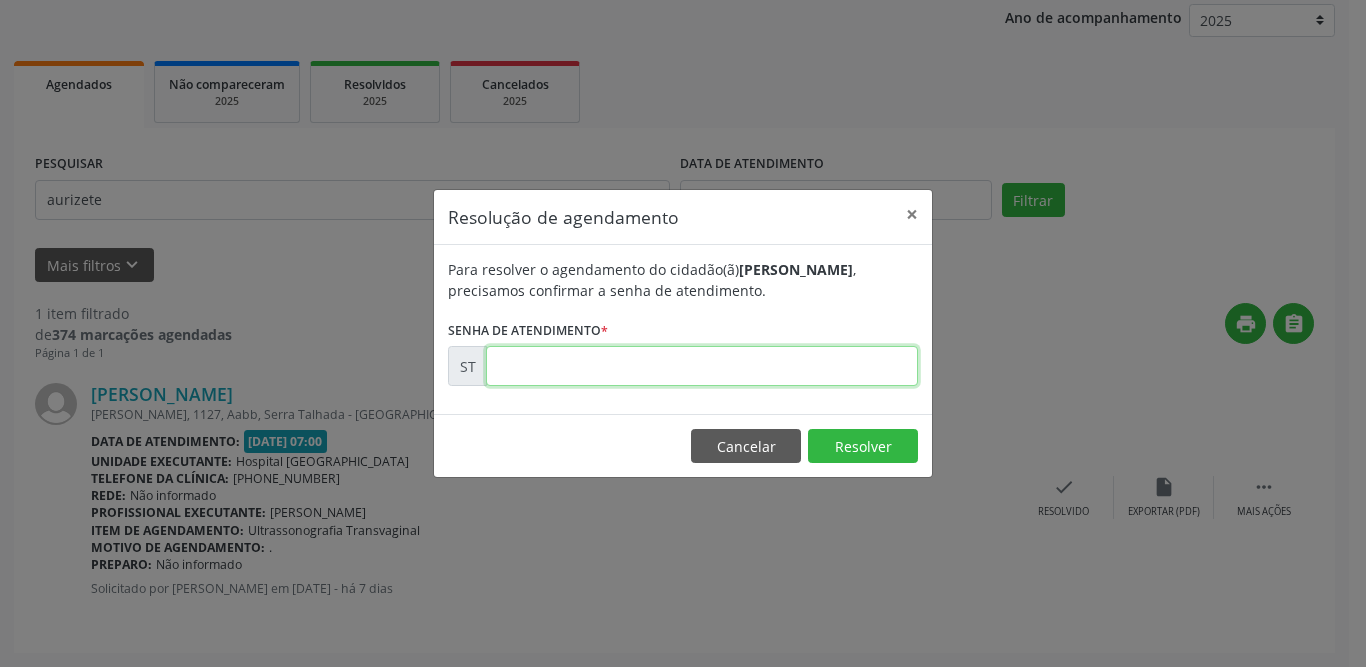 click at bounding box center (702, 366) 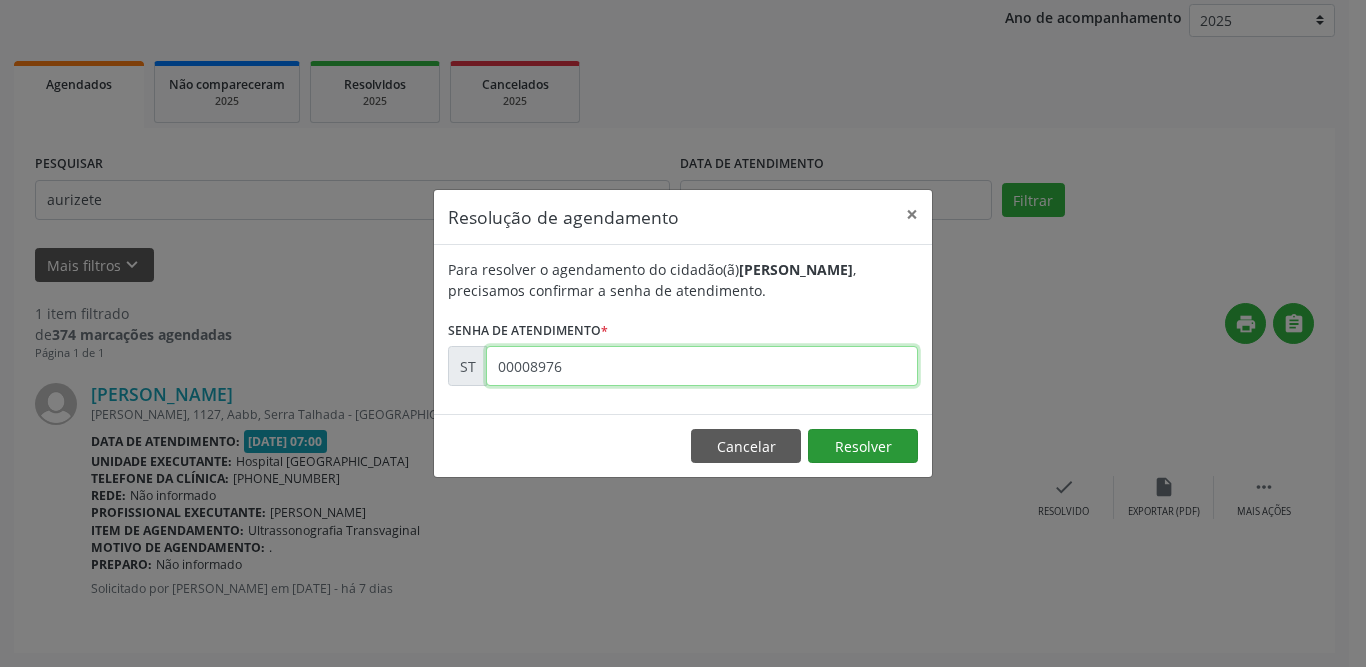 type on "00008976" 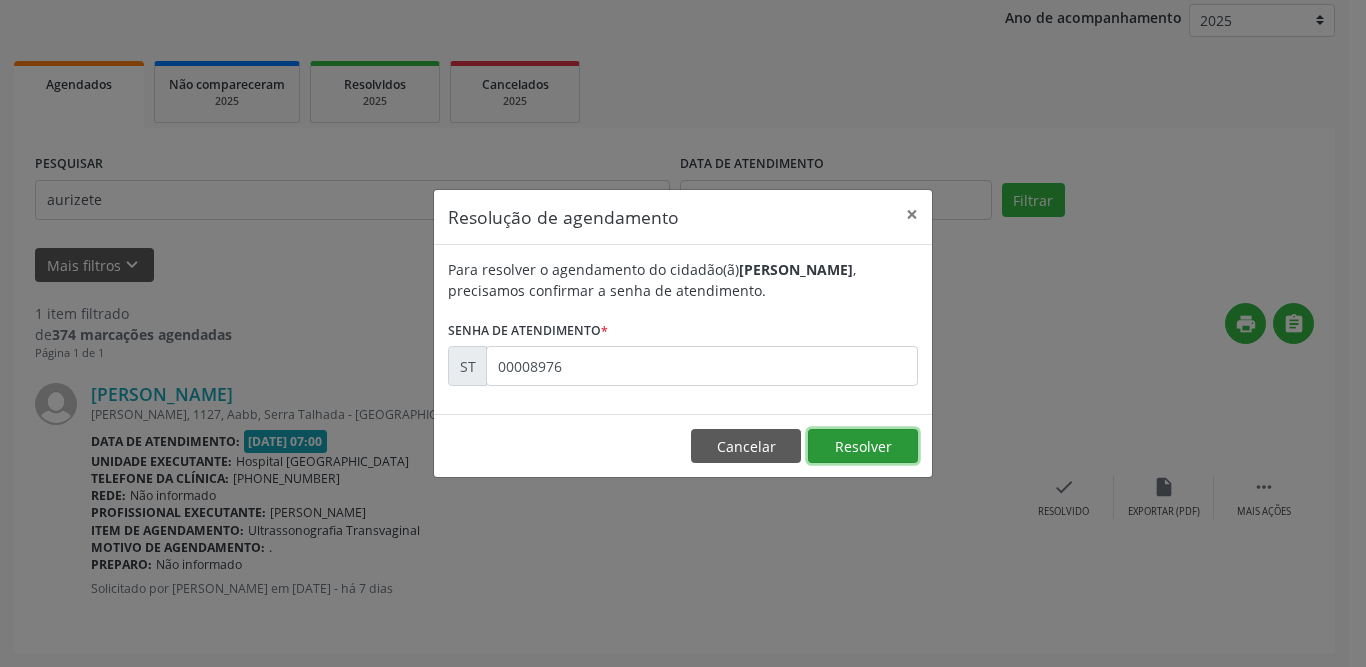 click on "Resolver" at bounding box center [863, 446] 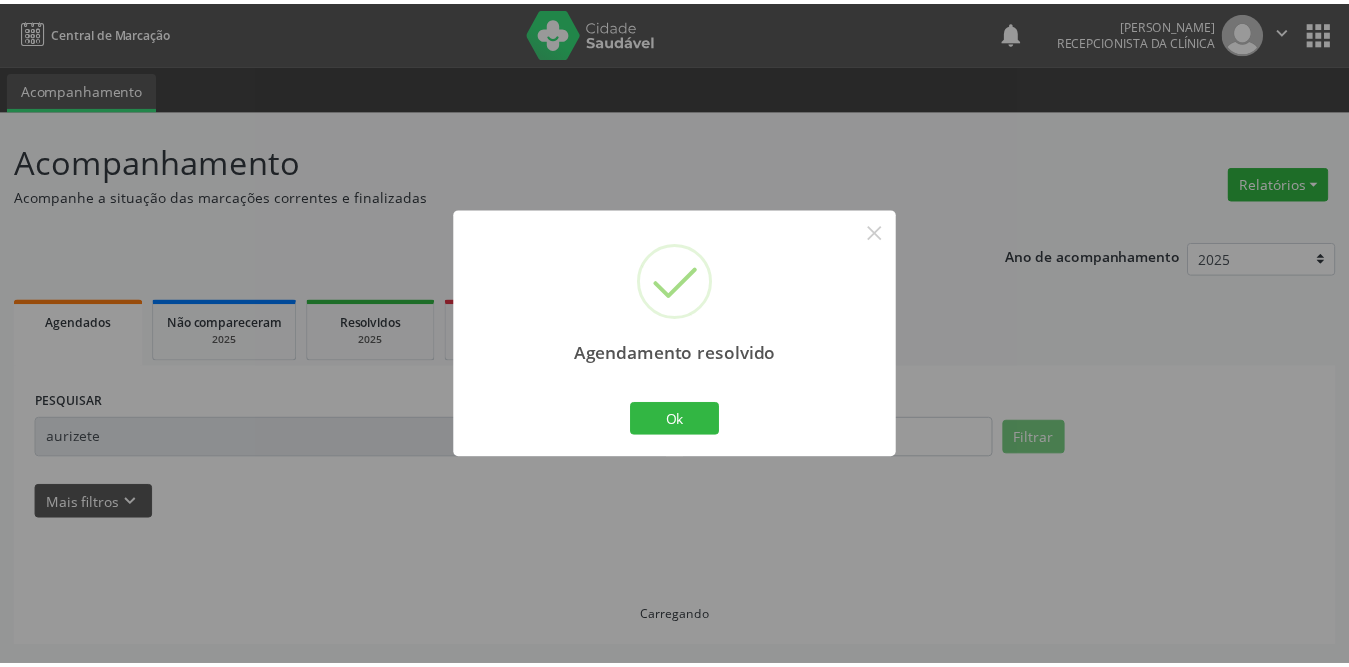 scroll, scrollTop: 0, scrollLeft: 0, axis: both 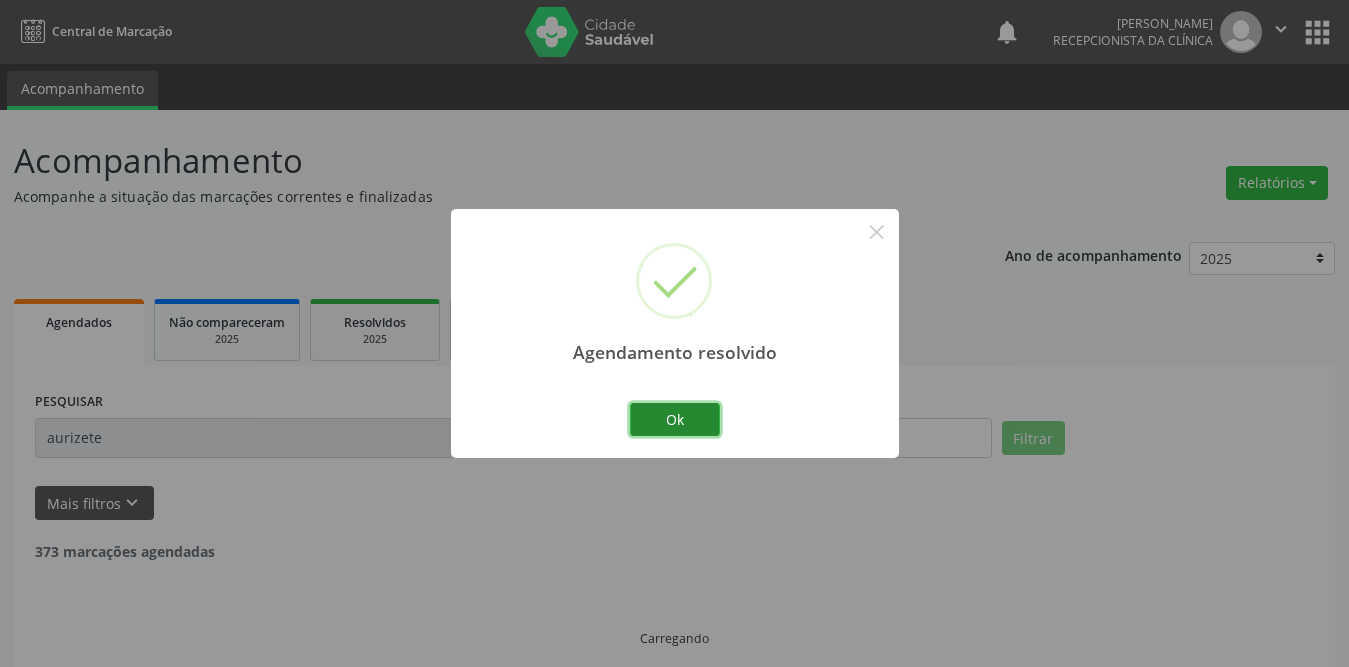 click on "Ok" at bounding box center (675, 420) 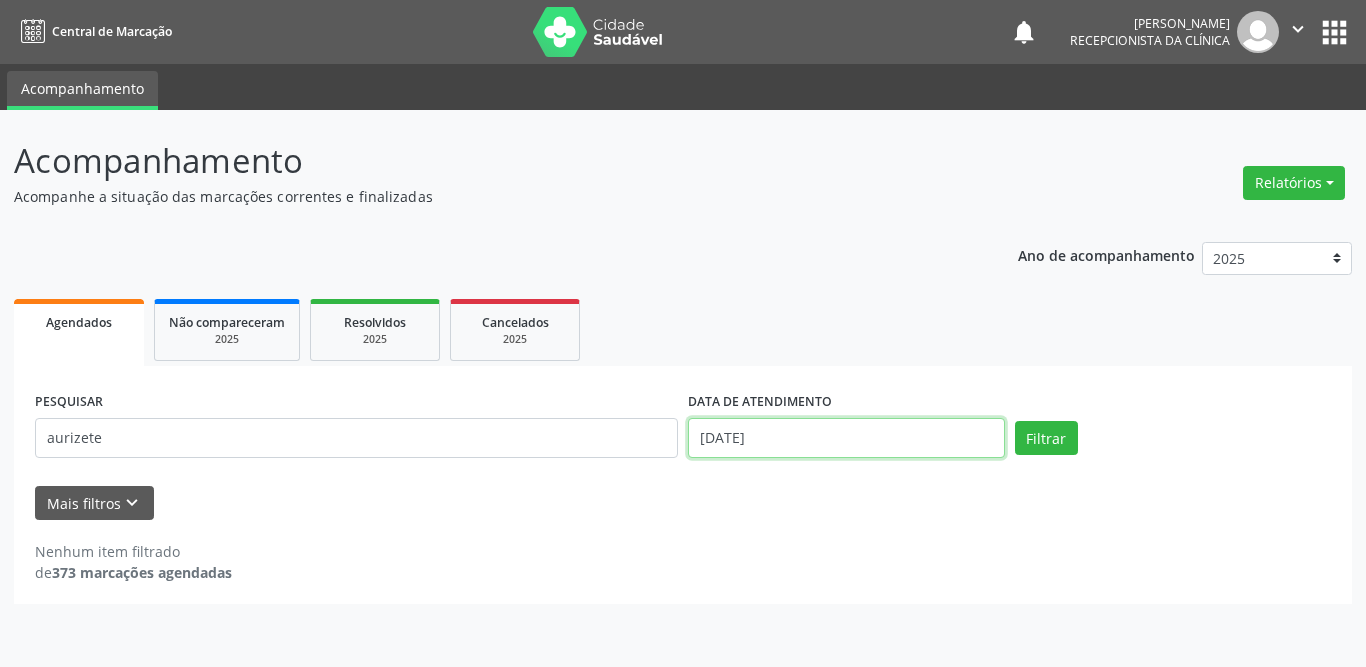 click on "[DATE]" at bounding box center (846, 438) 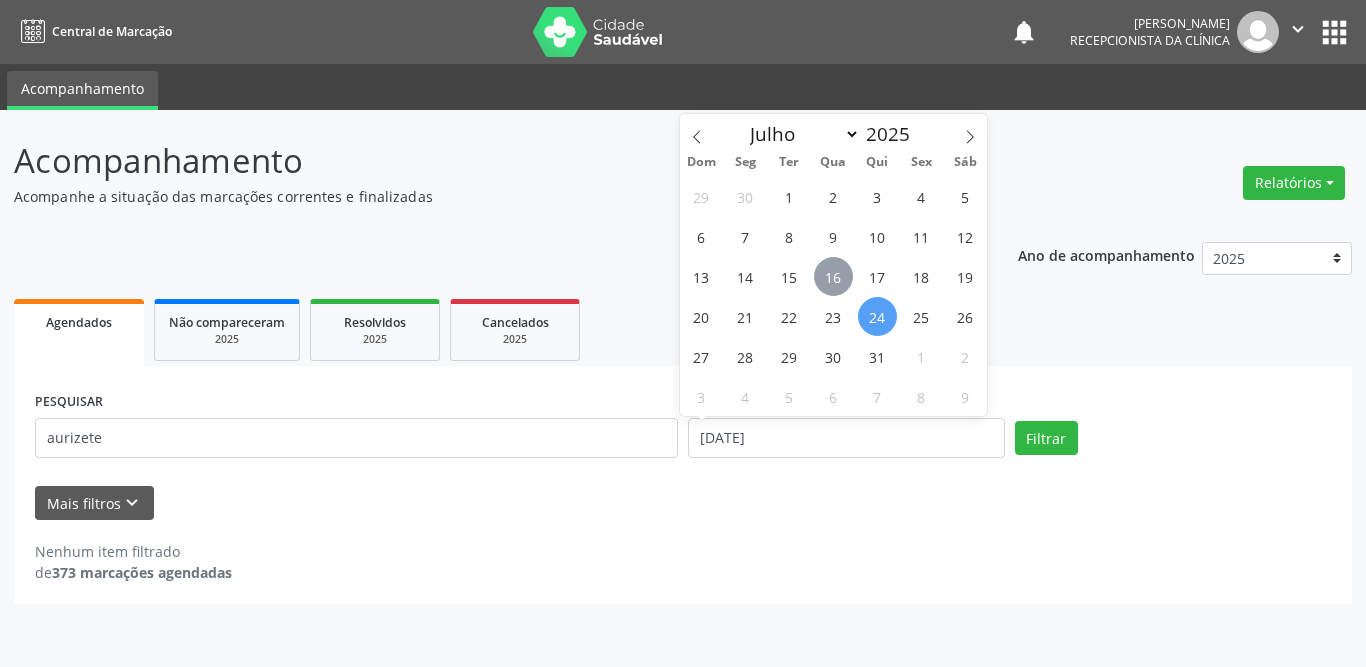 click on "16" at bounding box center [833, 276] 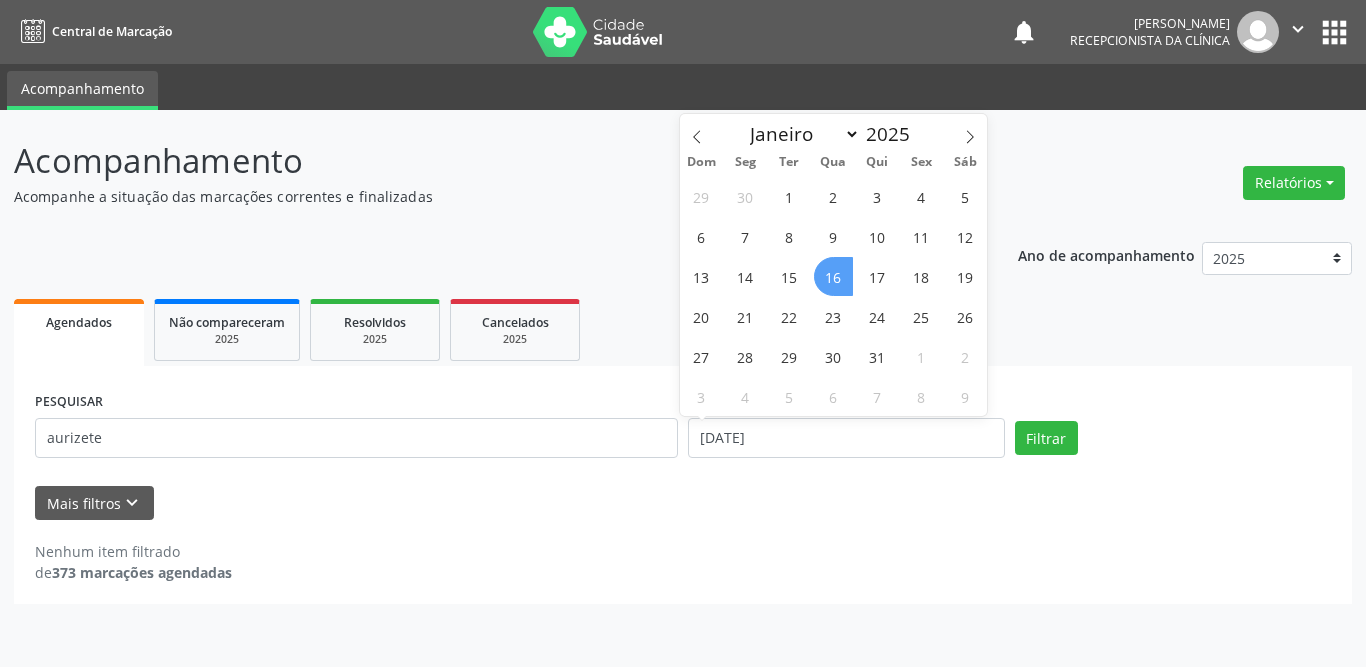 click on "16" at bounding box center [833, 276] 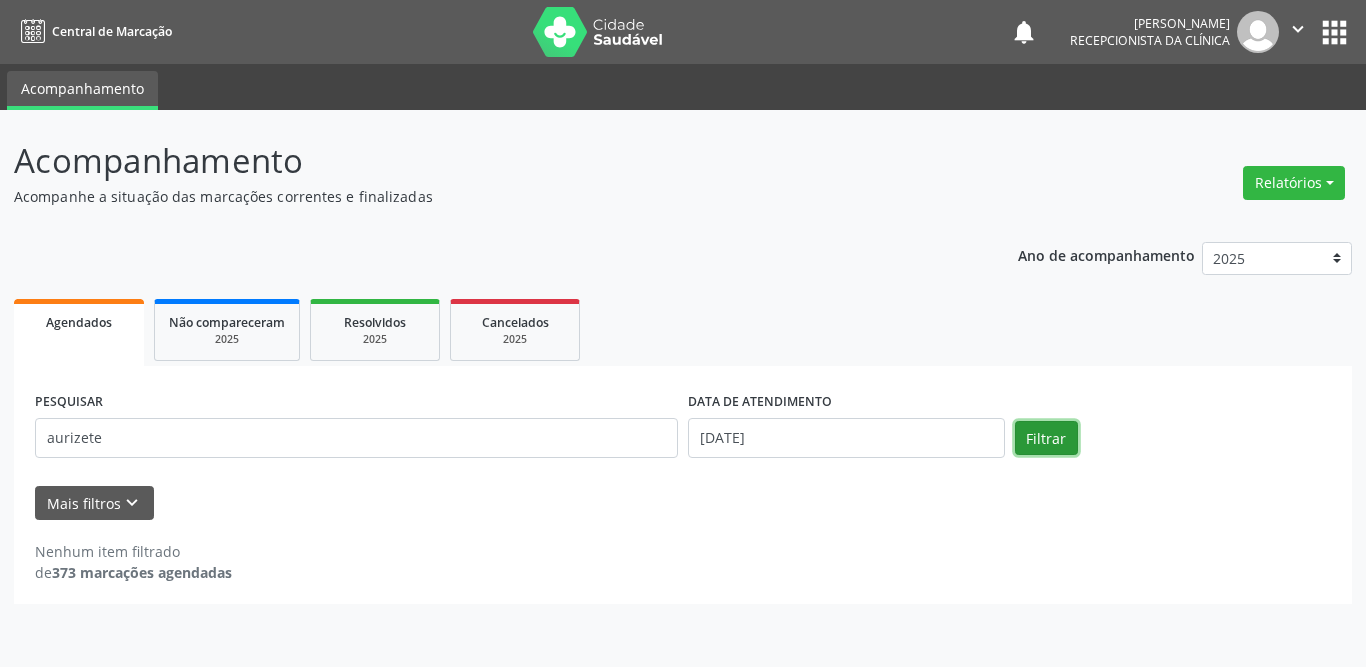 click on "Filtrar" at bounding box center [1046, 438] 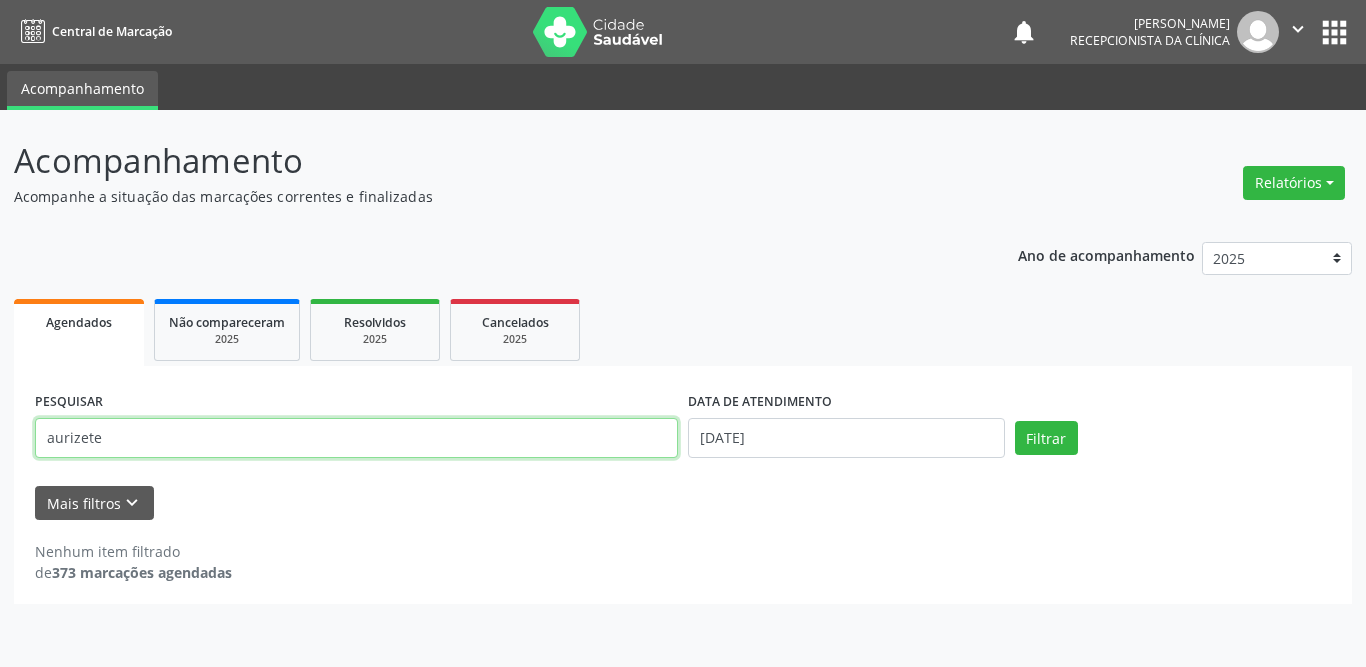drag, startPoint x: 187, startPoint y: 436, endPoint x: 3, endPoint y: 441, distance: 184.06792 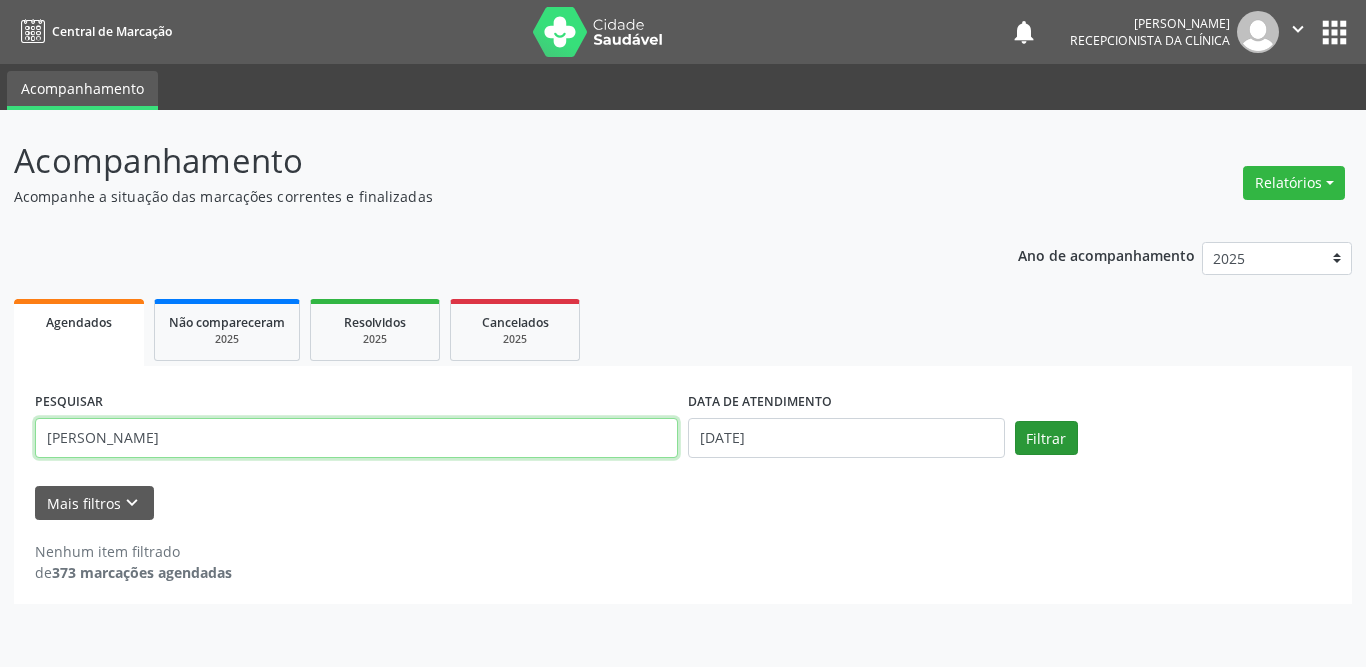type on "[PERSON_NAME]" 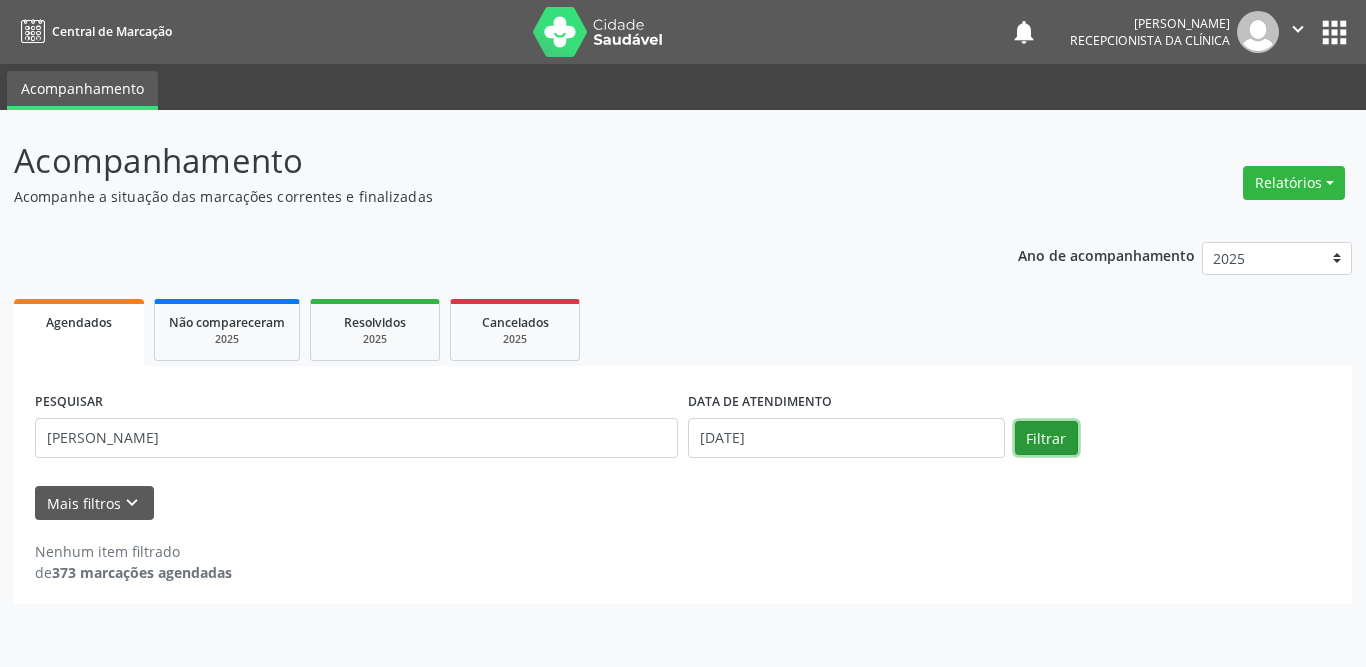 click on "Filtrar" at bounding box center [1046, 438] 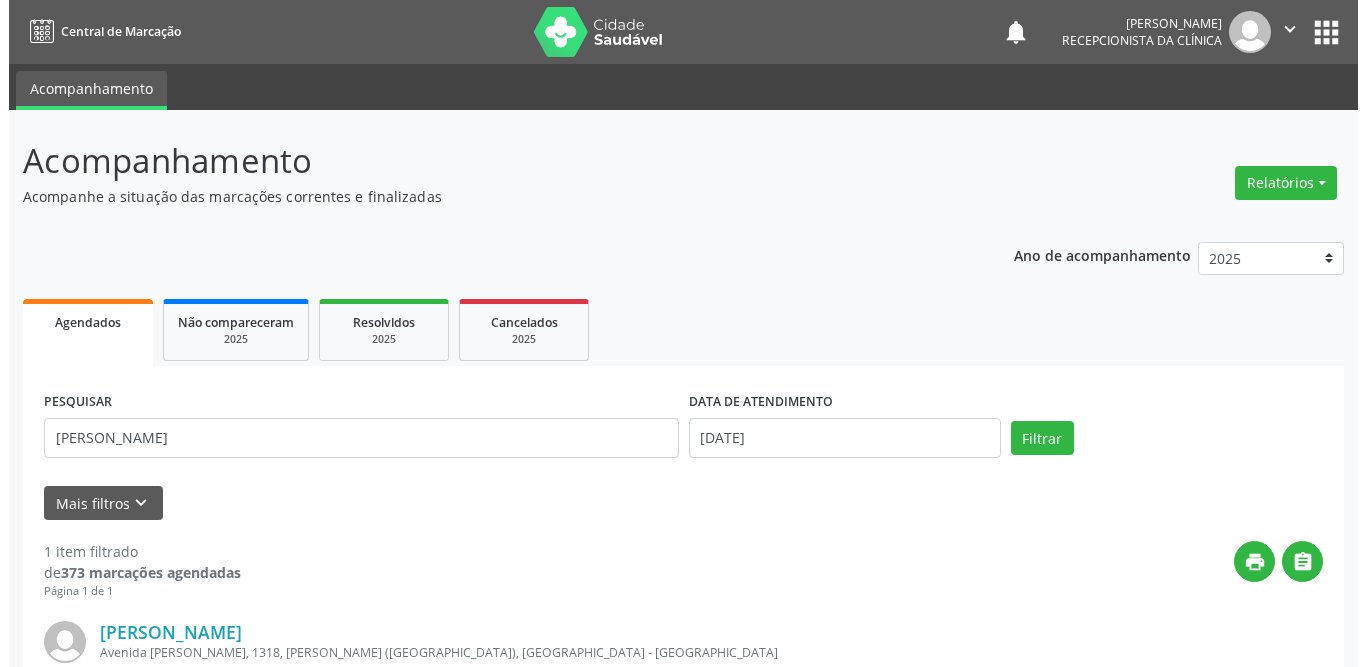 scroll, scrollTop: 200, scrollLeft: 0, axis: vertical 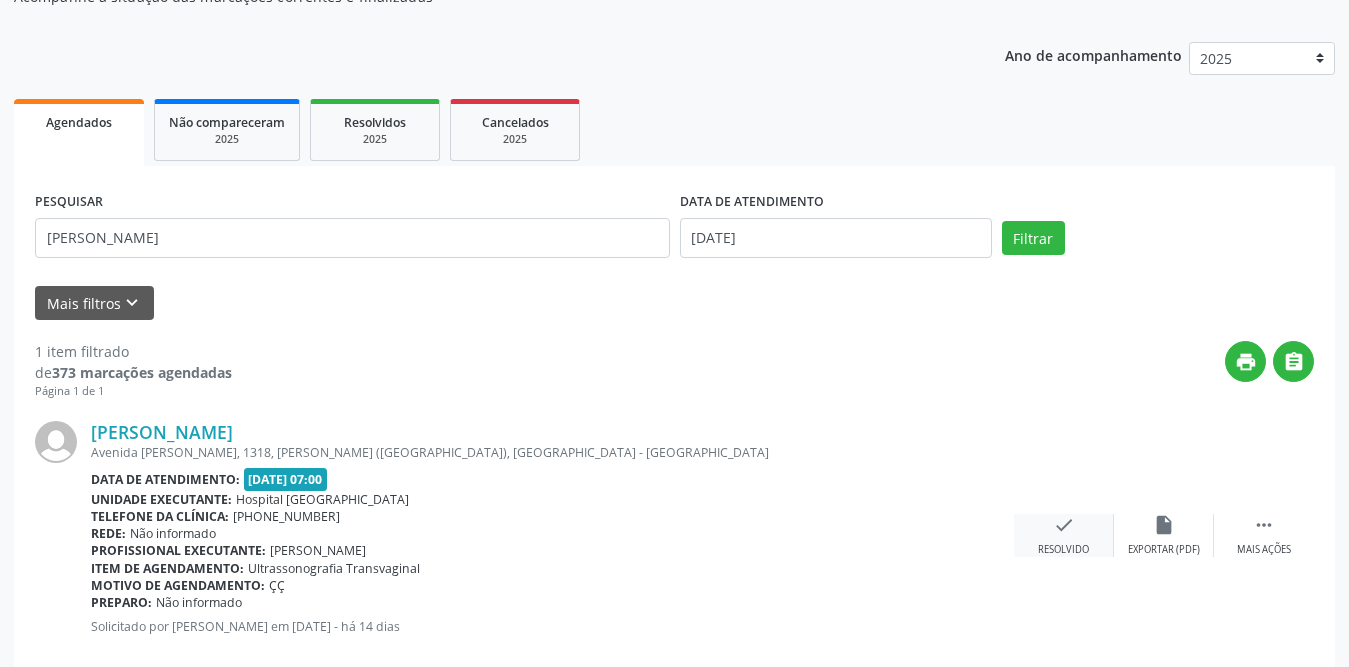 click on "check" at bounding box center [1064, 525] 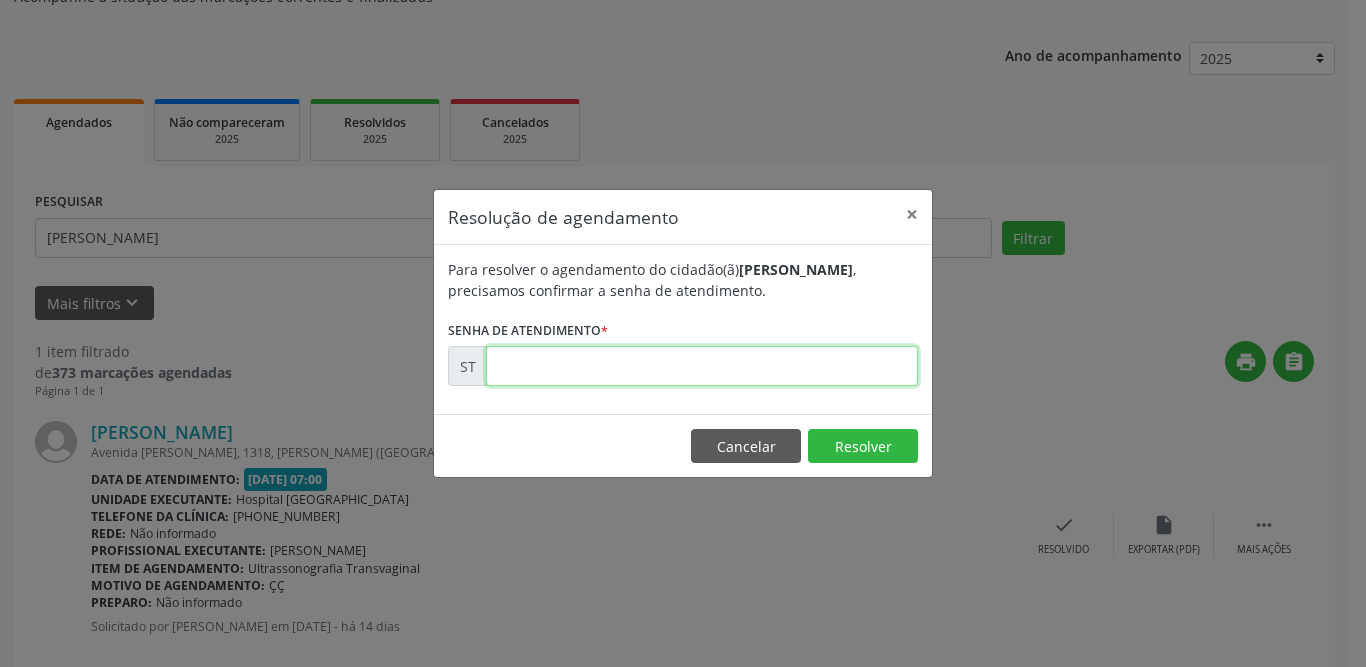 click at bounding box center [702, 366] 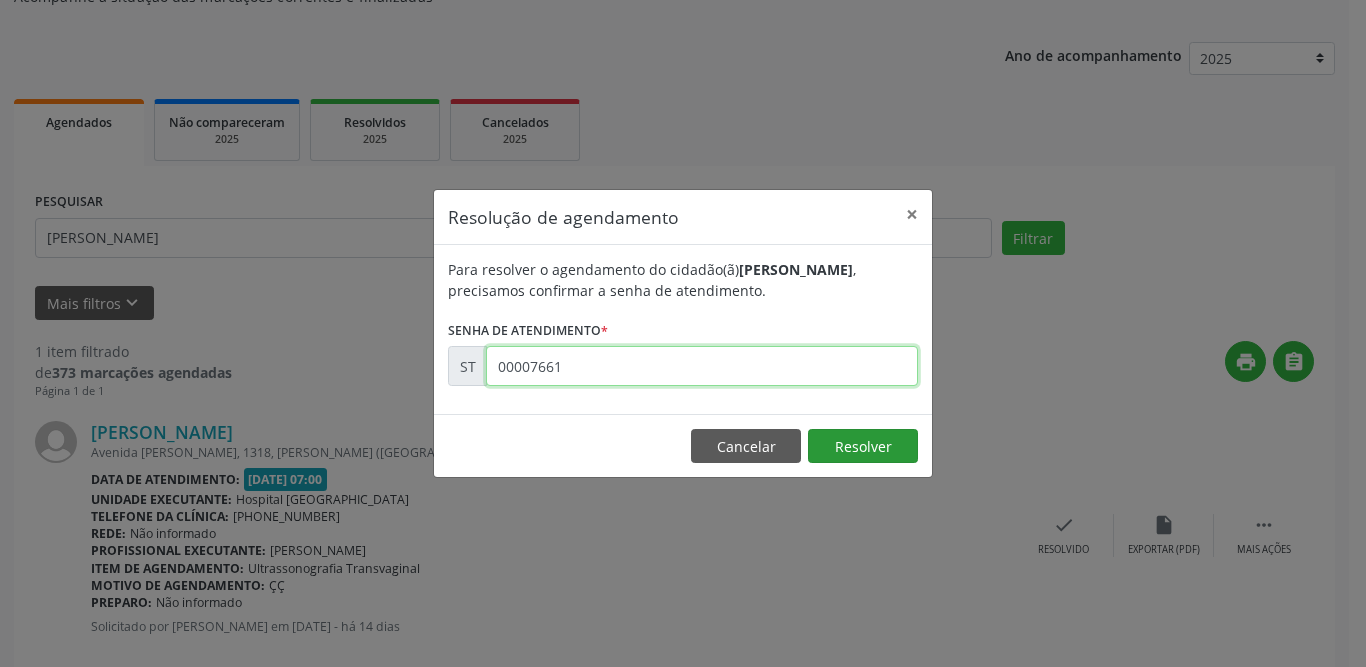 type on "00007661" 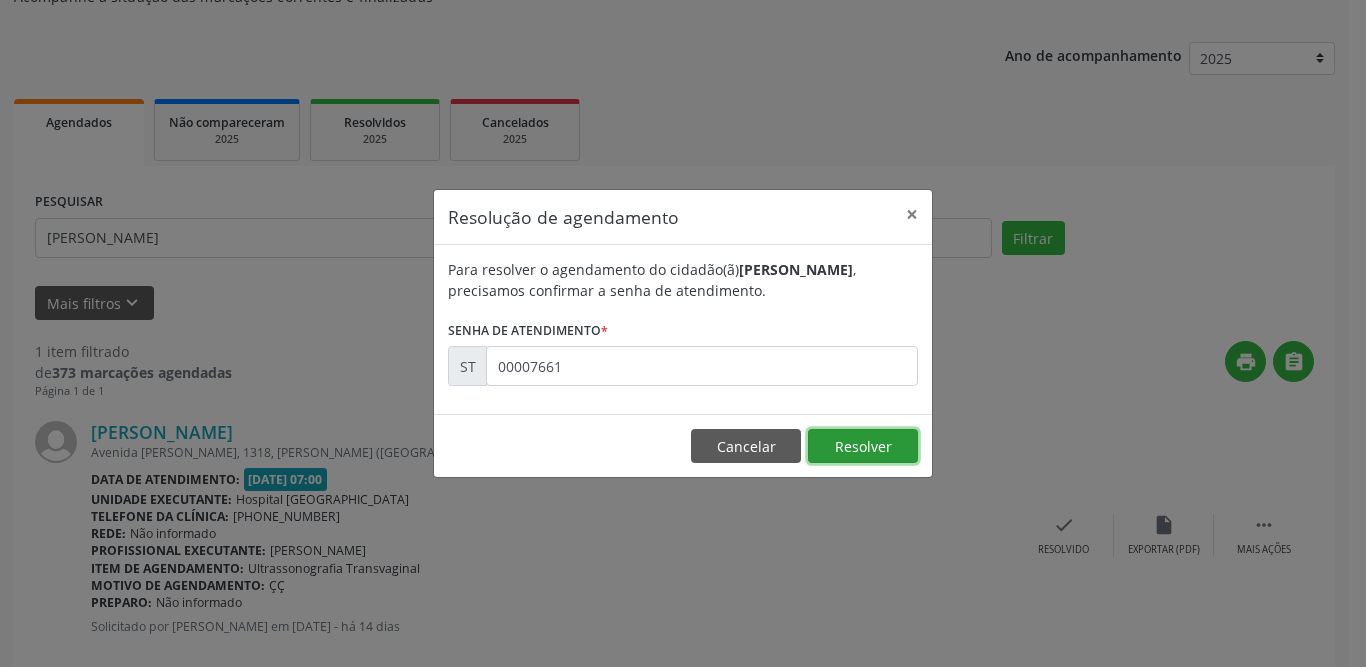 click on "Resolver" at bounding box center (863, 446) 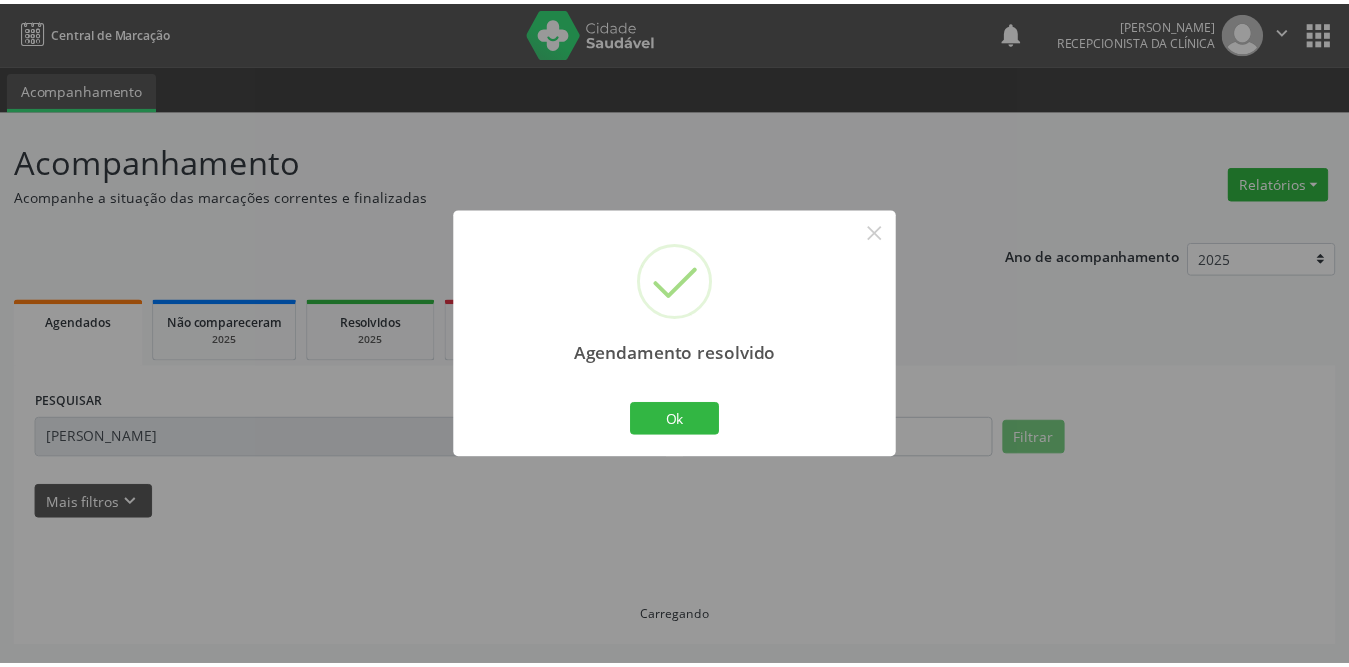 scroll, scrollTop: 0, scrollLeft: 0, axis: both 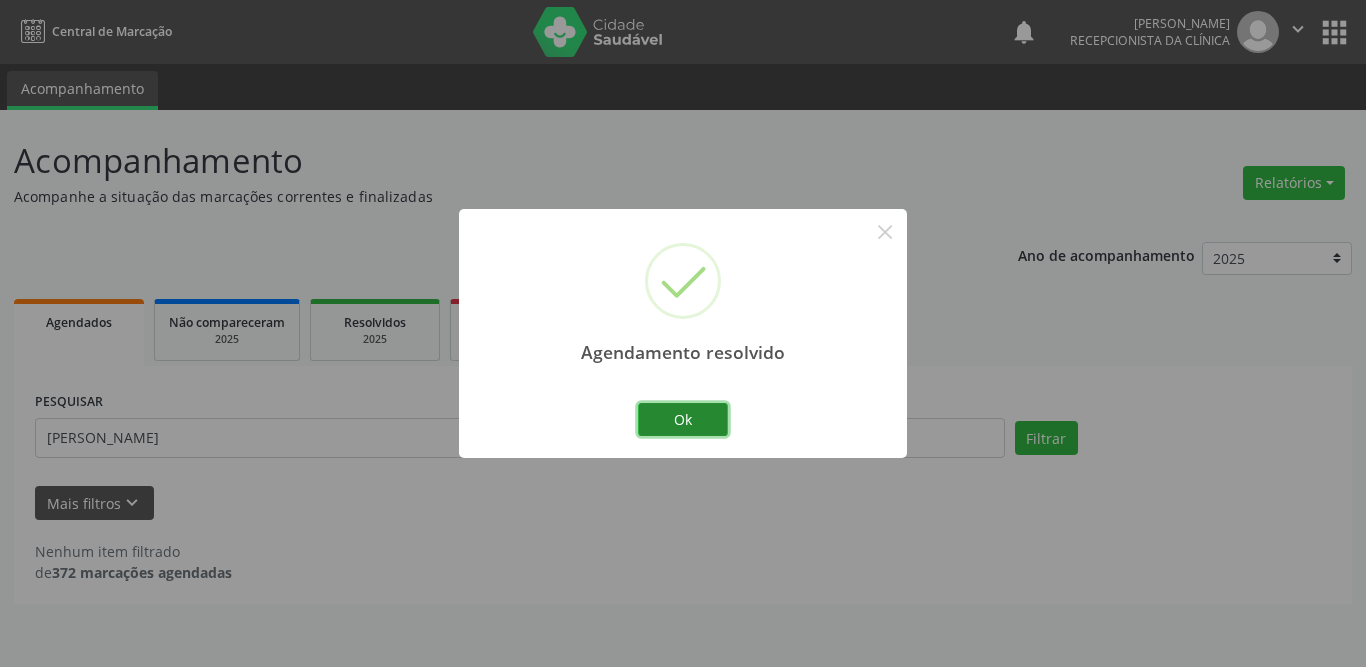click on "Ok" at bounding box center (683, 420) 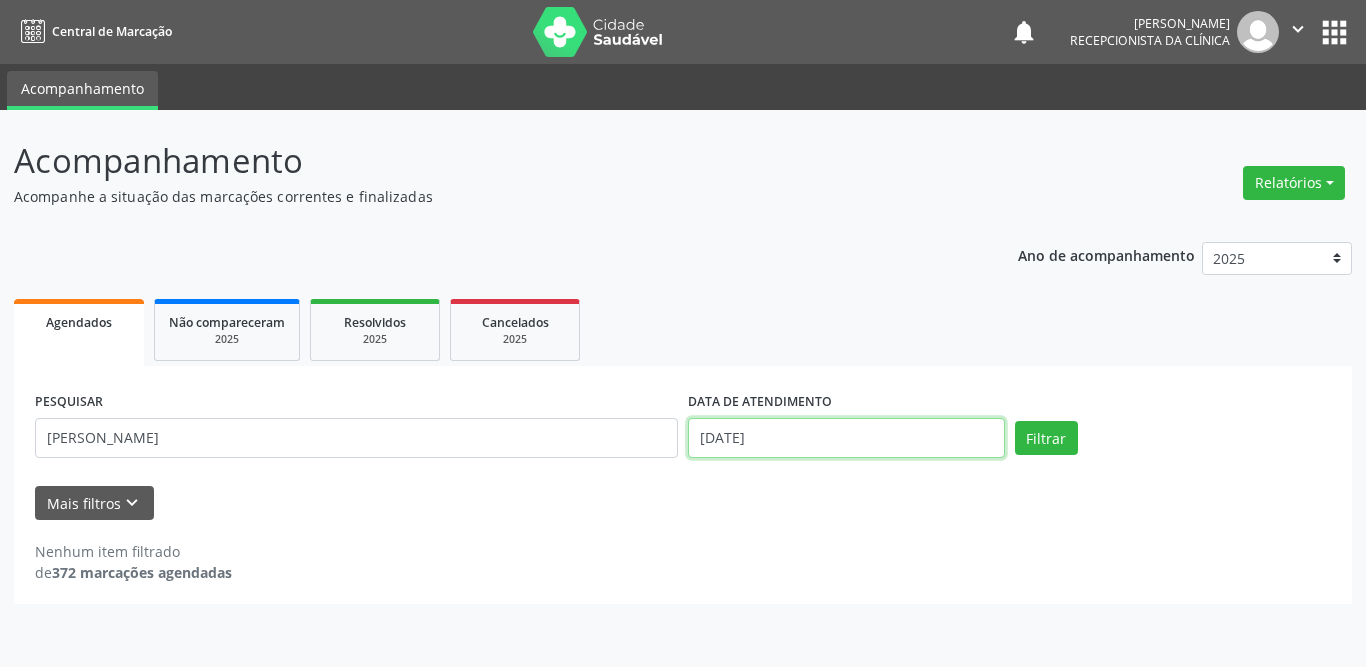 click on "[DATE]" at bounding box center (846, 438) 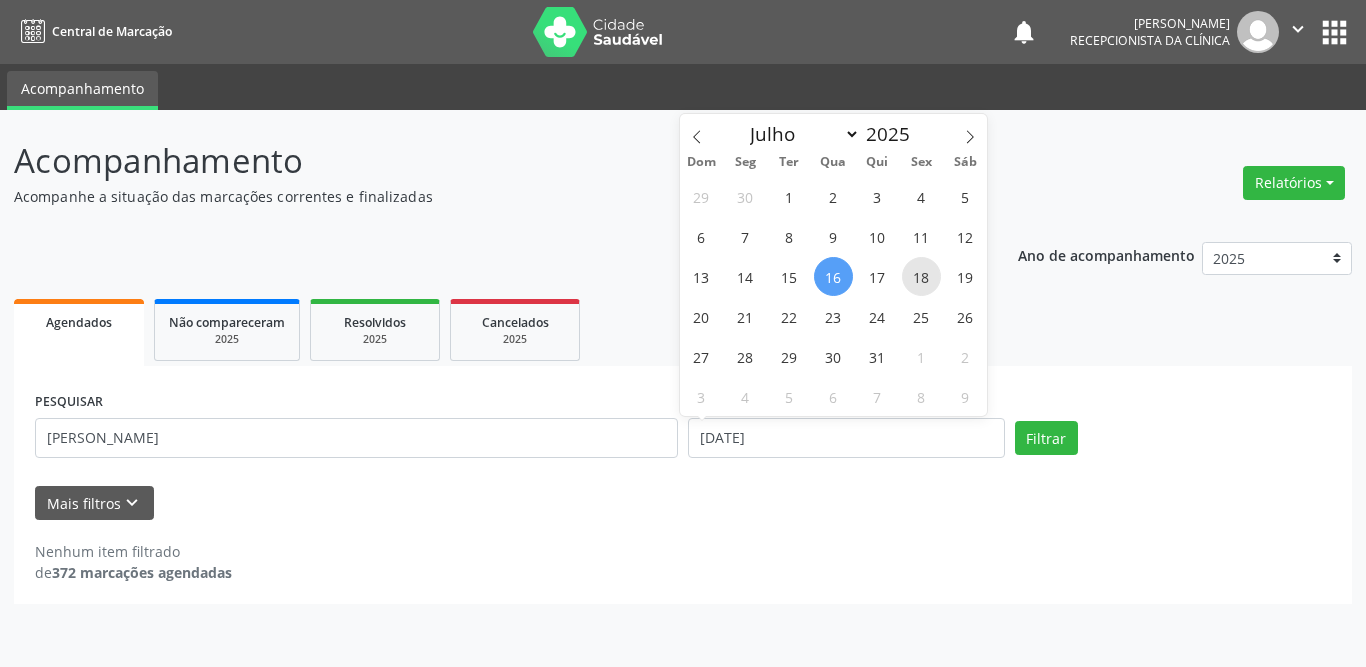 click on "18" at bounding box center (921, 276) 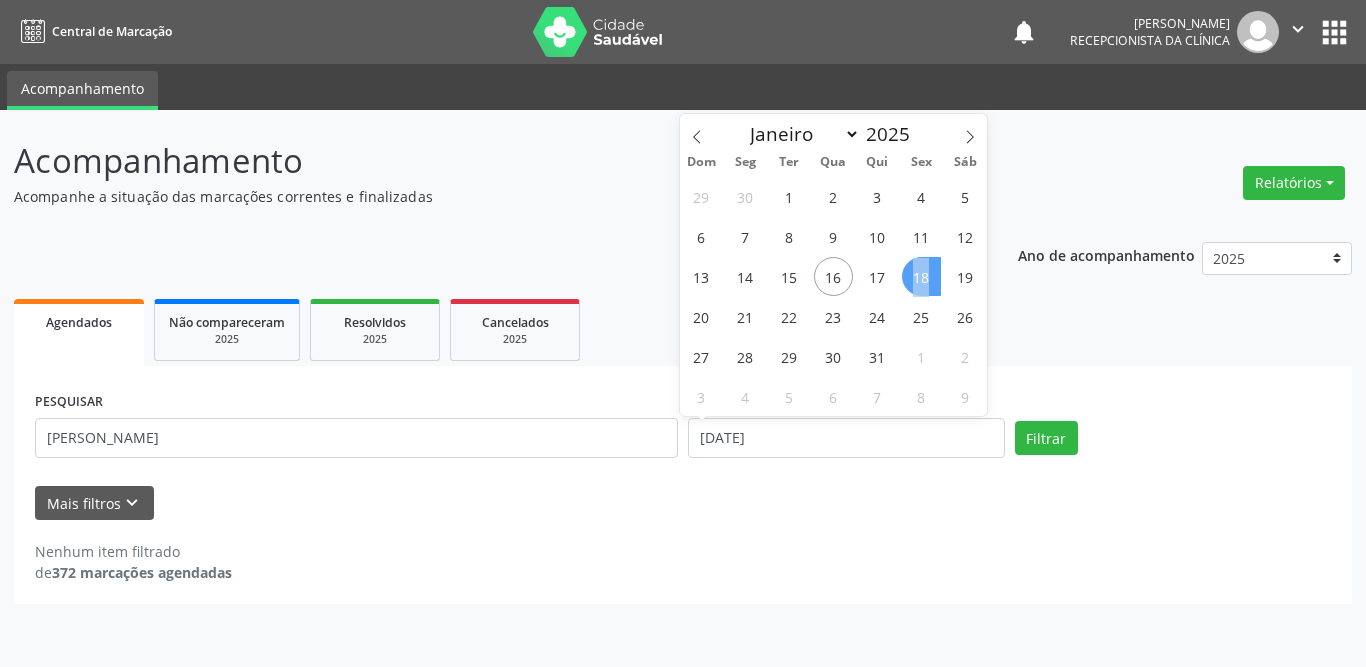 click on "18" at bounding box center [921, 276] 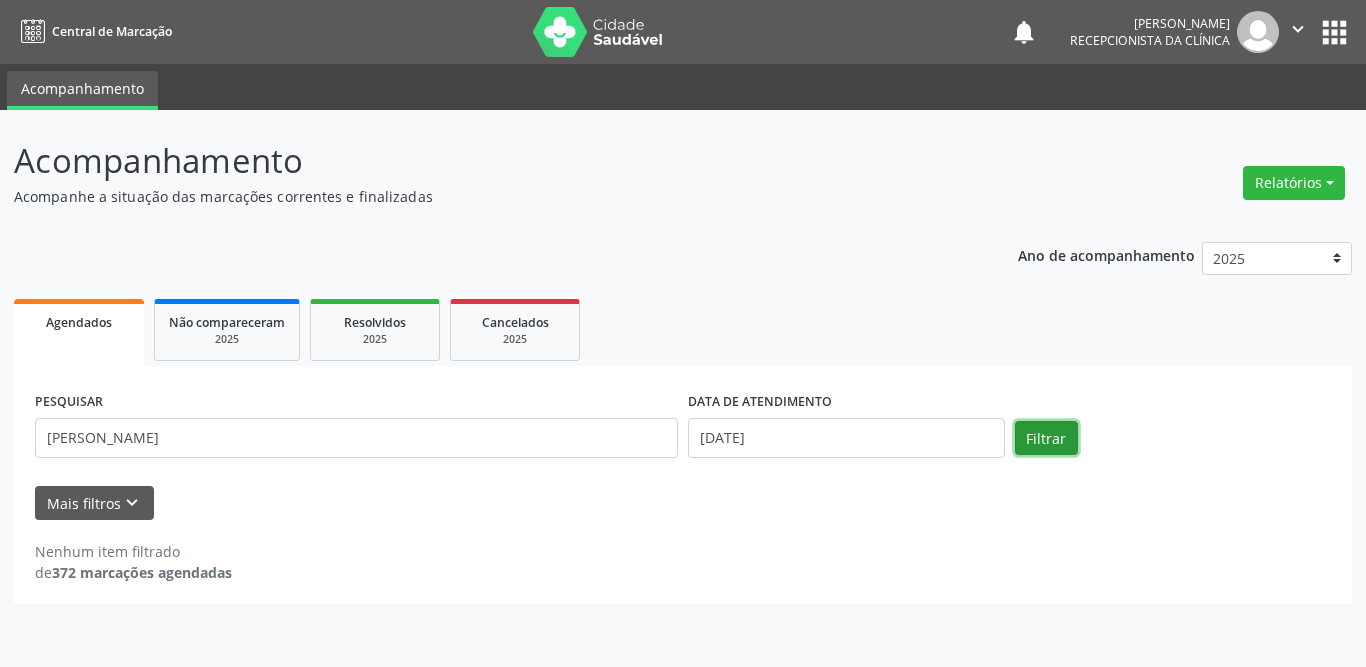 click on "Filtrar" at bounding box center [1046, 438] 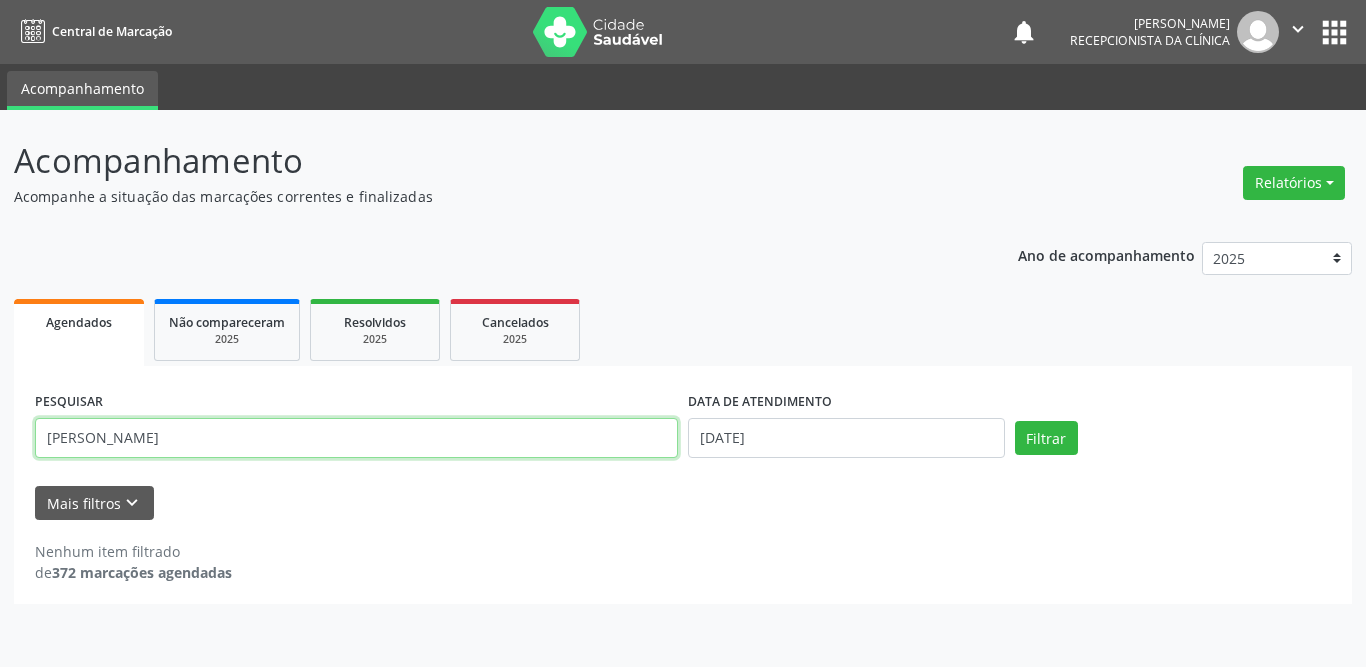 drag, startPoint x: 205, startPoint y: 446, endPoint x: 75, endPoint y: 441, distance: 130.09612 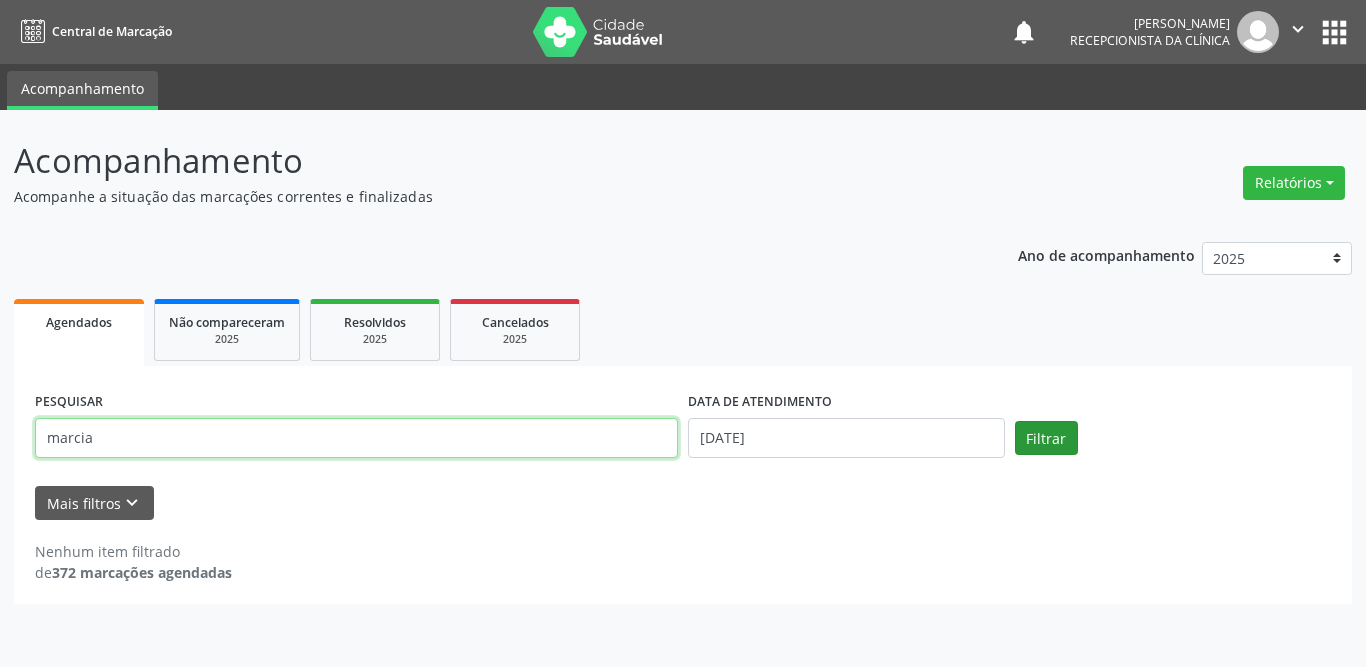 type on "marcia" 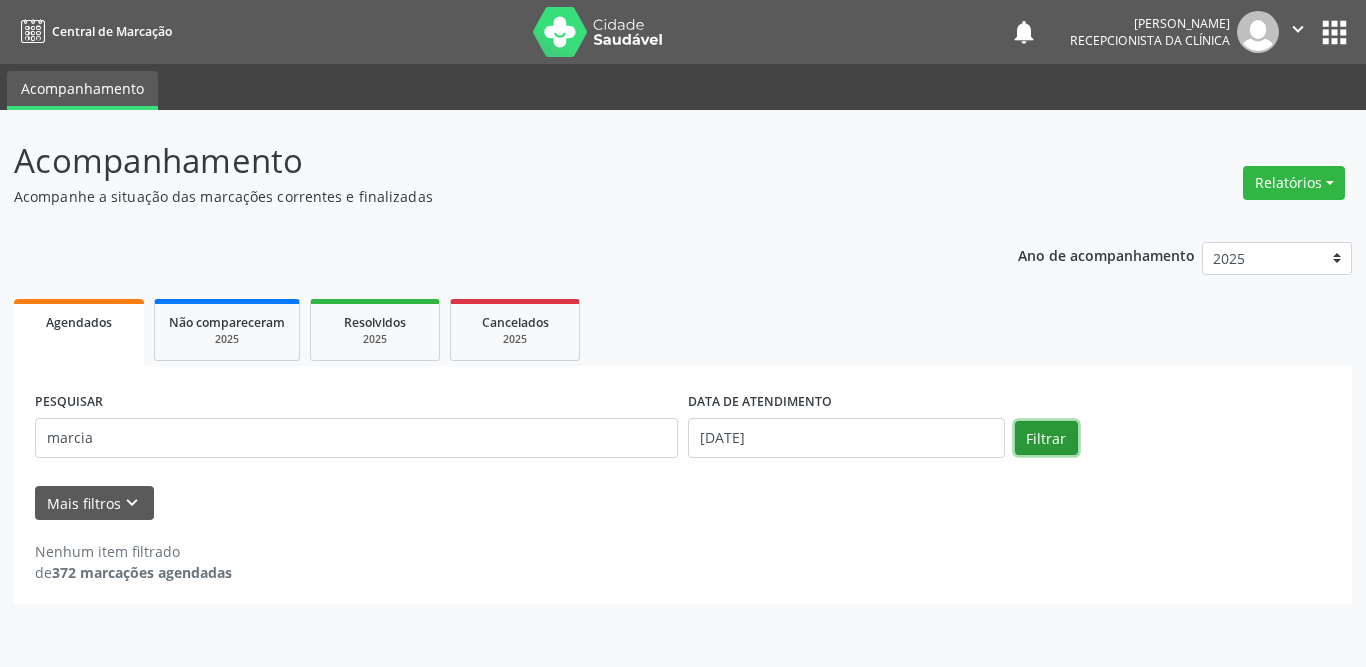 click on "Filtrar" at bounding box center (1046, 438) 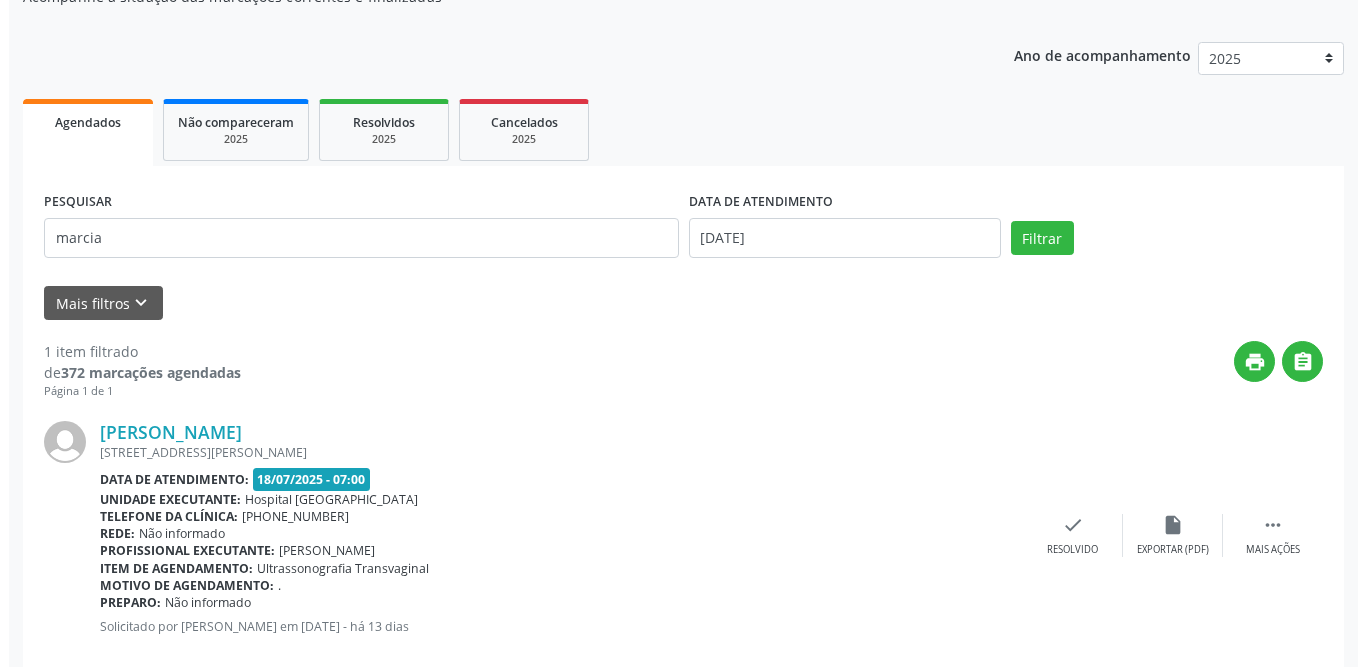 scroll, scrollTop: 238, scrollLeft: 0, axis: vertical 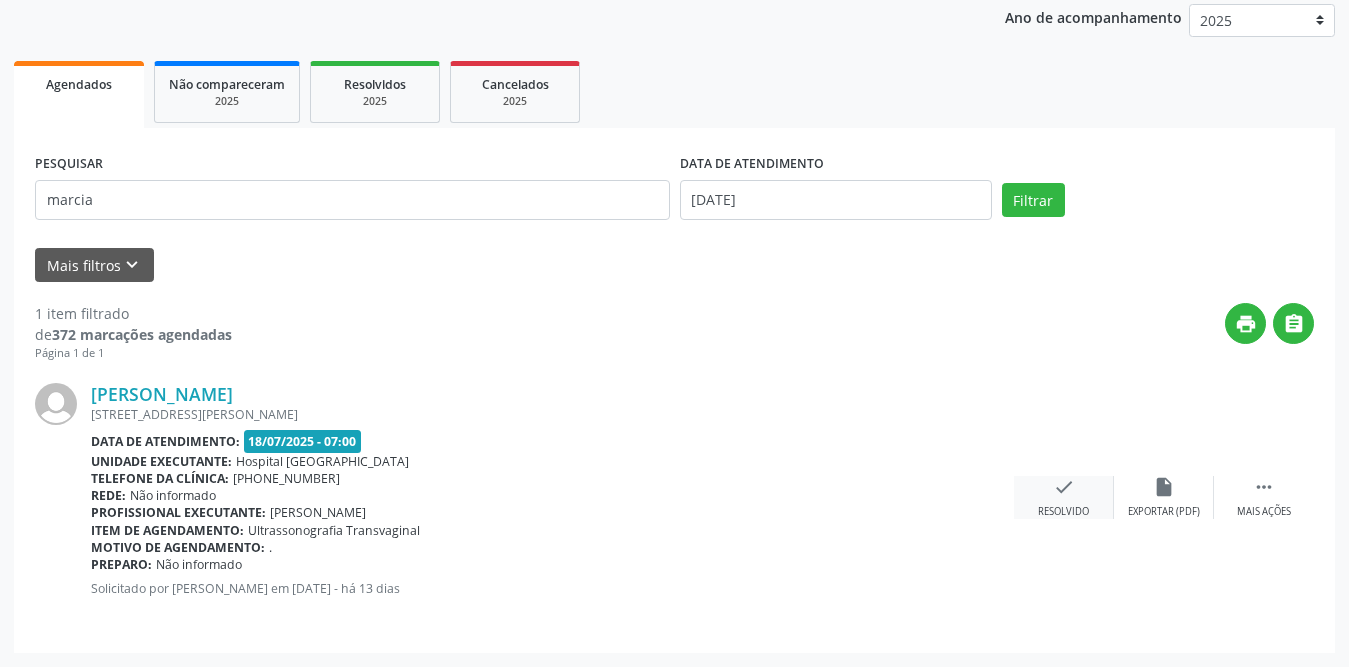 click on "check
Resolvido" at bounding box center (1064, 497) 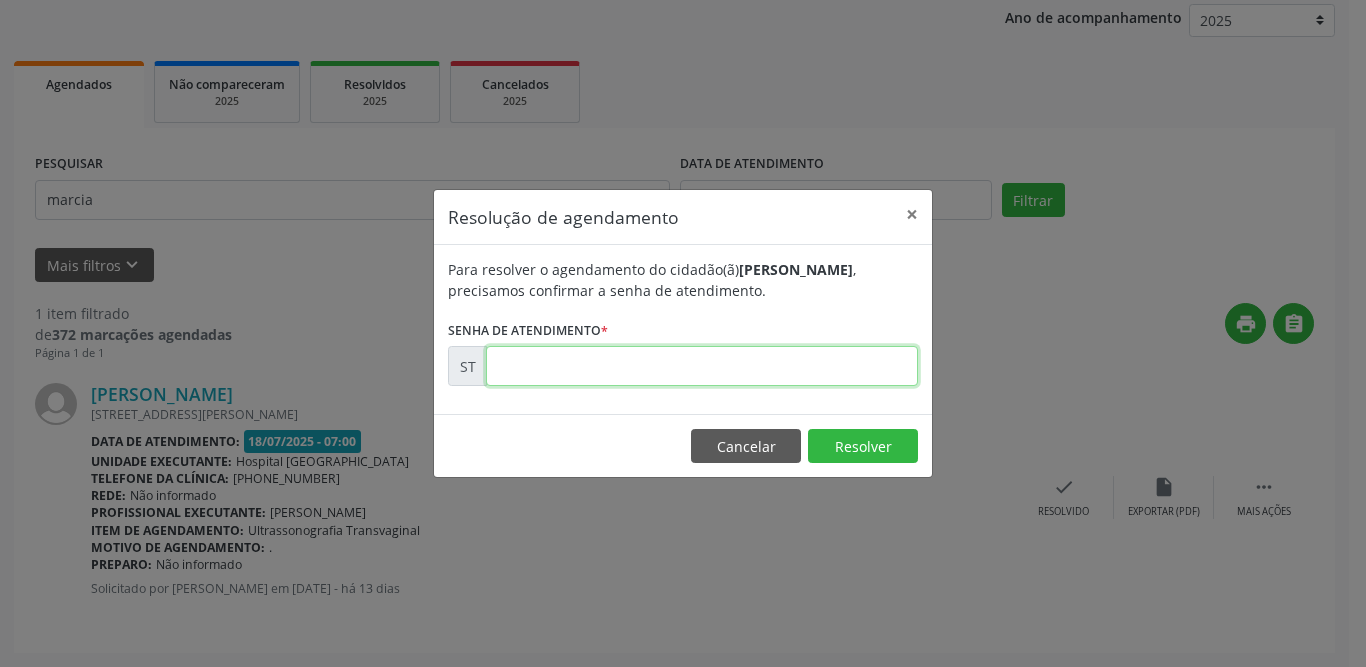click at bounding box center (702, 366) 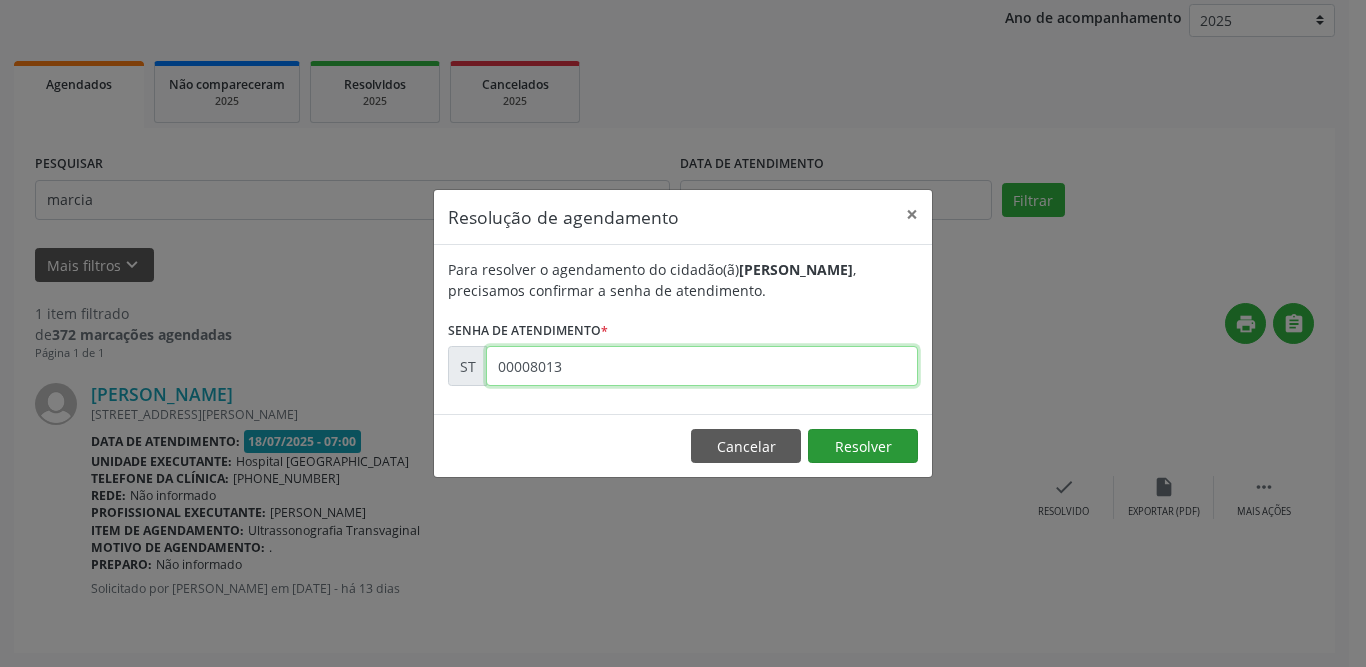 type on "00008013" 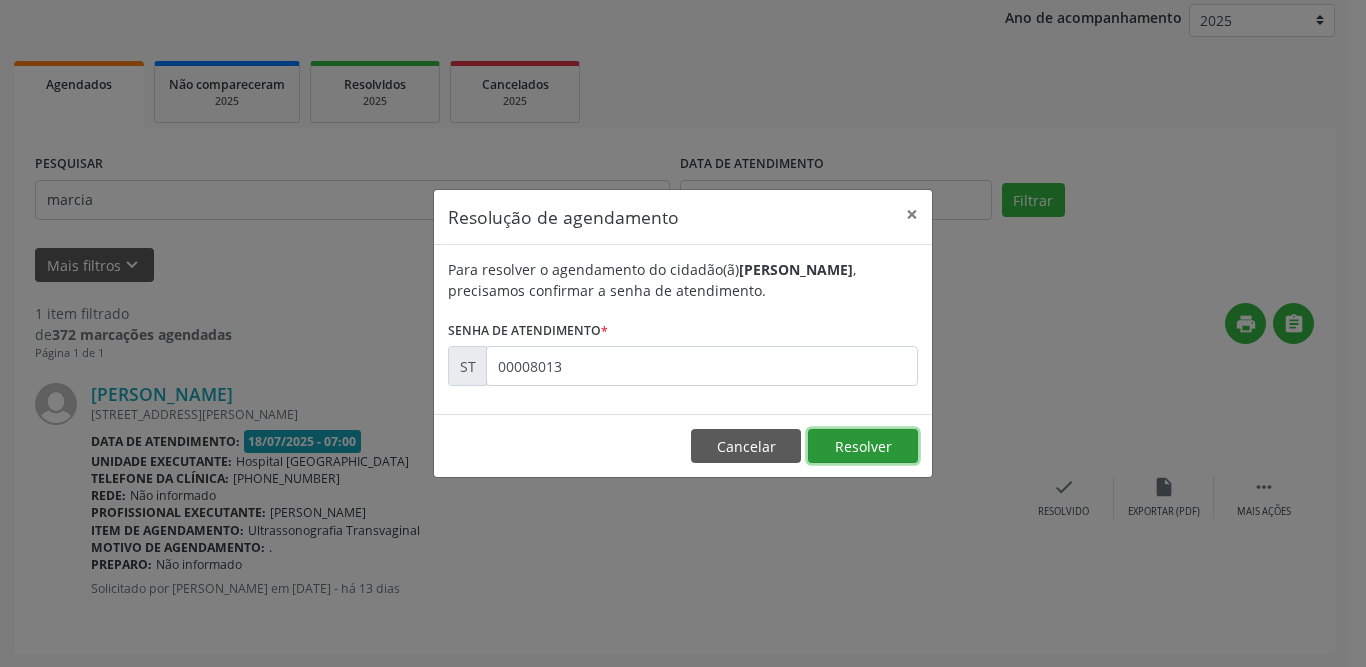 click on "Resolver" at bounding box center (863, 446) 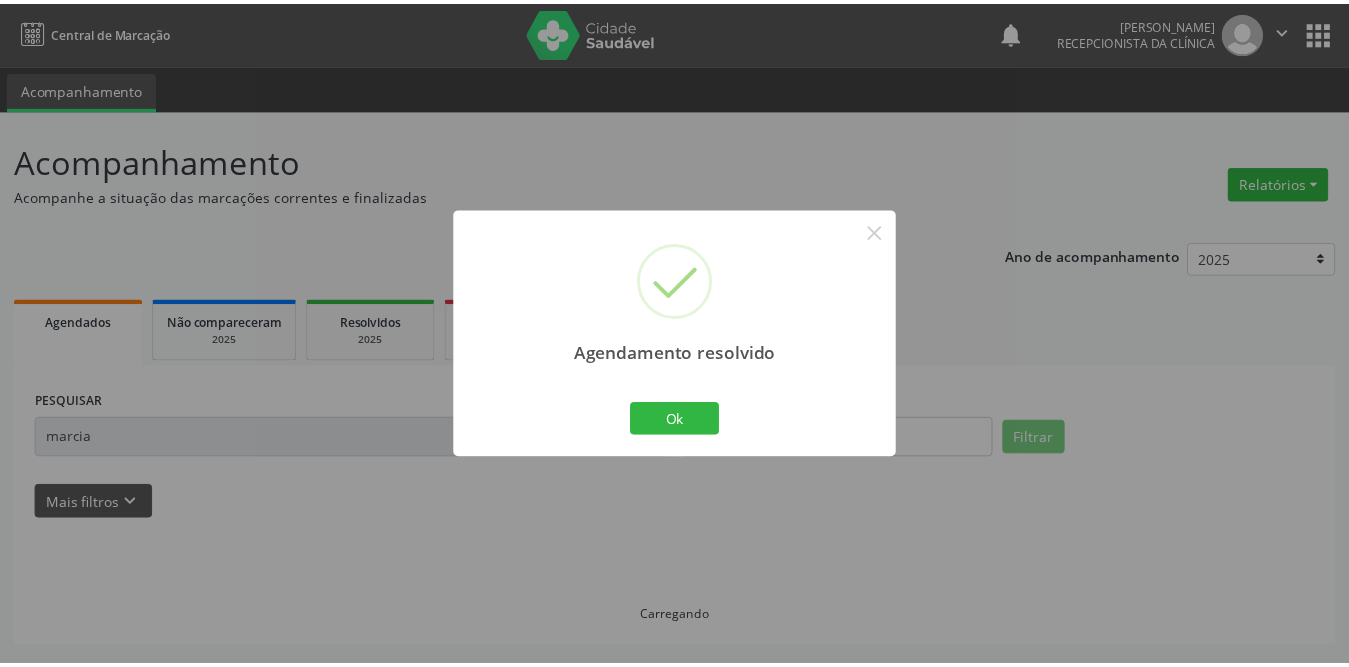 scroll, scrollTop: 0, scrollLeft: 0, axis: both 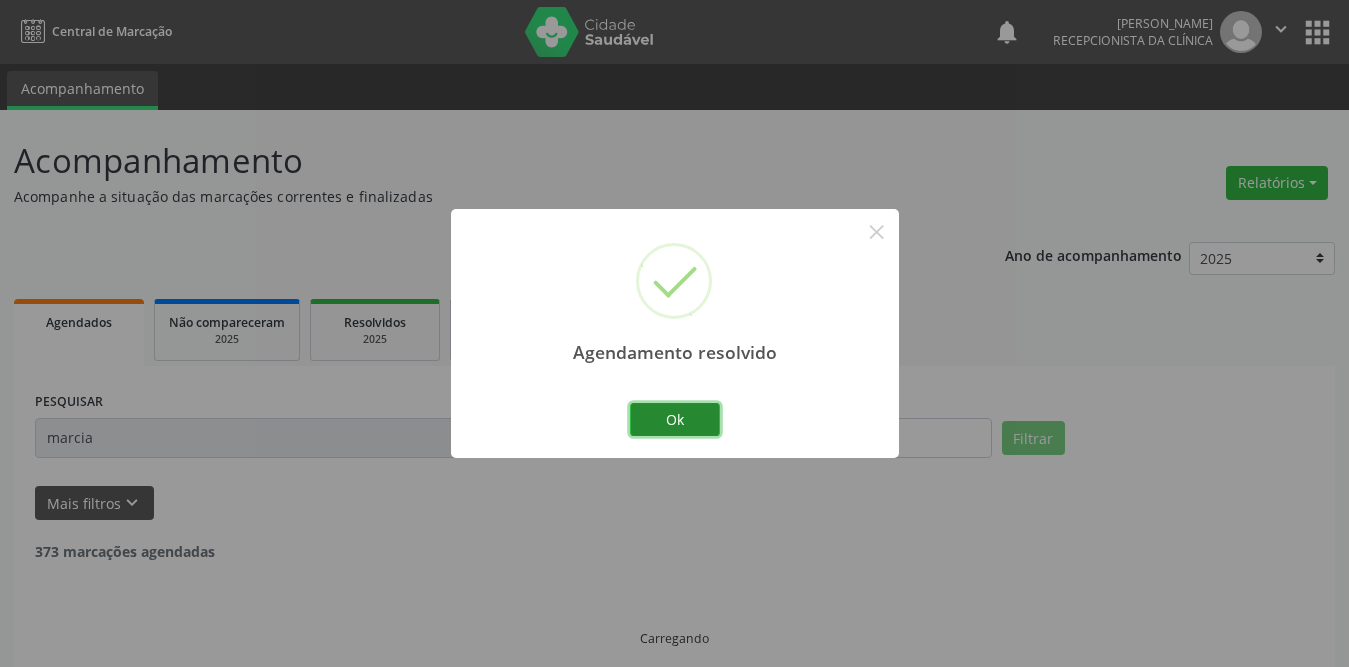 click on "Ok" at bounding box center [675, 420] 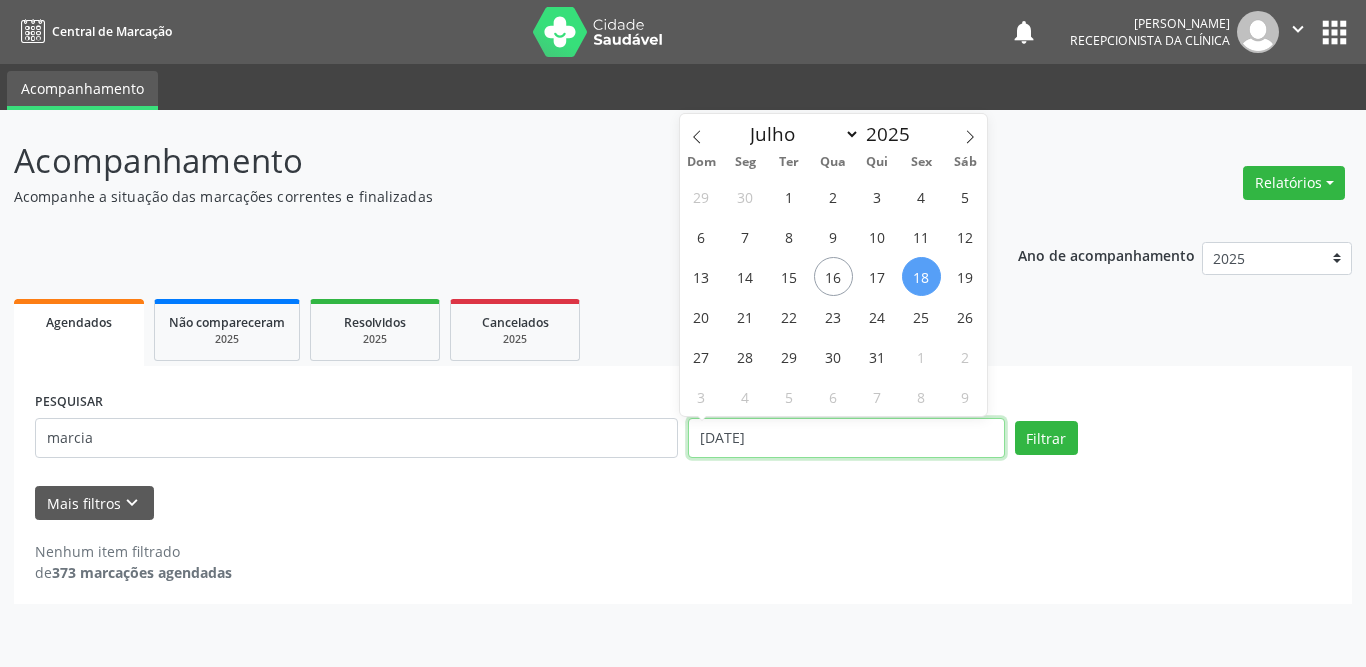 click on "[DATE]" at bounding box center [846, 438] 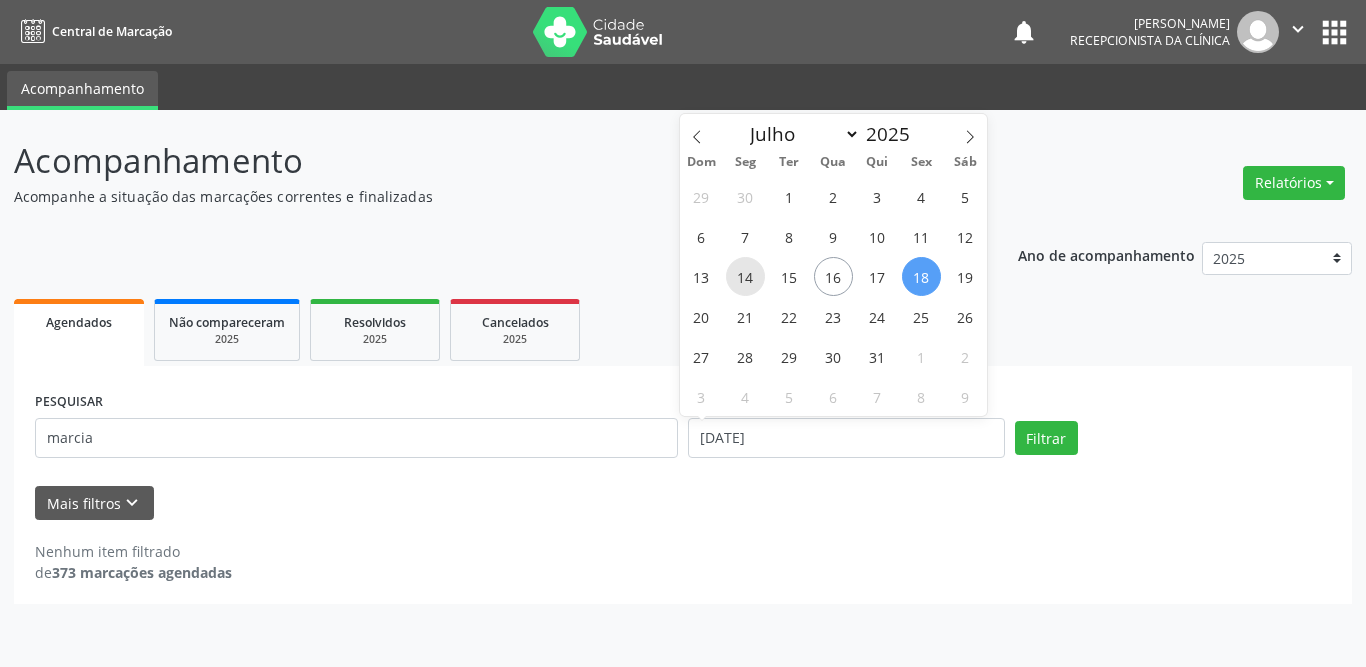 click on "14" at bounding box center (745, 276) 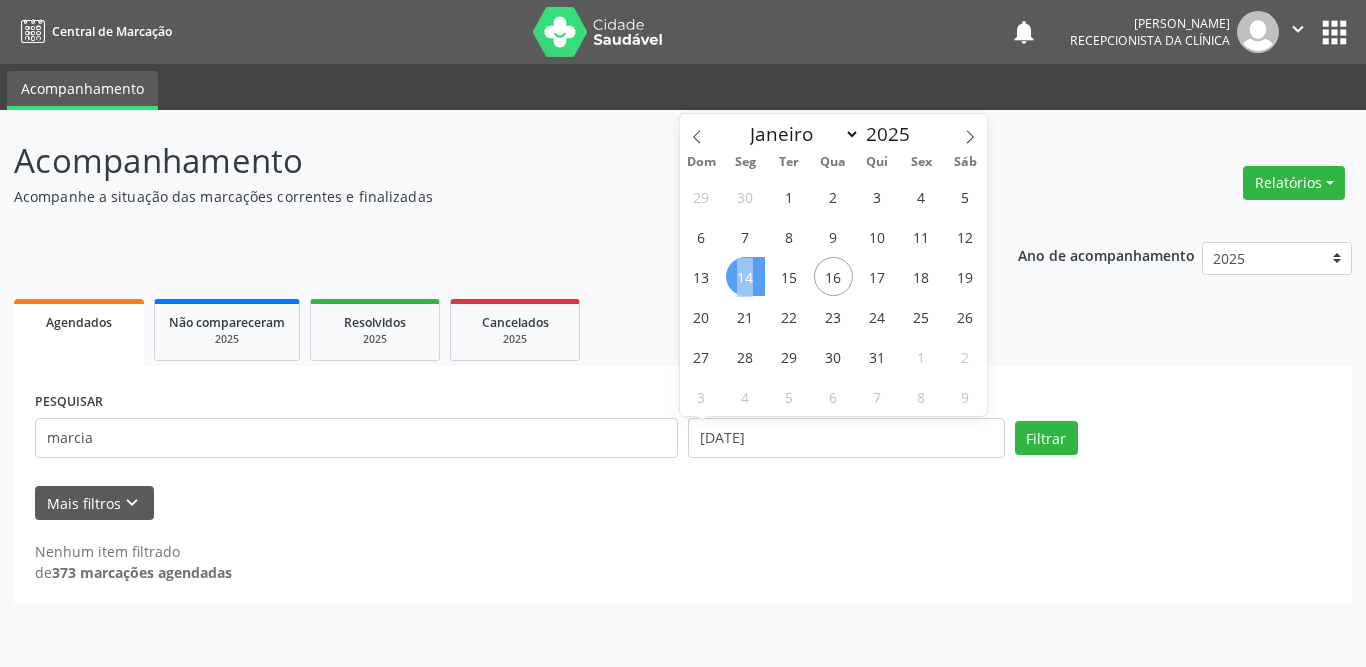 click on "14" at bounding box center (745, 276) 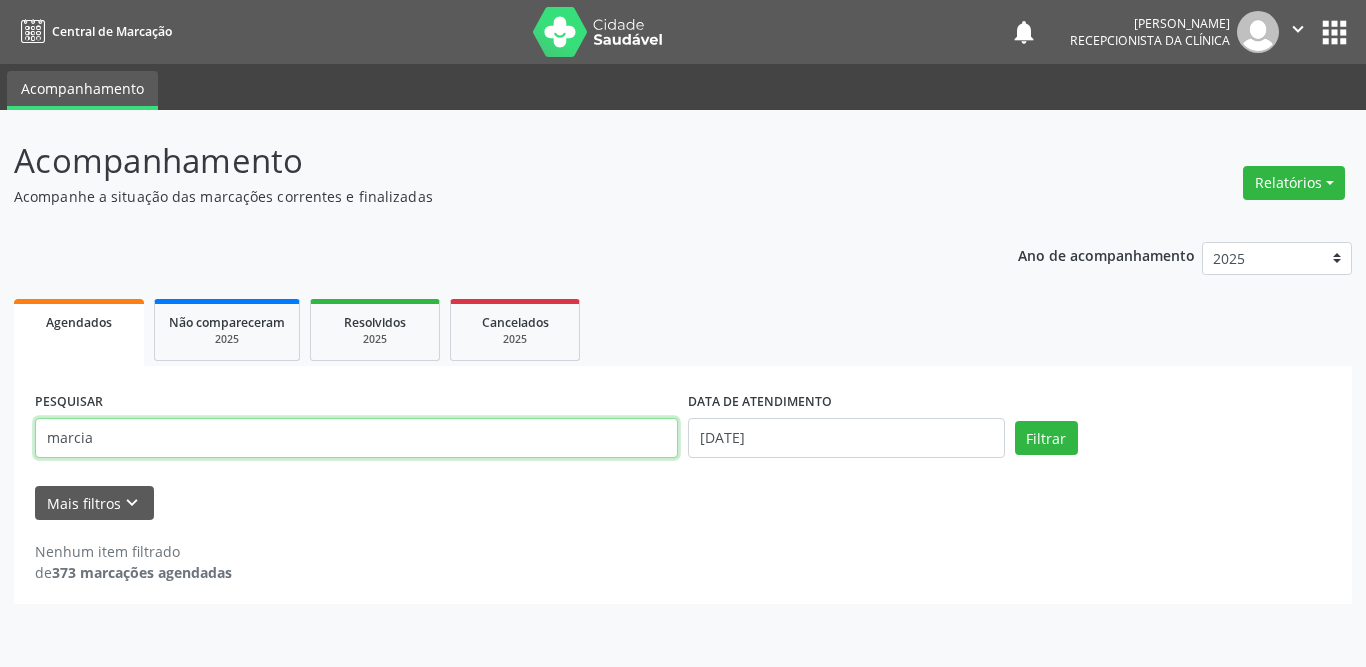 drag, startPoint x: 301, startPoint y: 437, endPoint x: 0, endPoint y: 444, distance: 301.0814 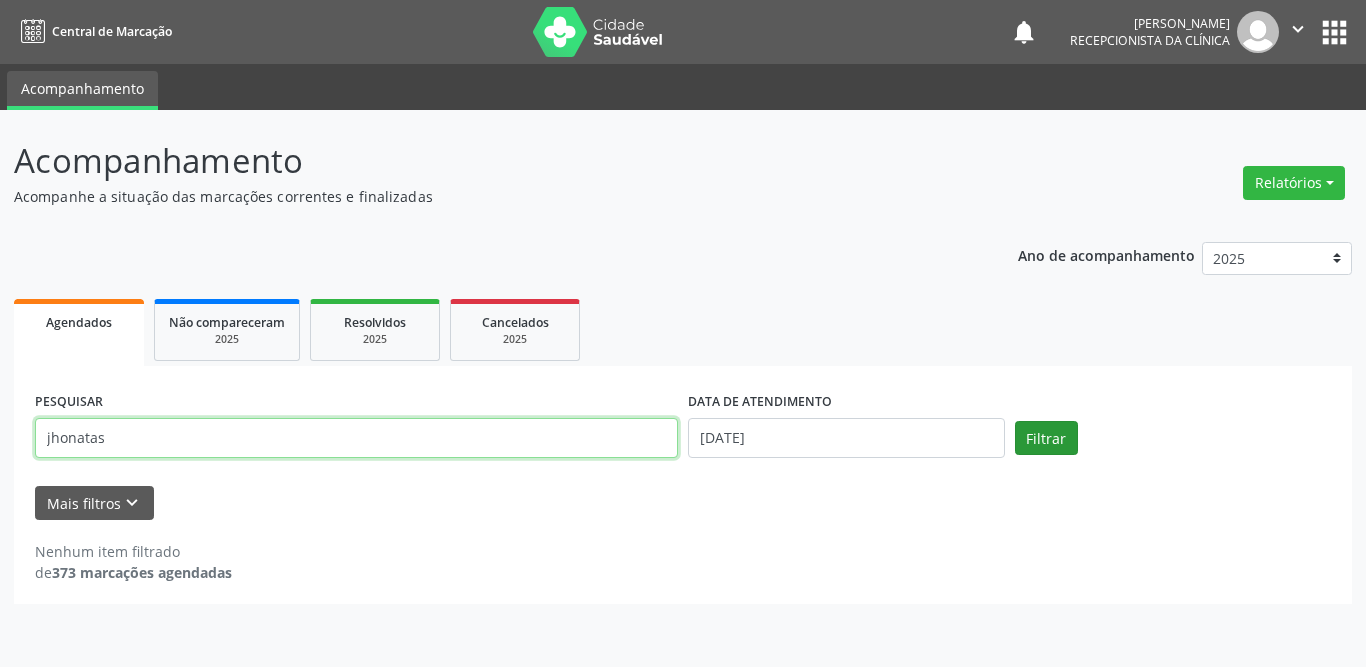 type on "jhonatas" 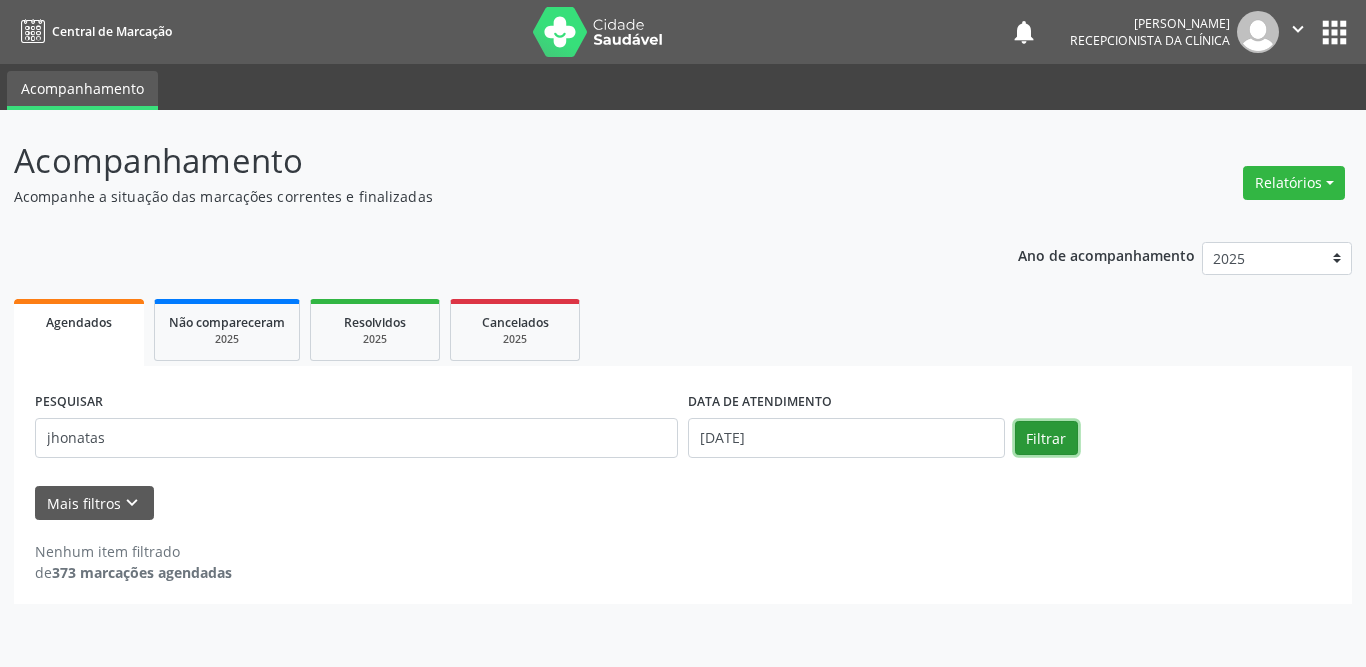 click on "Filtrar" at bounding box center (1046, 438) 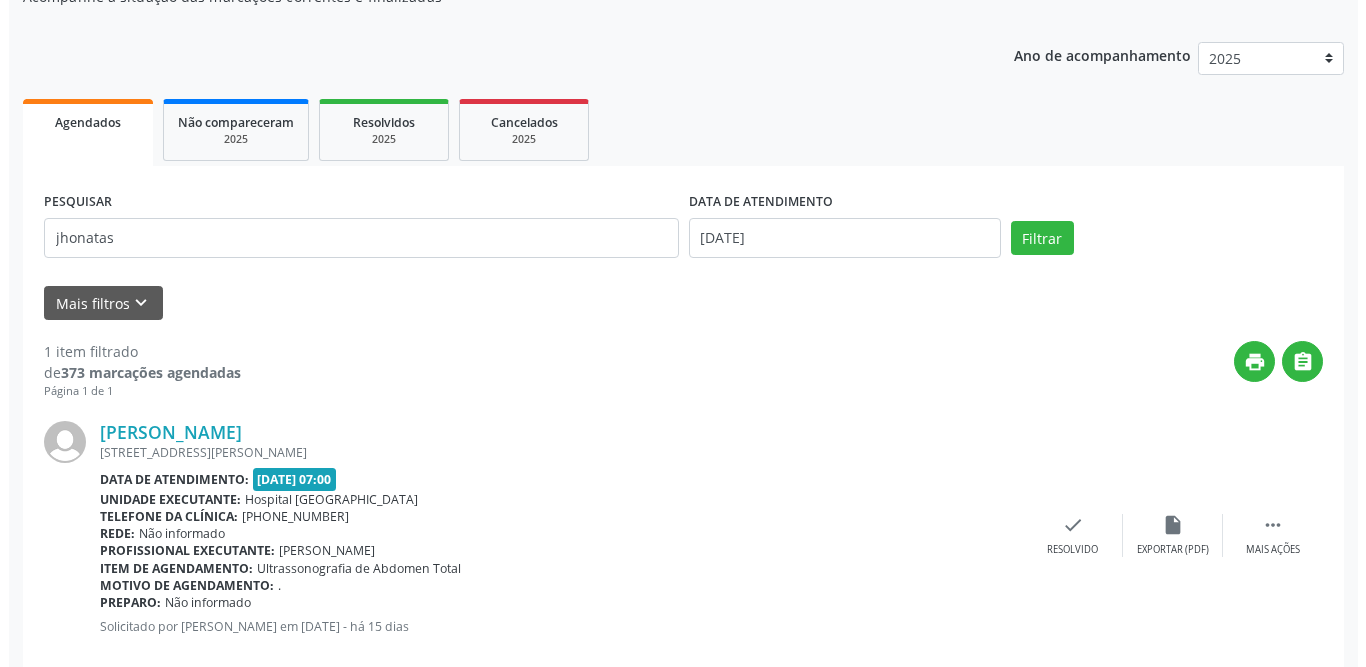 scroll, scrollTop: 238, scrollLeft: 0, axis: vertical 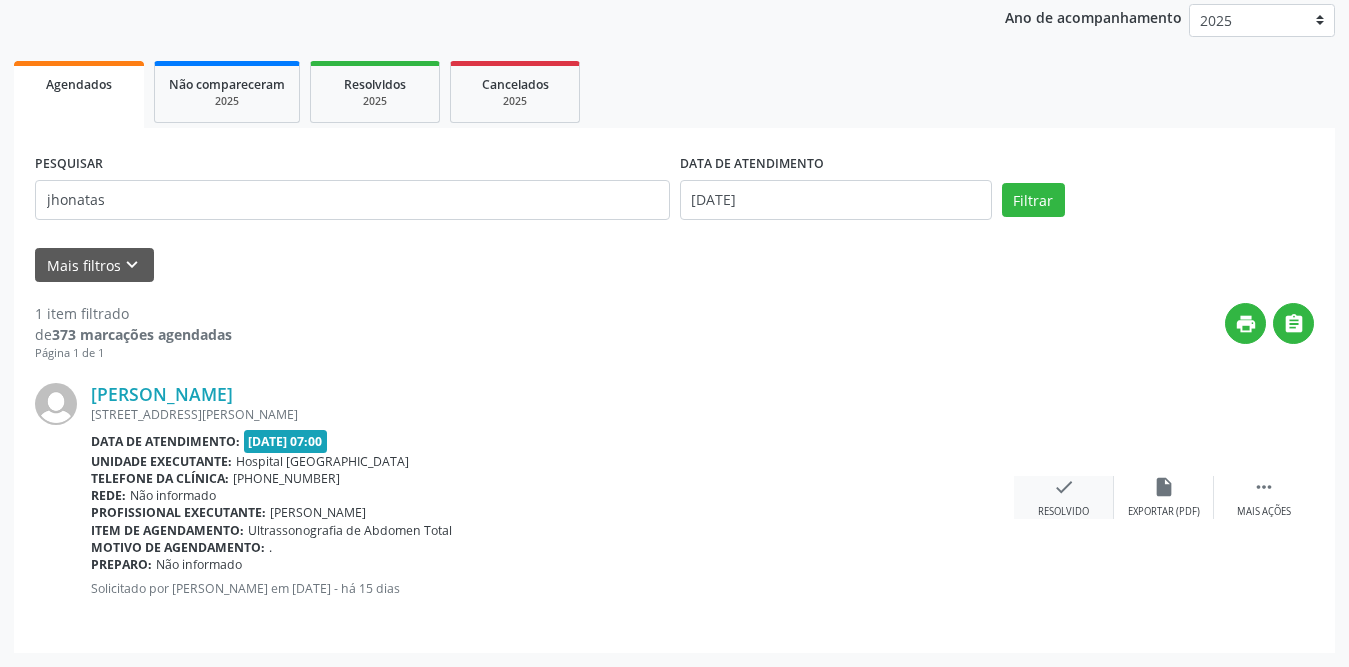 click on "check" at bounding box center (1064, 487) 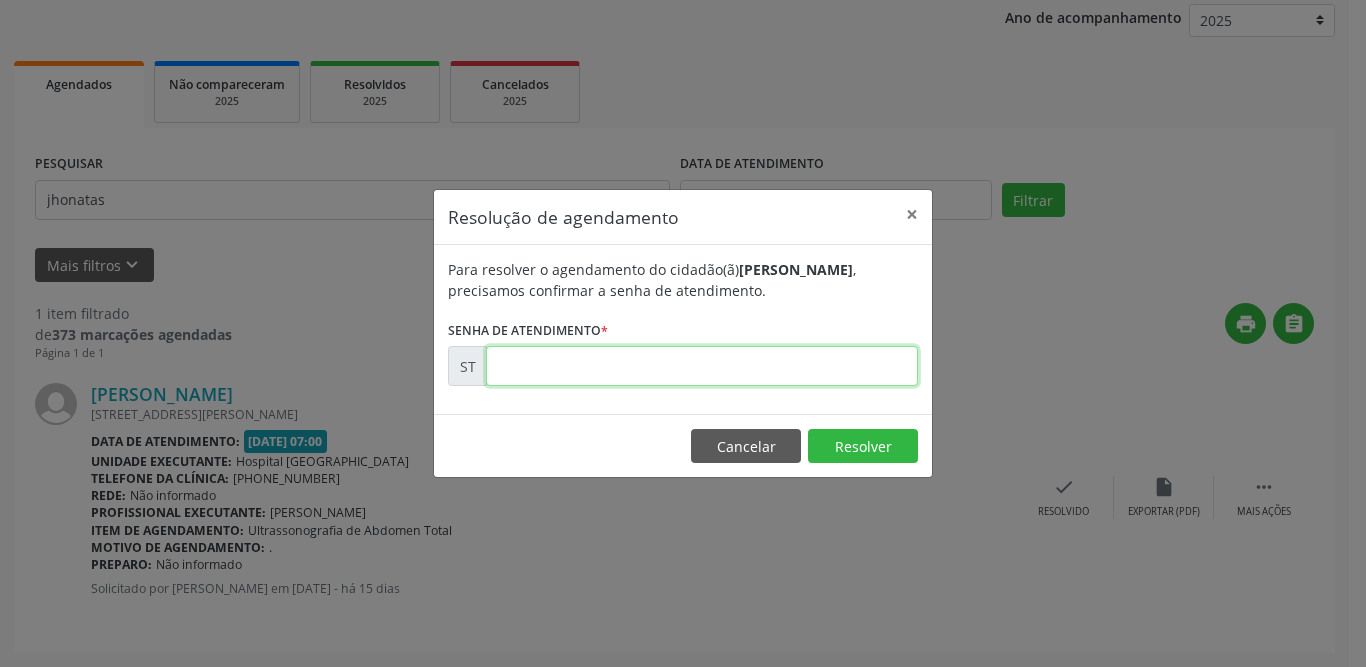 click at bounding box center [702, 366] 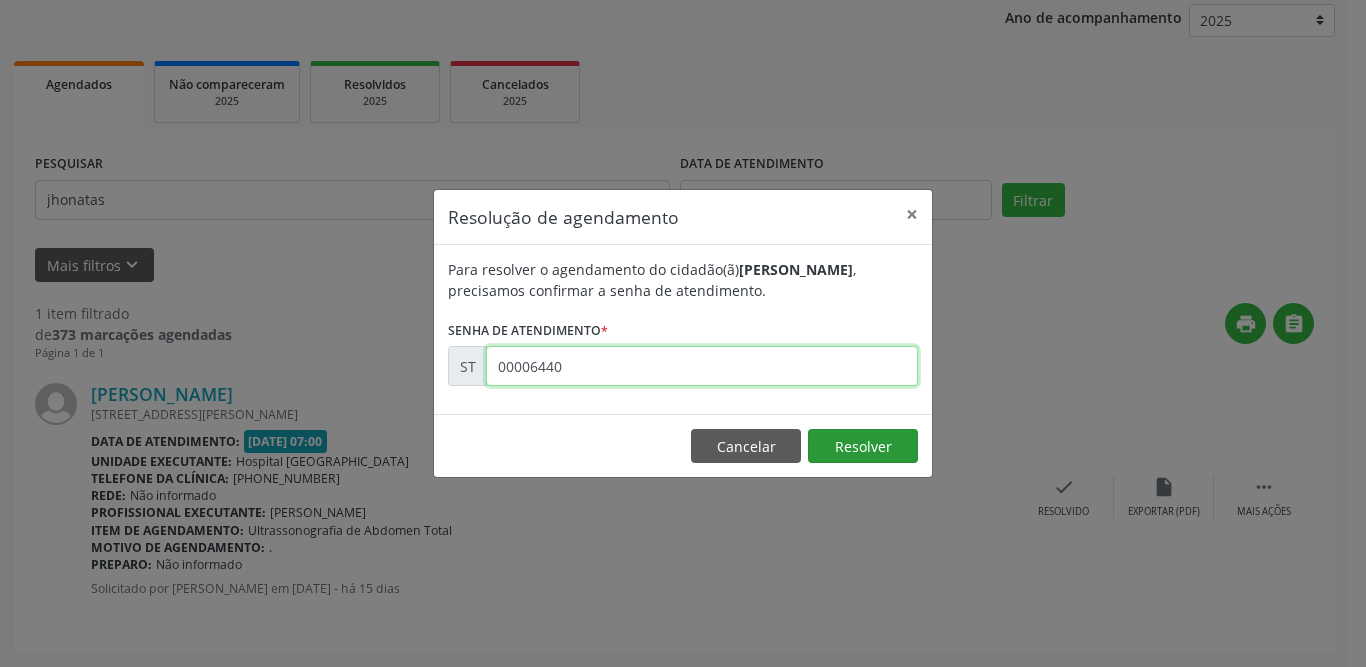type on "00006440" 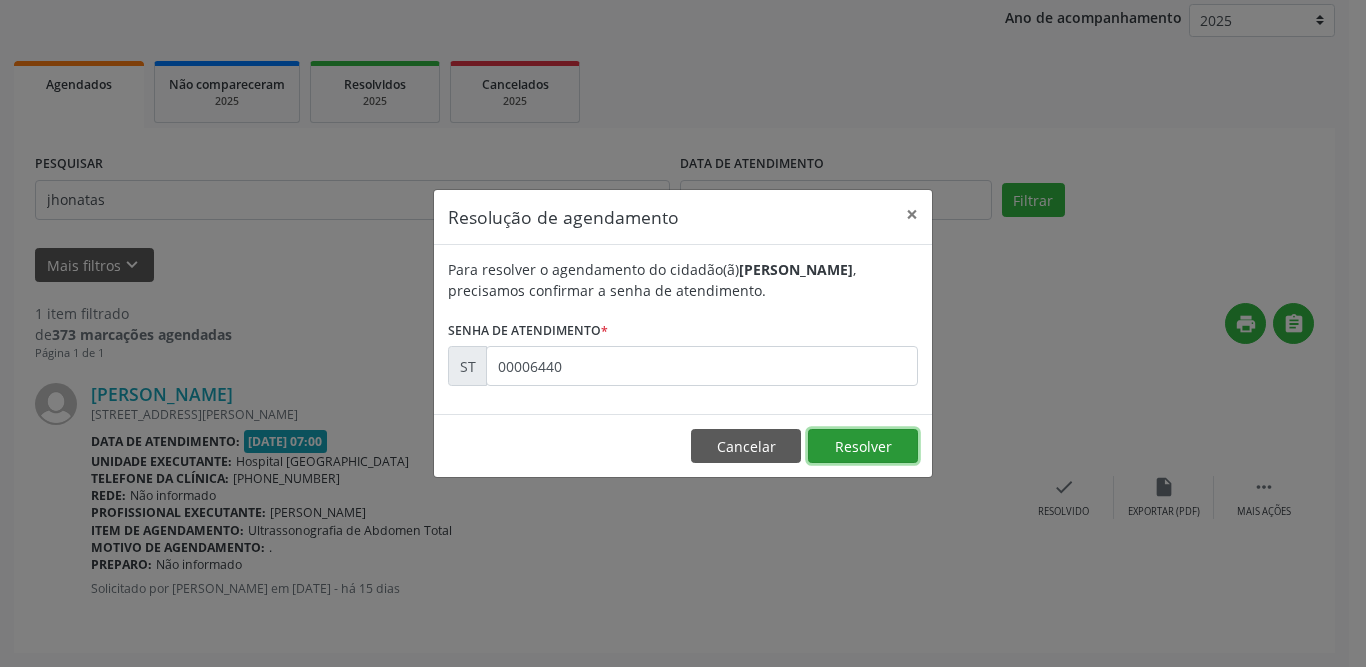 click on "Resolver" at bounding box center [863, 446] 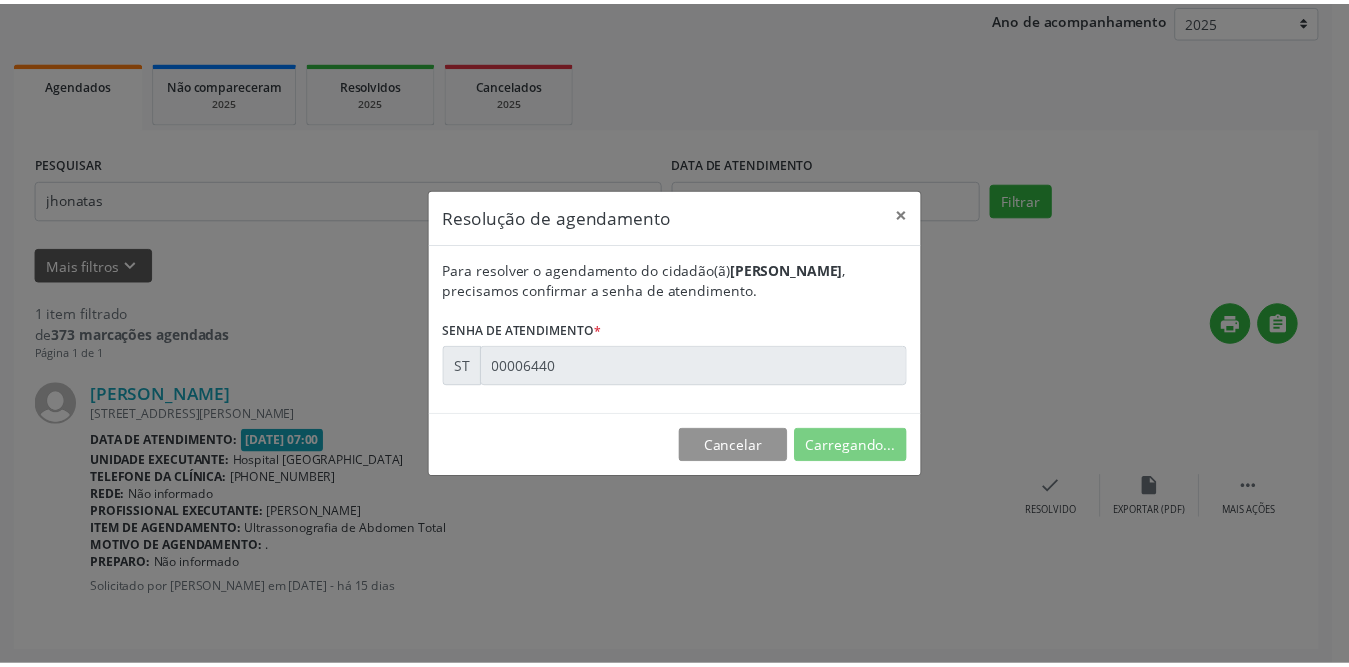 scroll, scrollTop: 0, scrollLeft: 0, axis: both 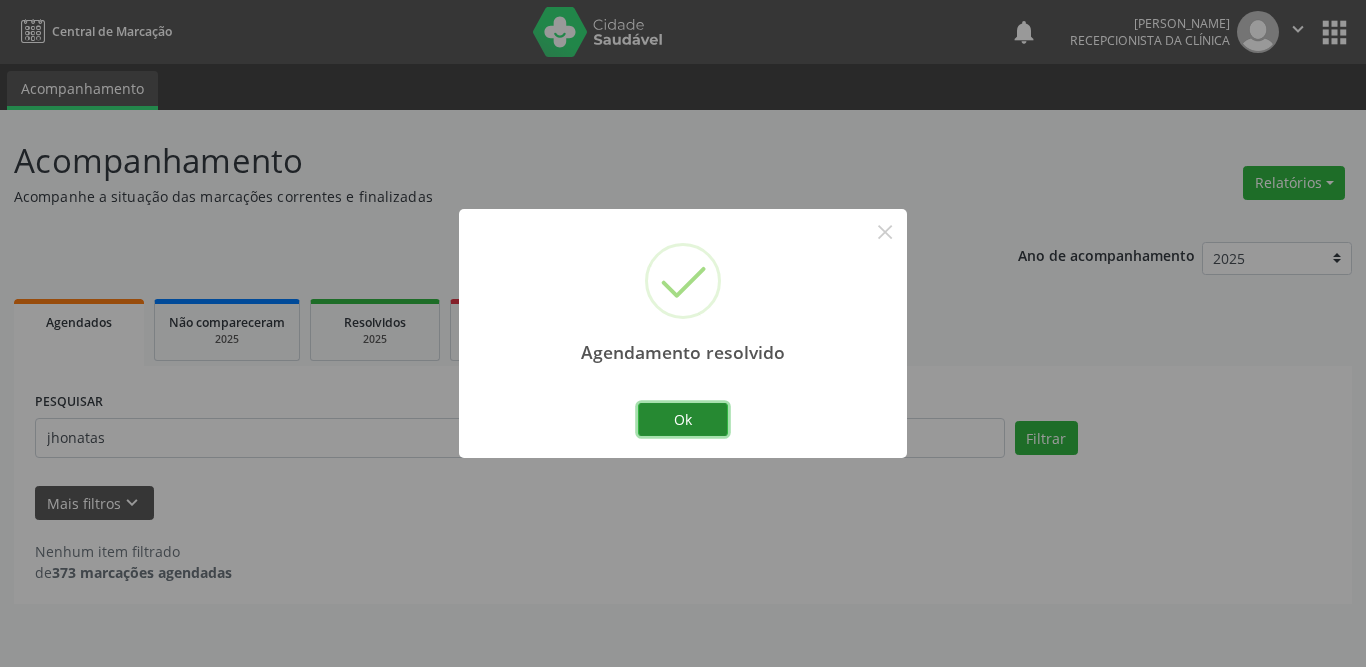click on "Ok" at bounding box center [683, 420] 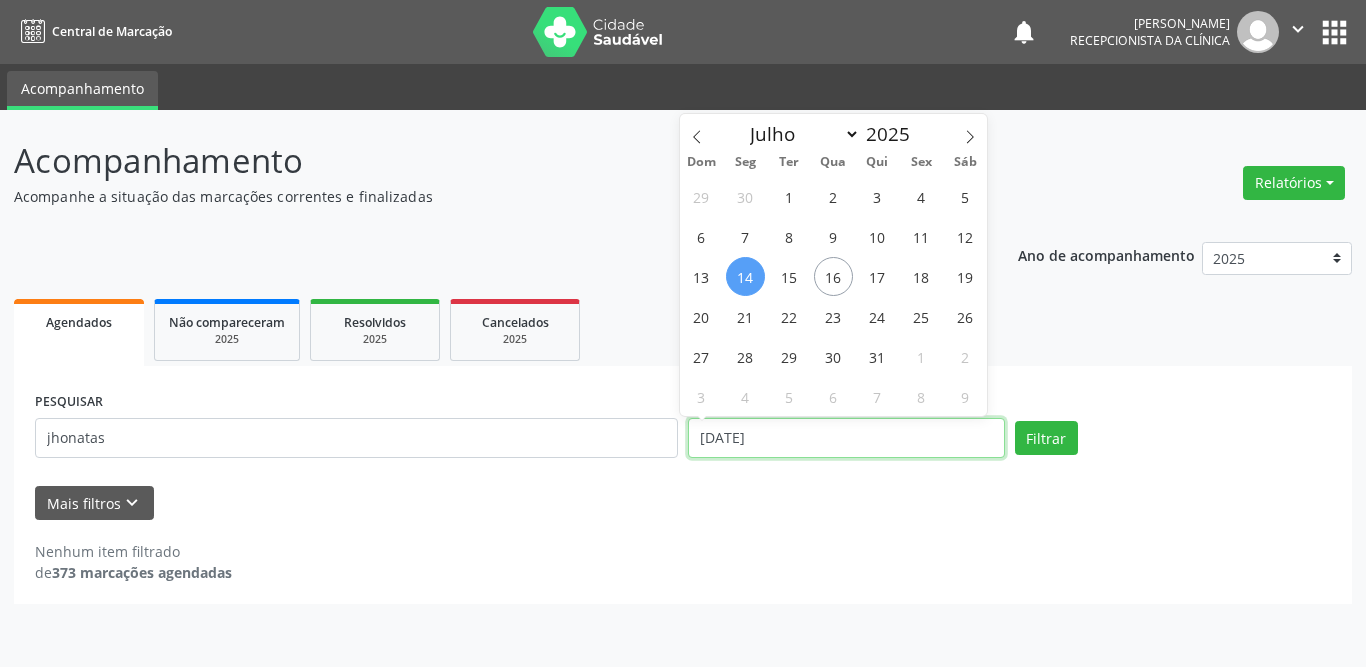 click on "[DATE]" at bounding box center [846, 438] 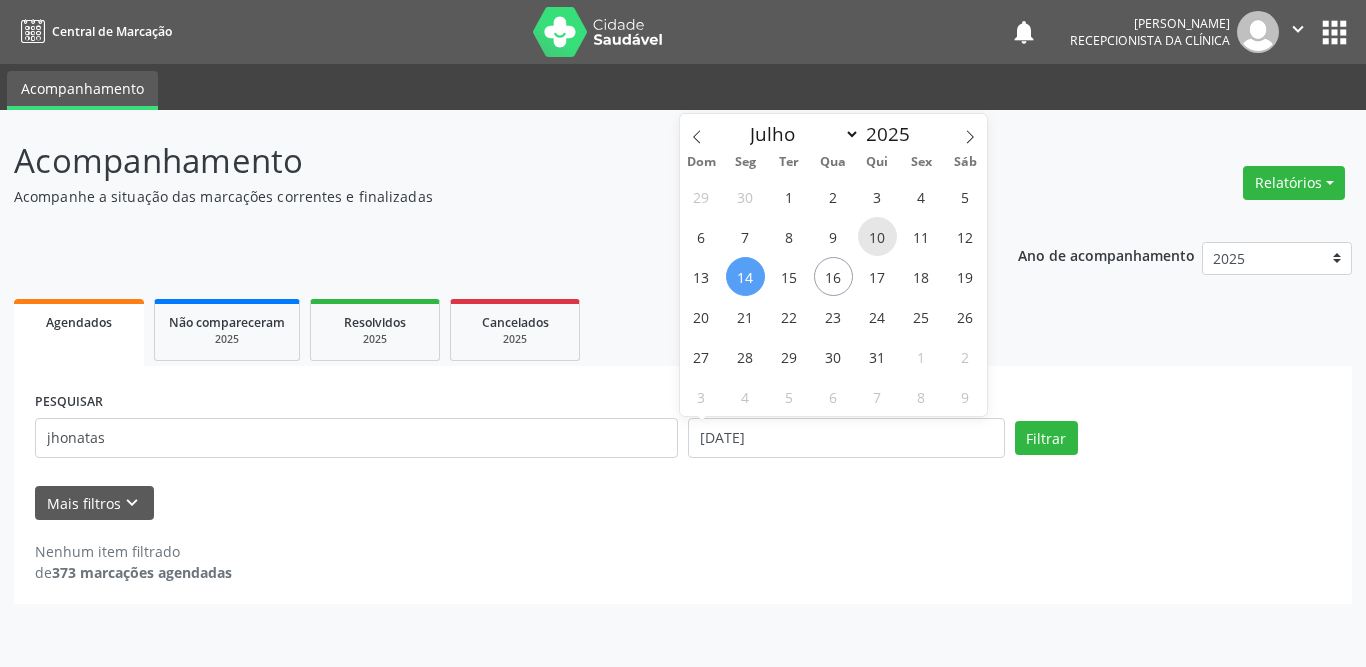 click on "10" at bounding box center (877, 236) 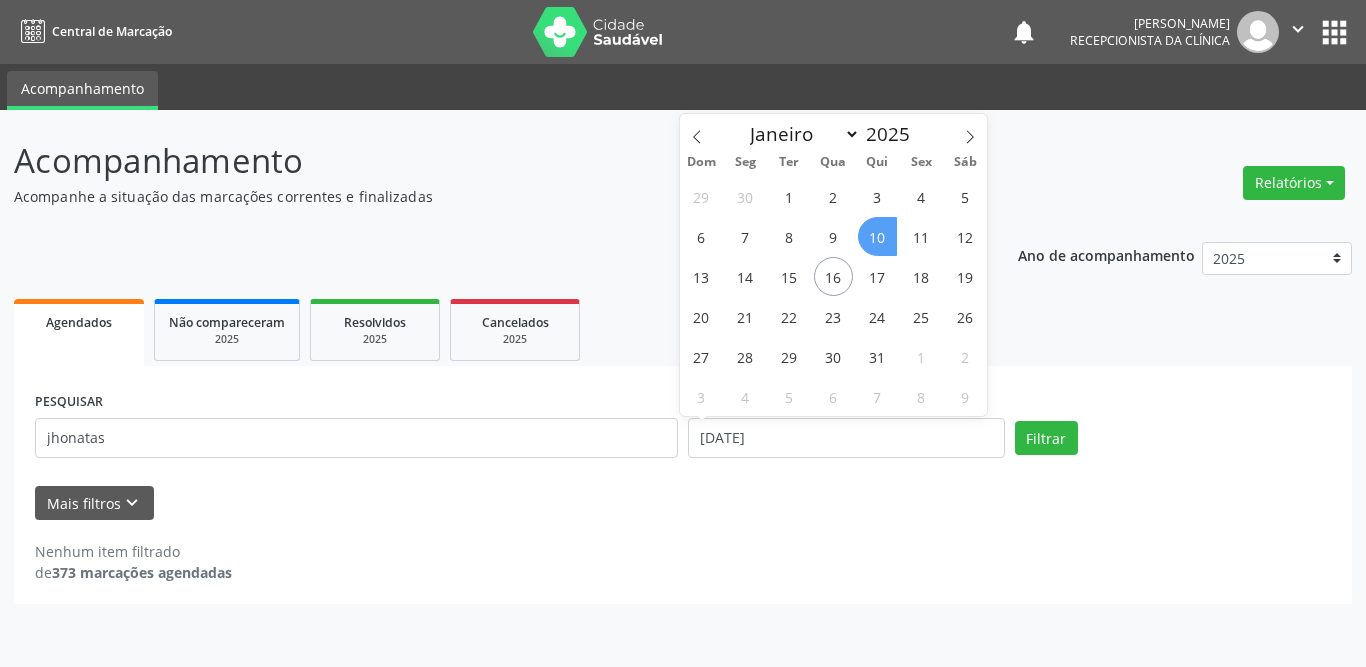click on "10" at bounding box center (877, 236) 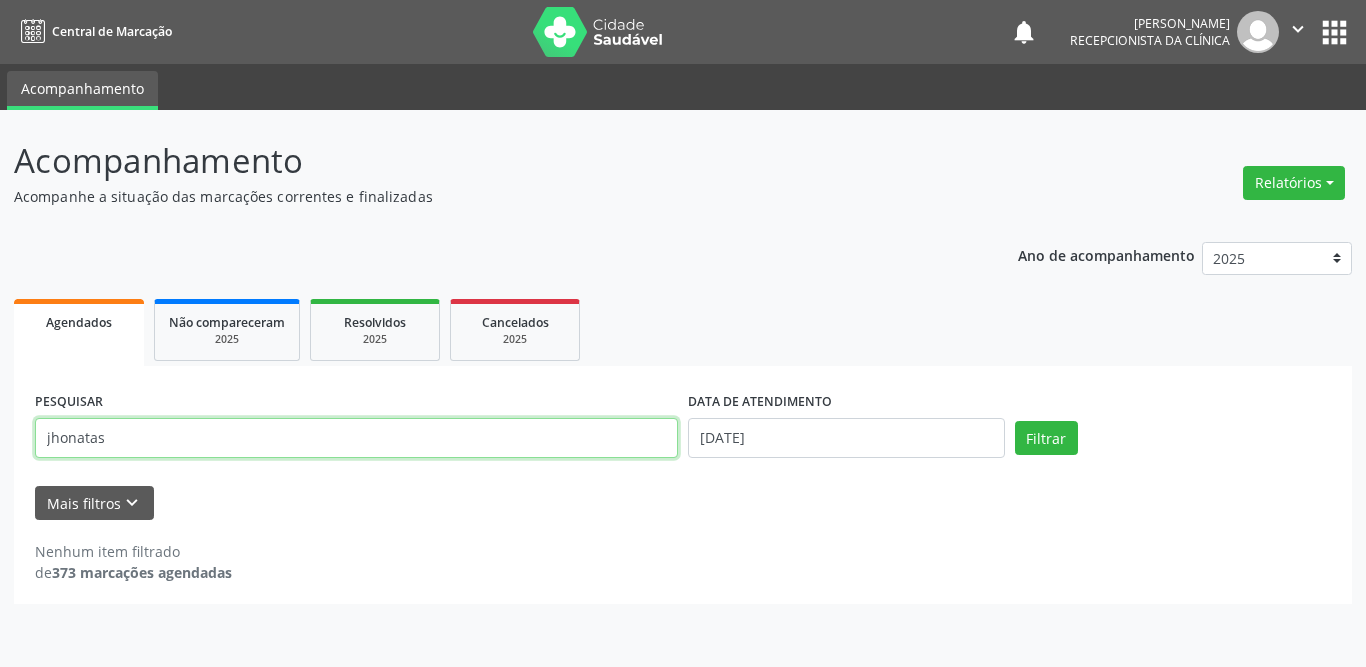 drag, startPoint x: 243, startPoint y: 432, endPoint x: 12, endPoint y: 436, distance: 231.03462 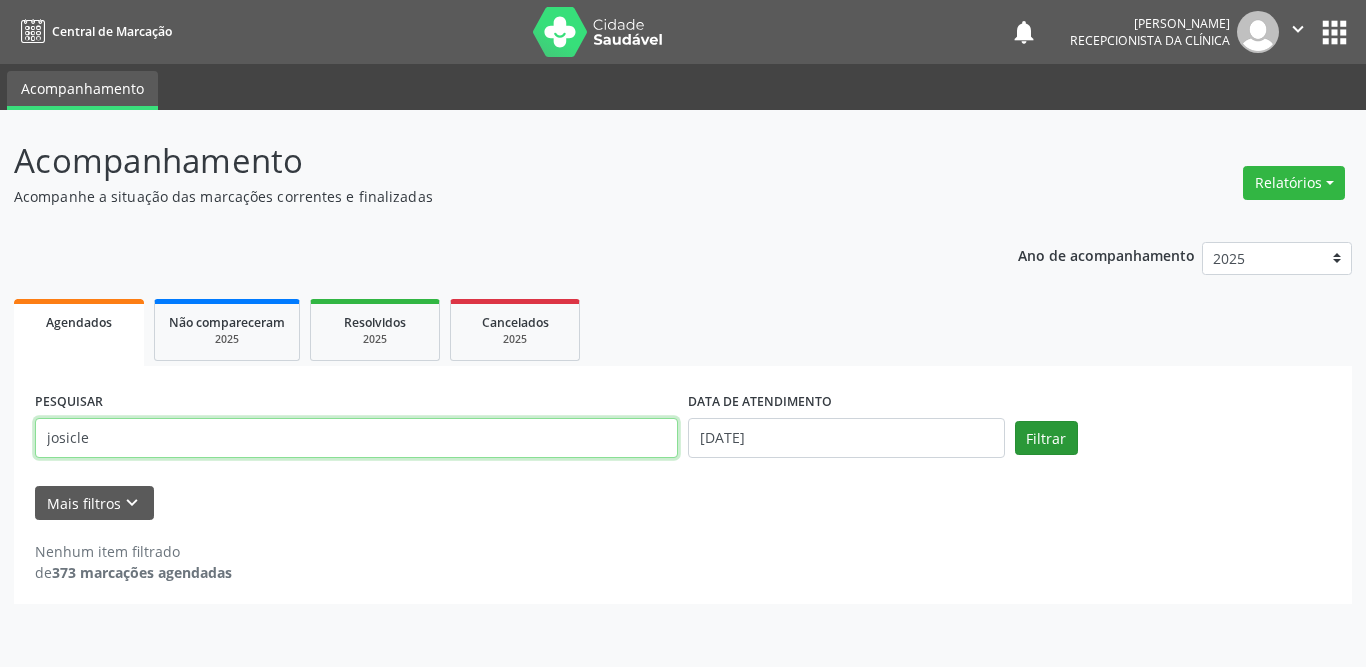 type on "josicle" 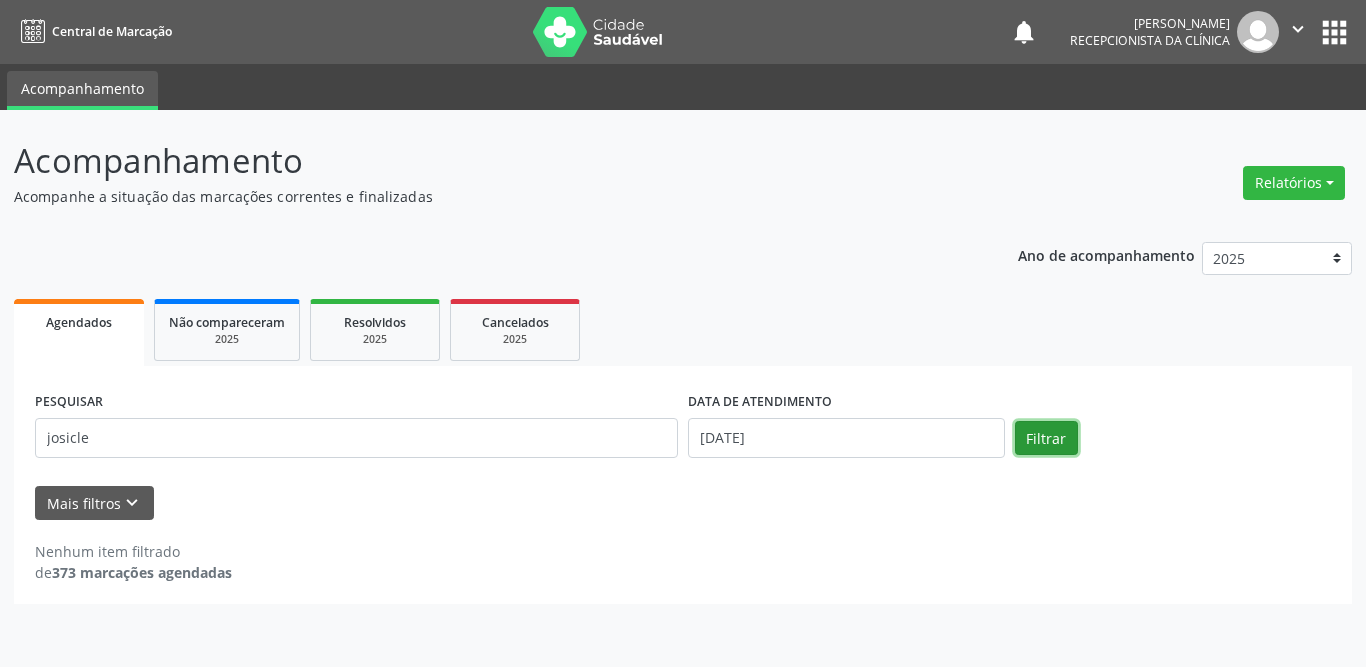click on "Filtrar" at bounding box center [1046, 438] 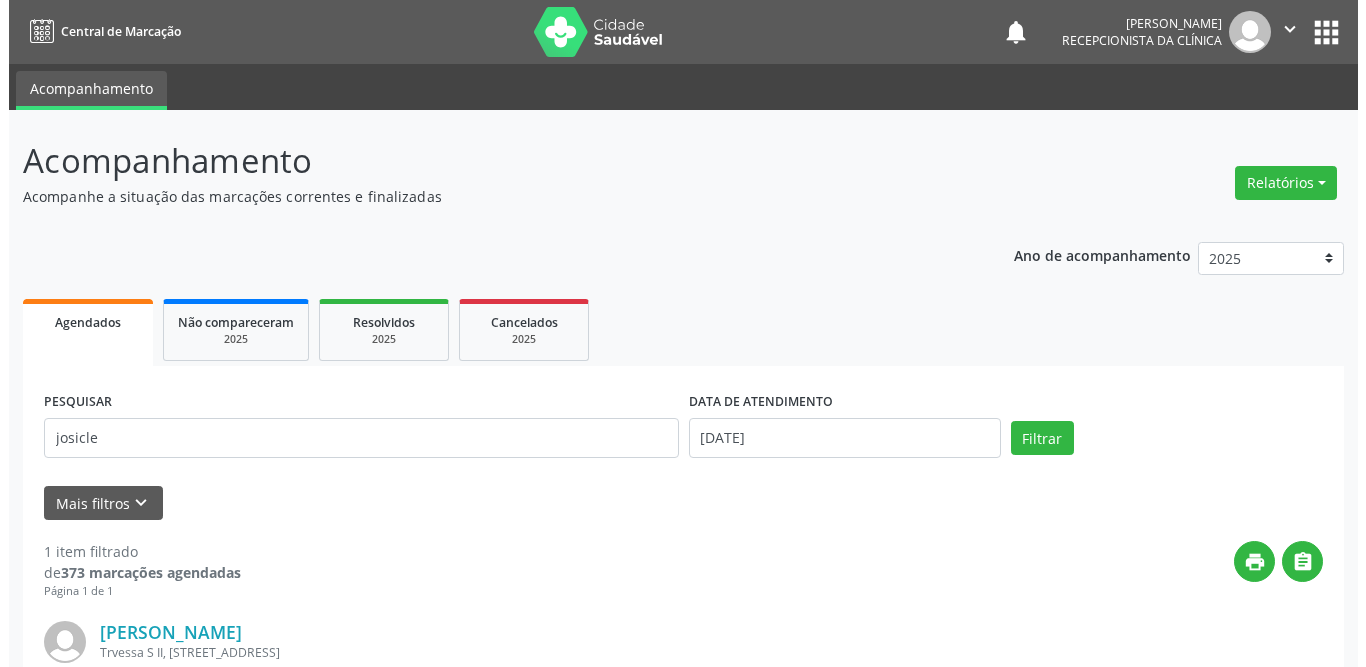 scroll, scrollTop: 238, scrollLeft: 0, axis: vertical 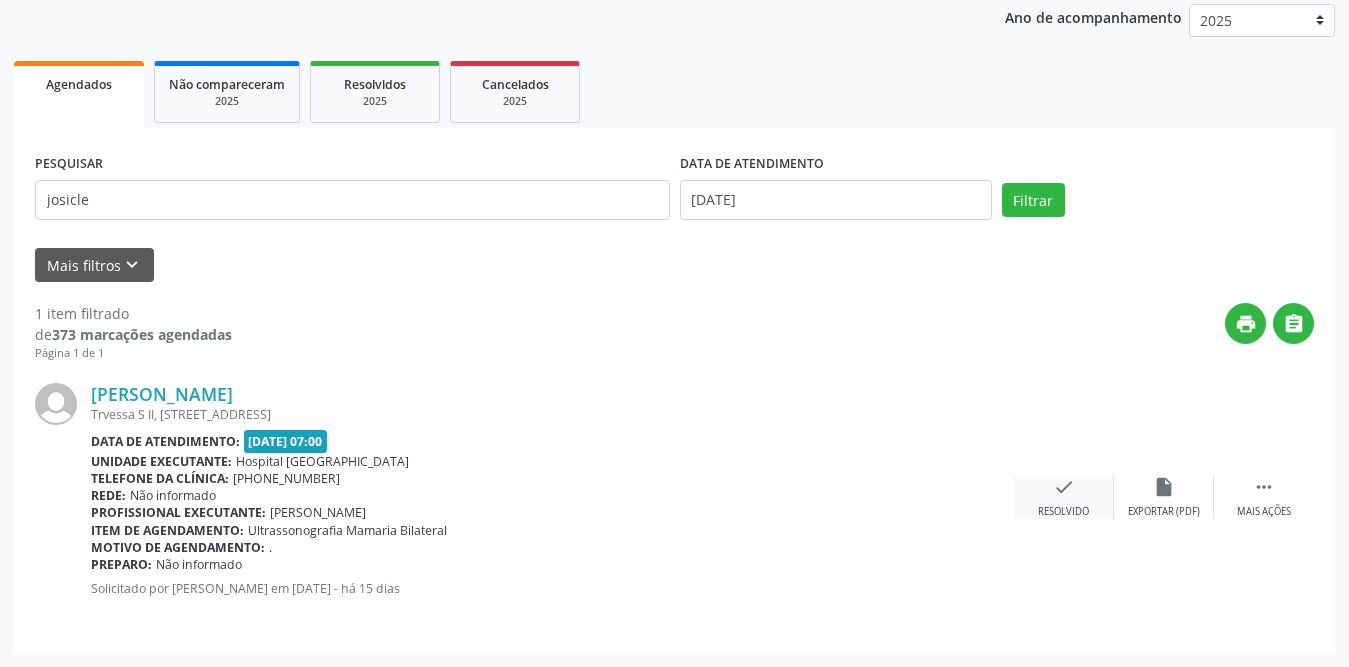 click on "check" at bounding box center [1064, 487] 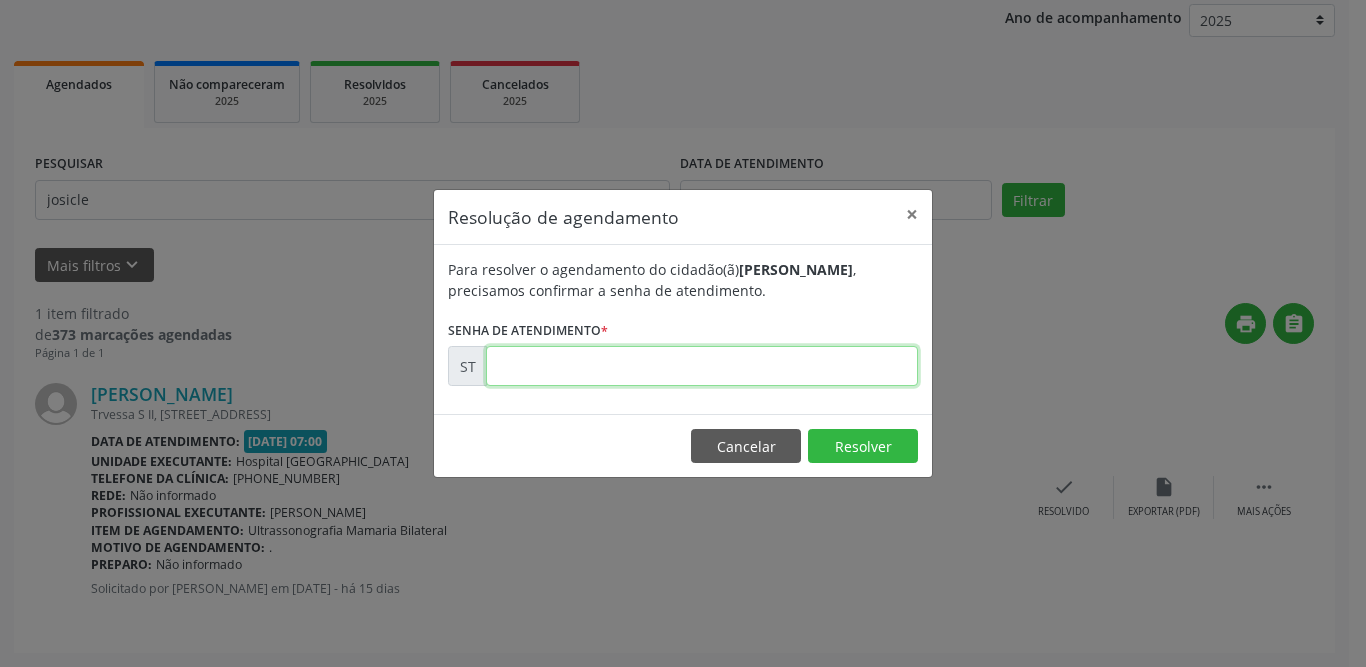 click at bounding box center [702, 366] 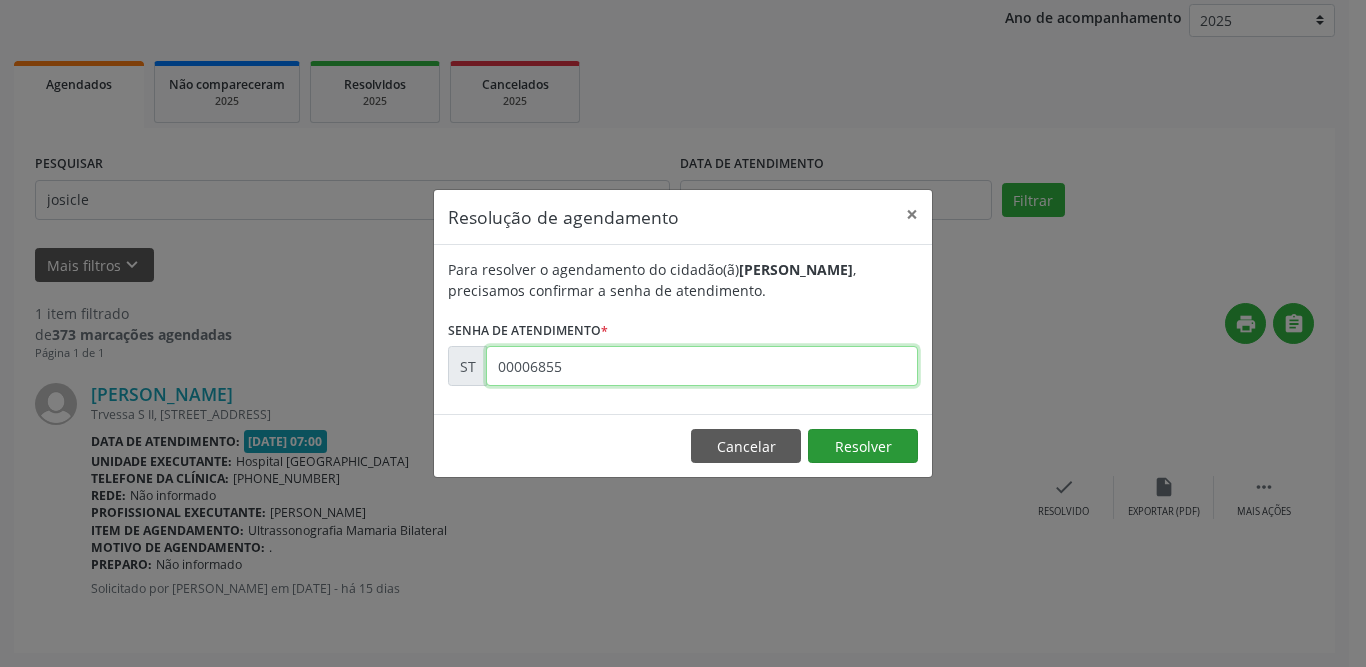 type on "00006855" 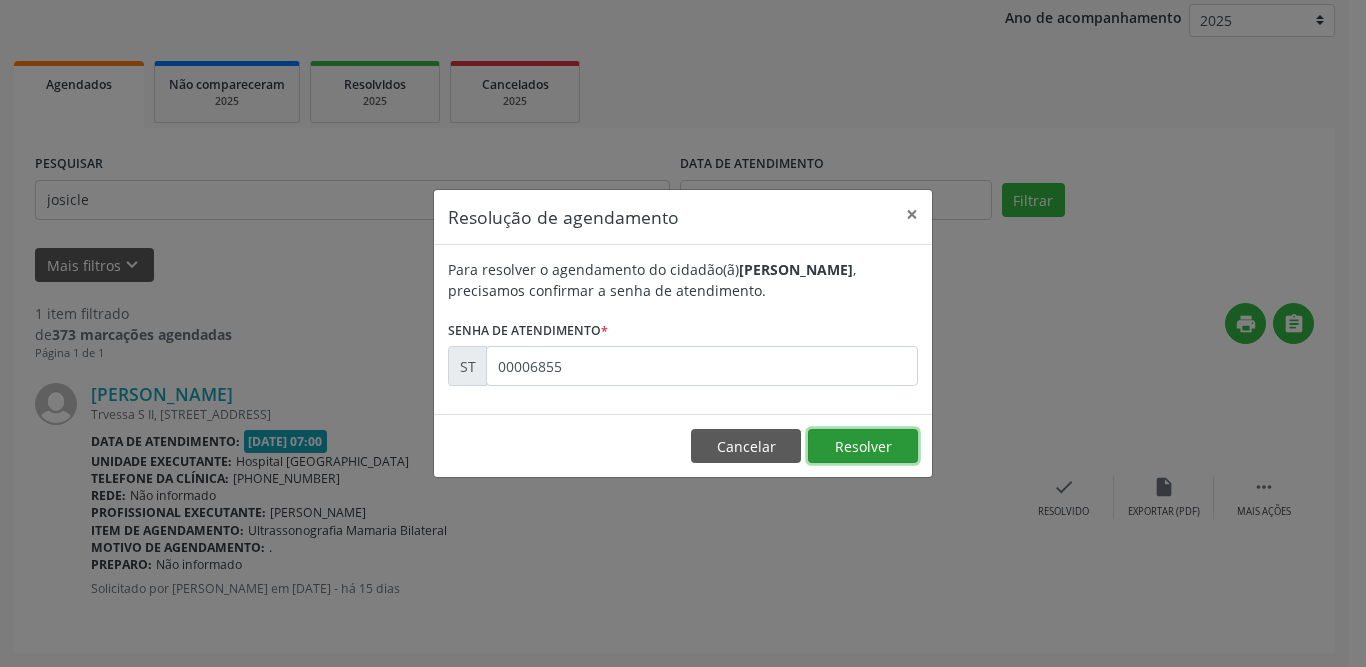 click on "Resolver" at bounding box center (863, 446) 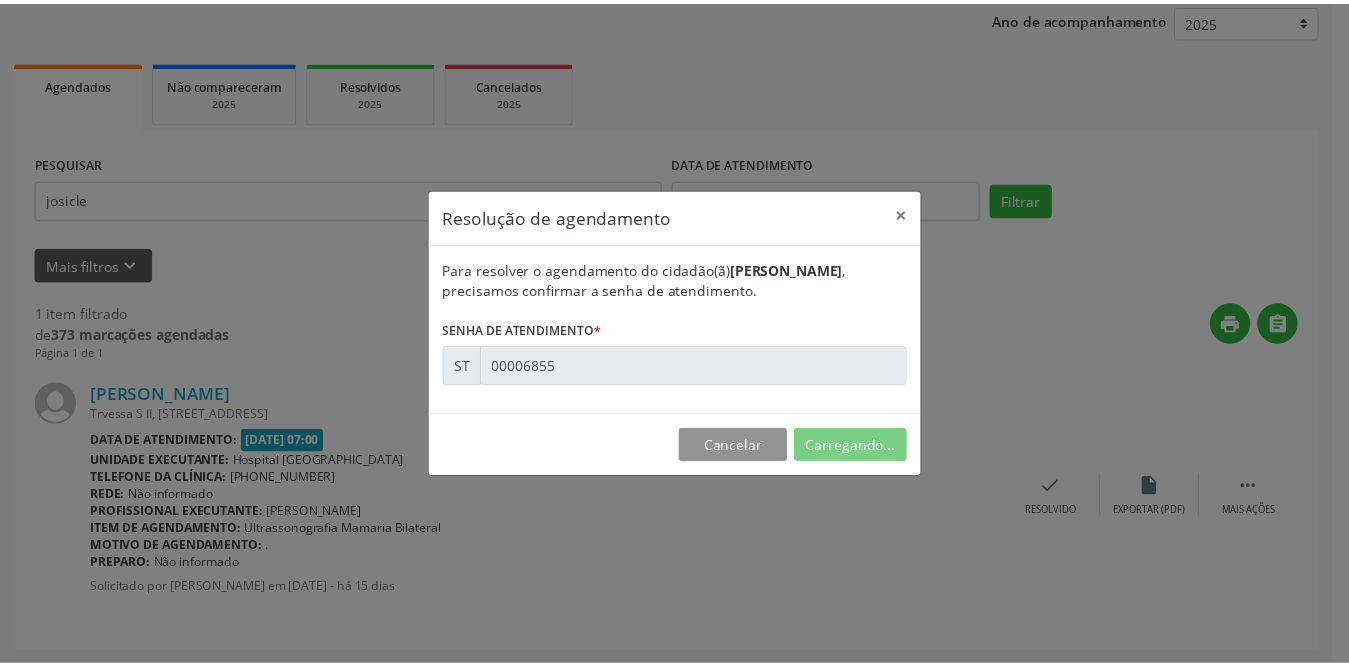 scroll, scrollTop: 0, scrollLeft: 0, axis: both 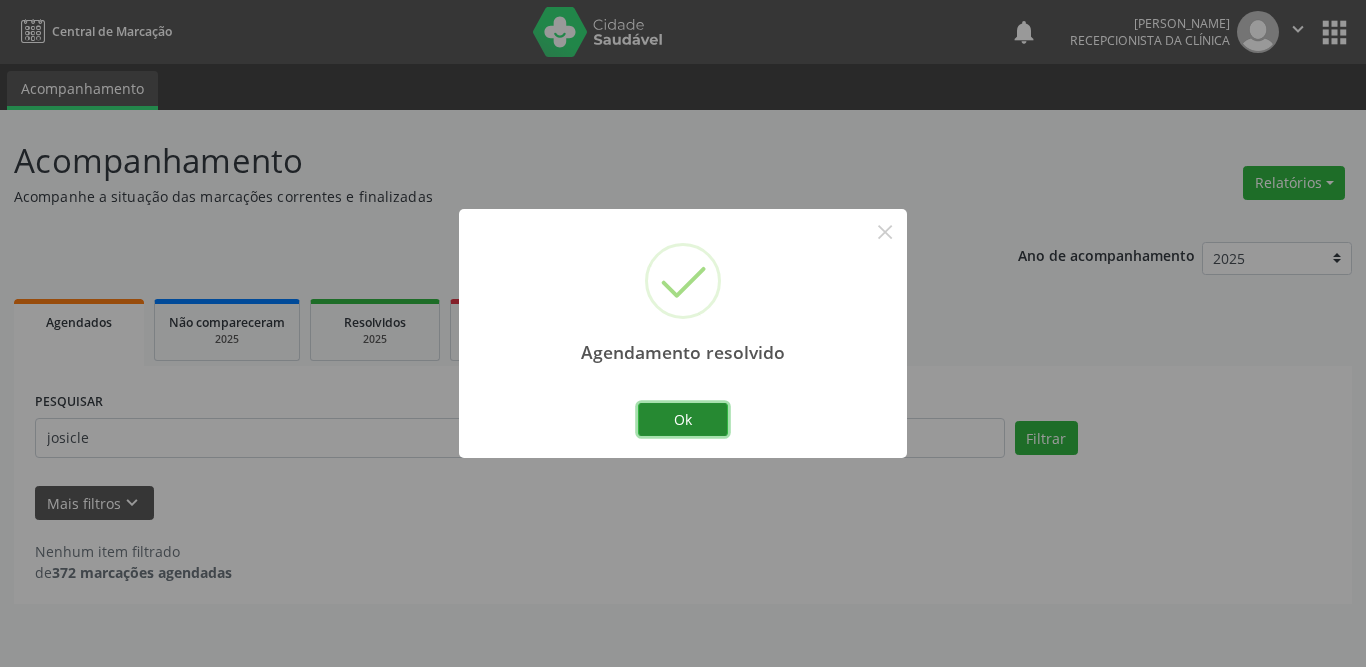 click on "Ok" at bounding box center (683, 420) 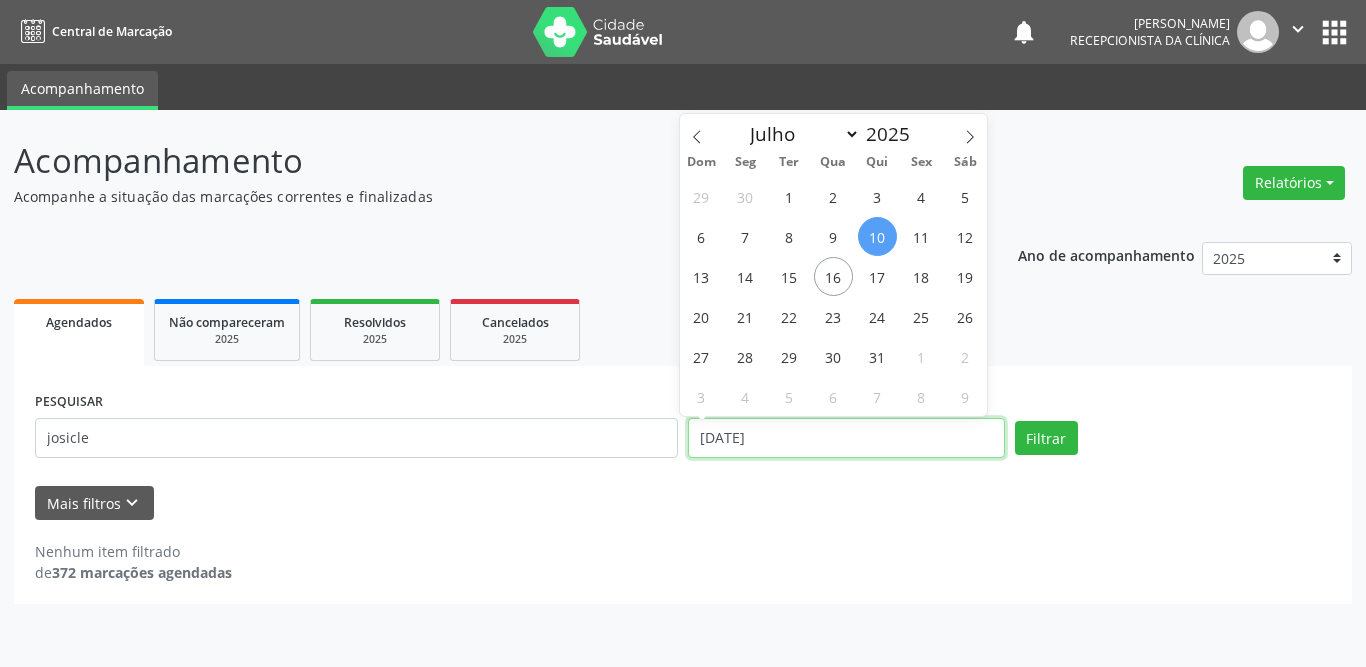 click on "[DATE]" at bounding box center (846, 438) 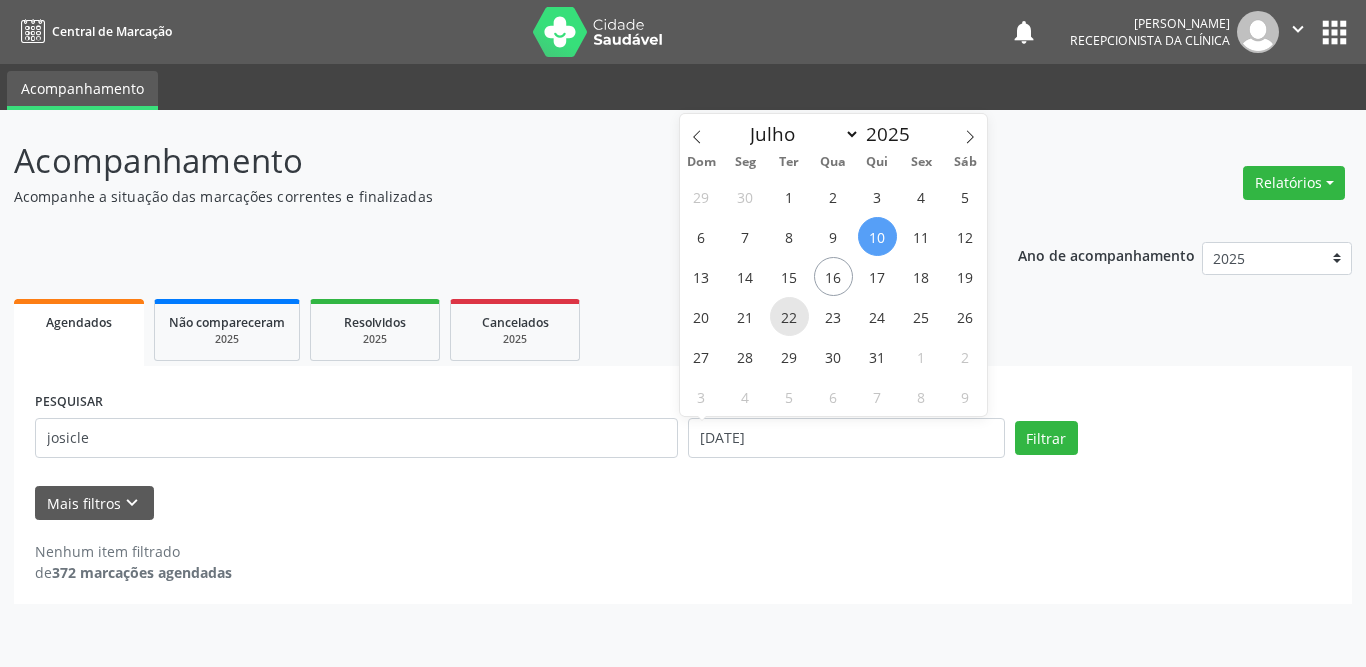 click on "22" at bounding box center (789, 316) 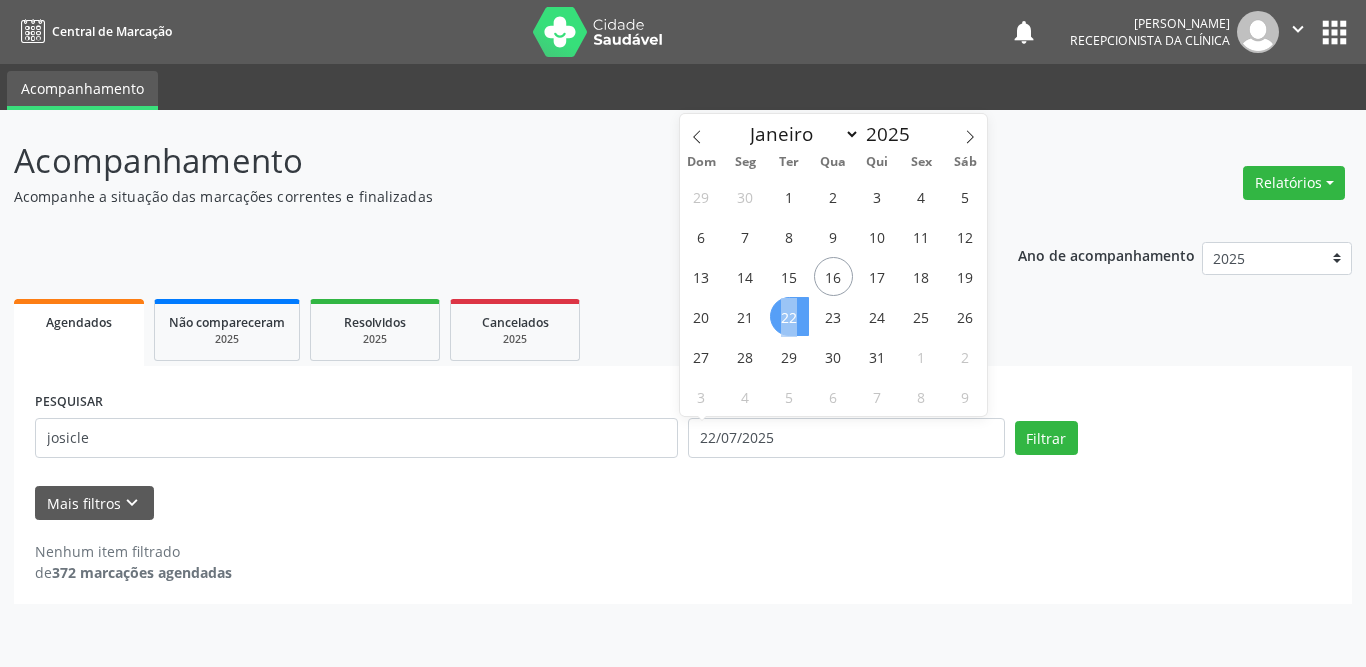 click on "22" at bounding box center (789, 316) 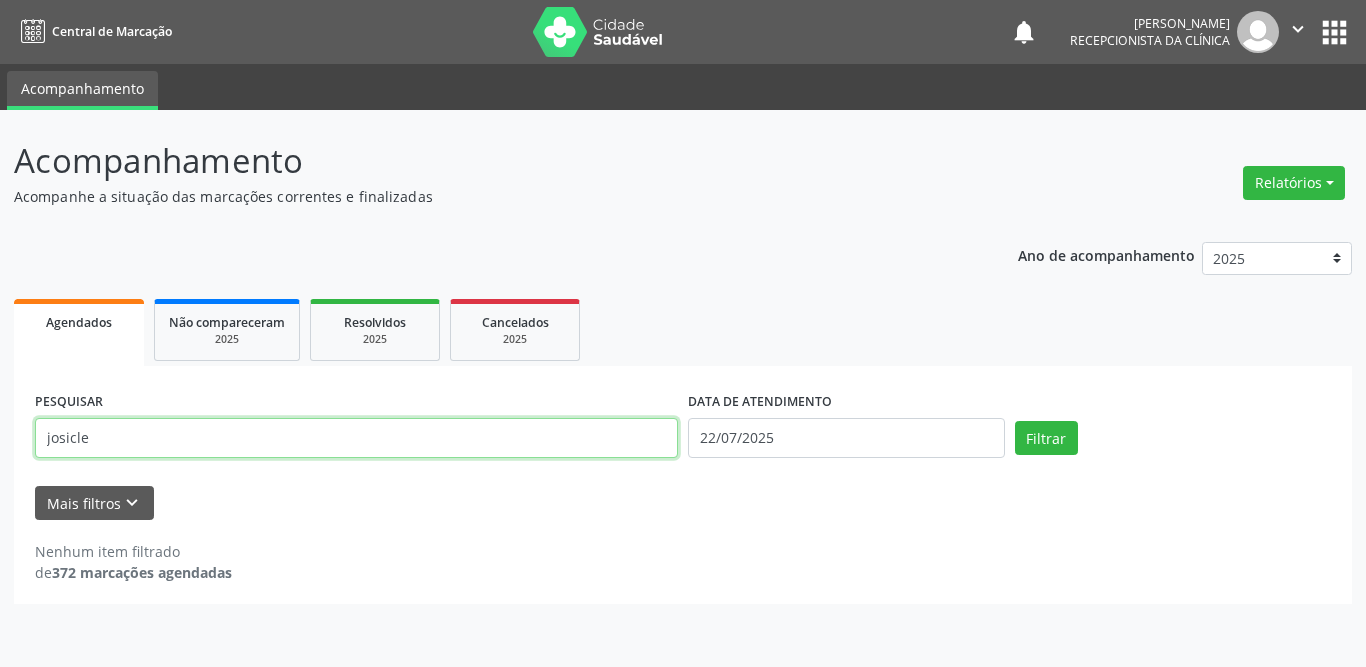 drag, startPoint x: 188, startPoint y: 429, endPoint x: 0, endPoint y: 437, distance: 188.17014 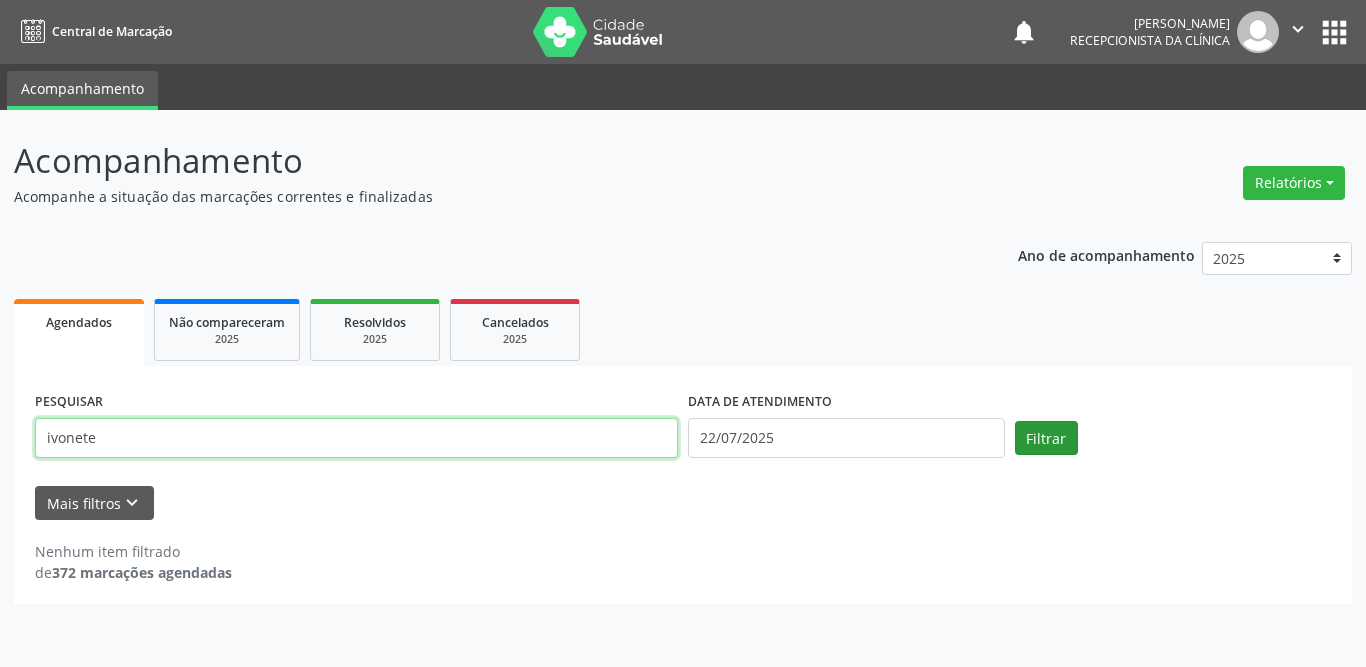 type on "ivonete" 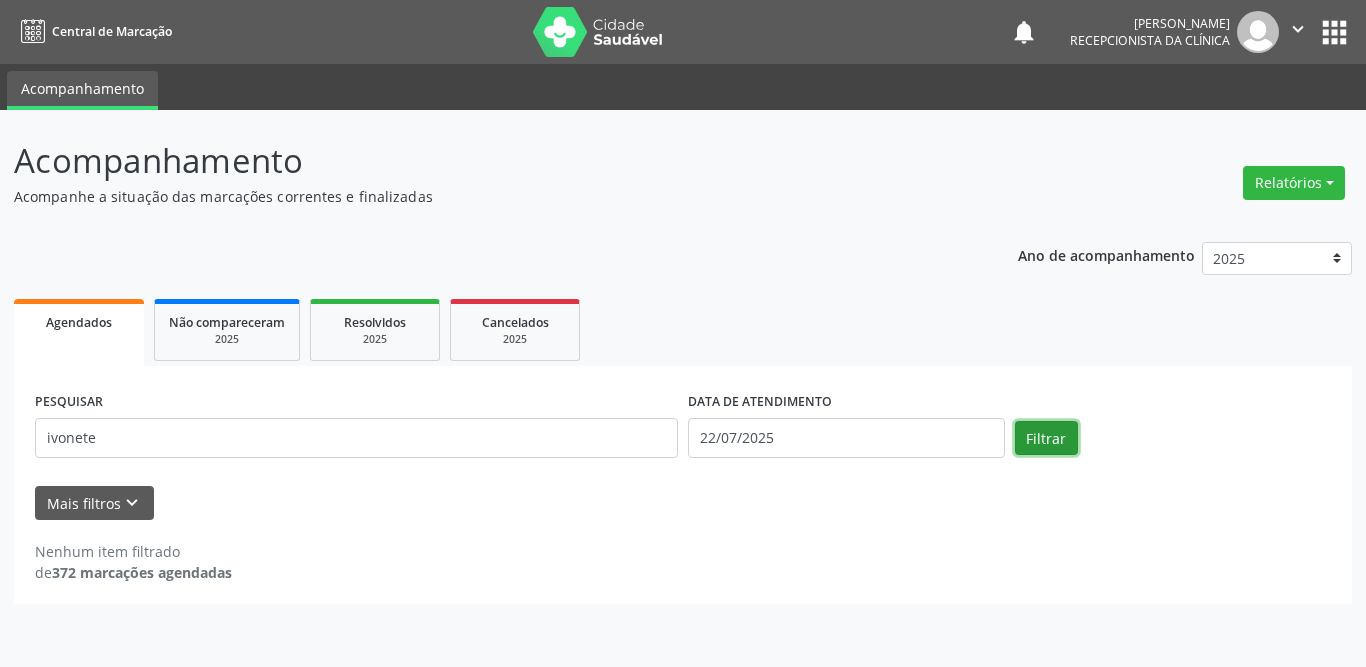 click on "Filtrar" at bounding box center [1046, 438] 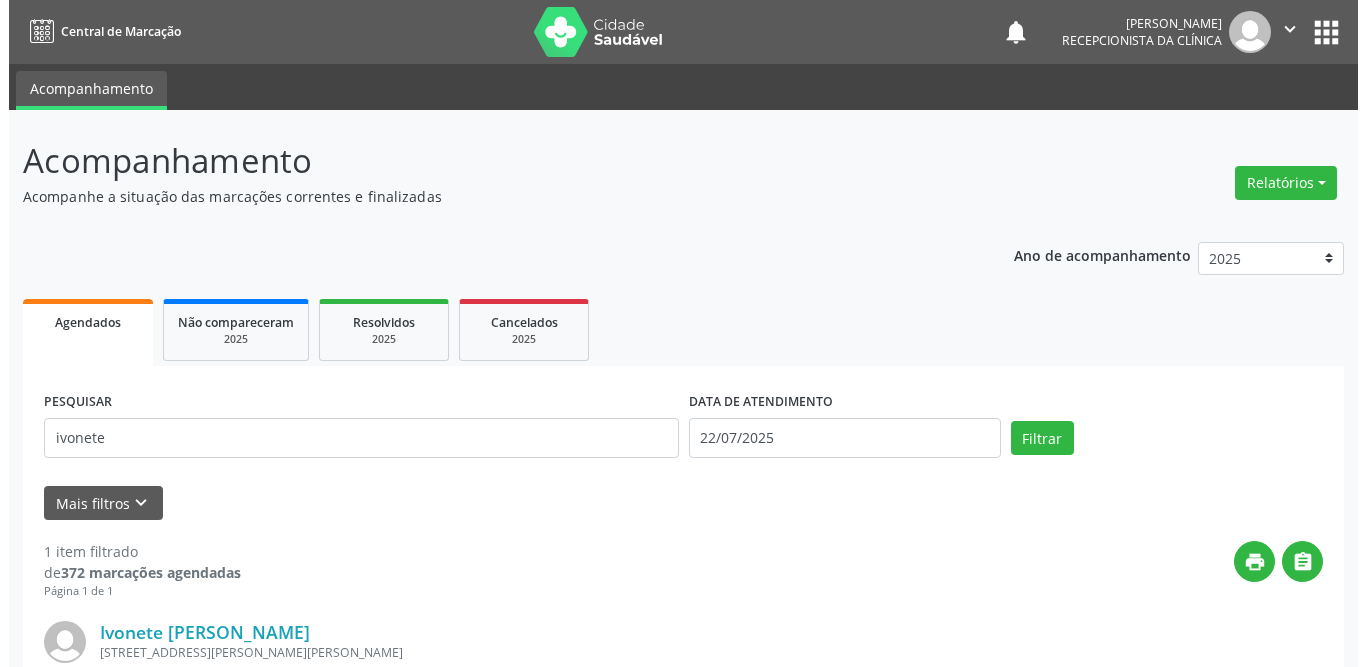 scroll, scrollTop: 200, scrollLeft: 0, axis: vertical 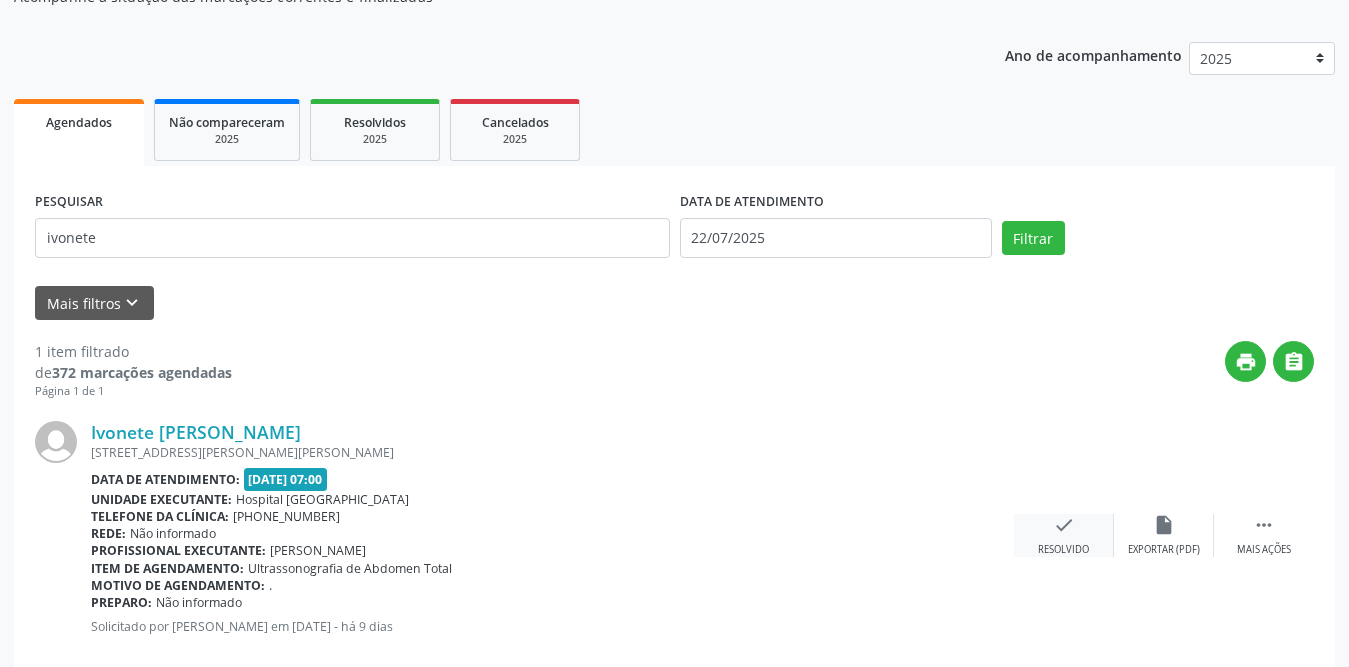 click on "check" at bounding box center (1064, 525) 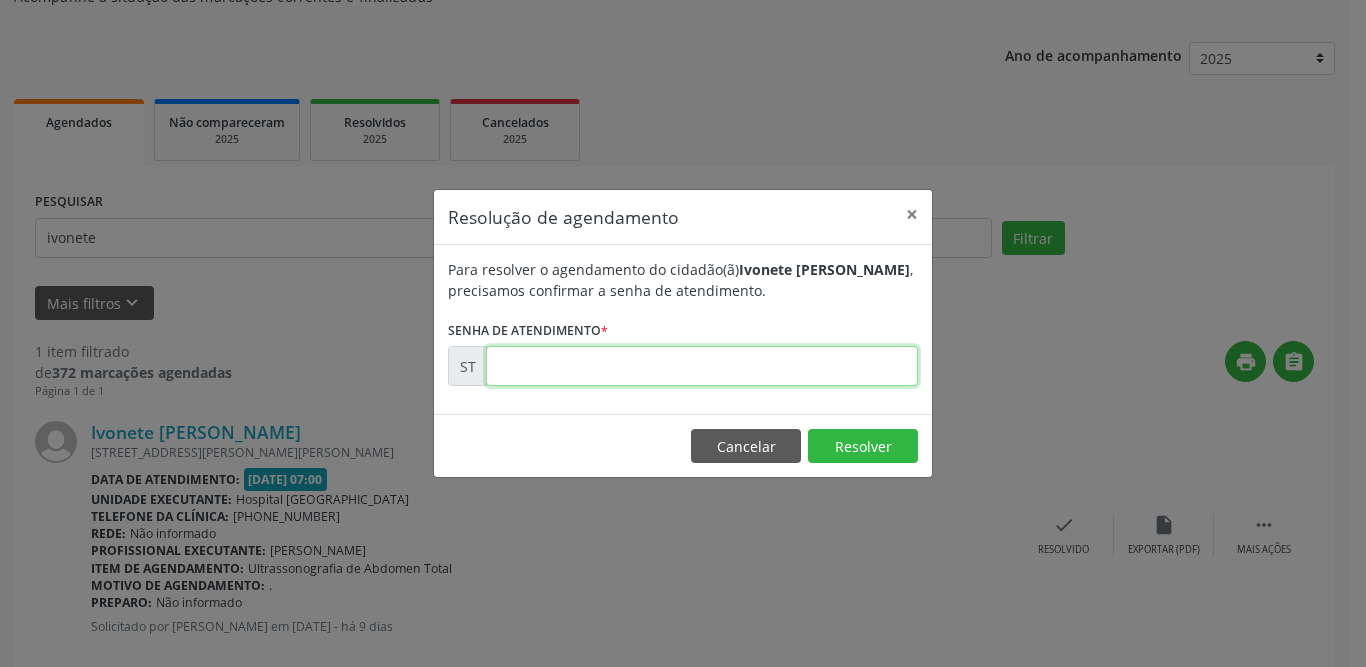 click at bounding box center [702, 366] 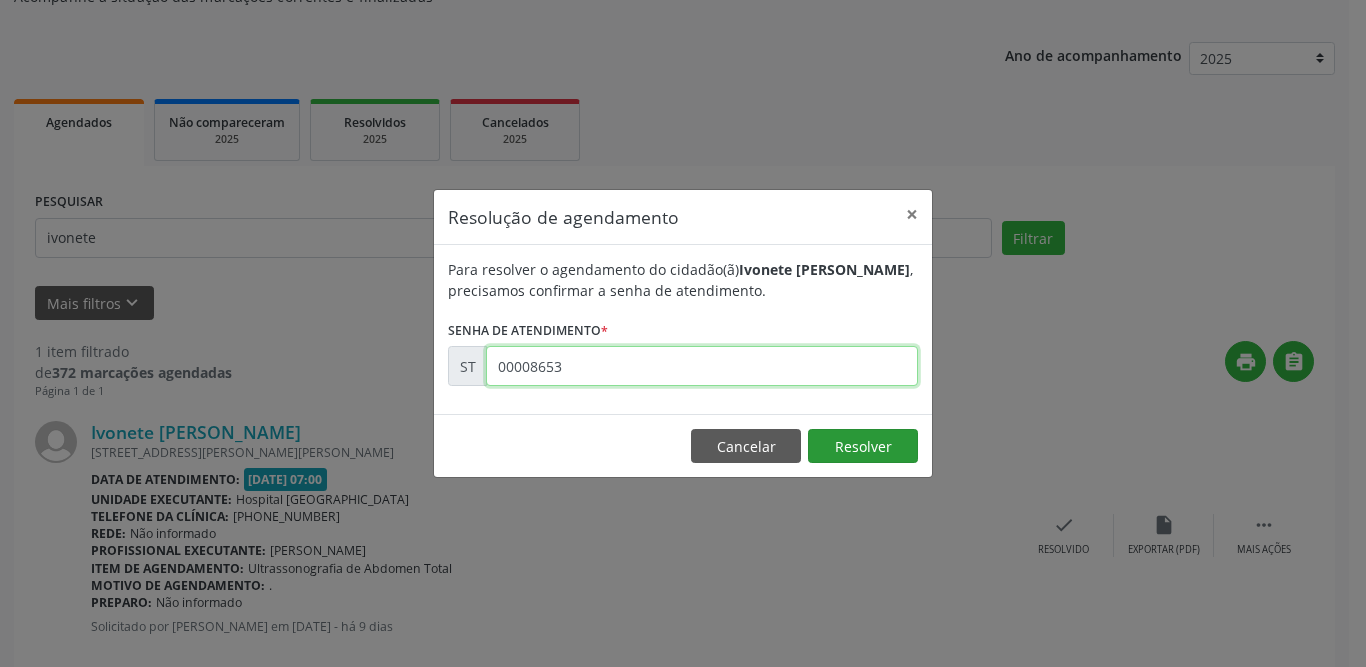 type on "00008653" 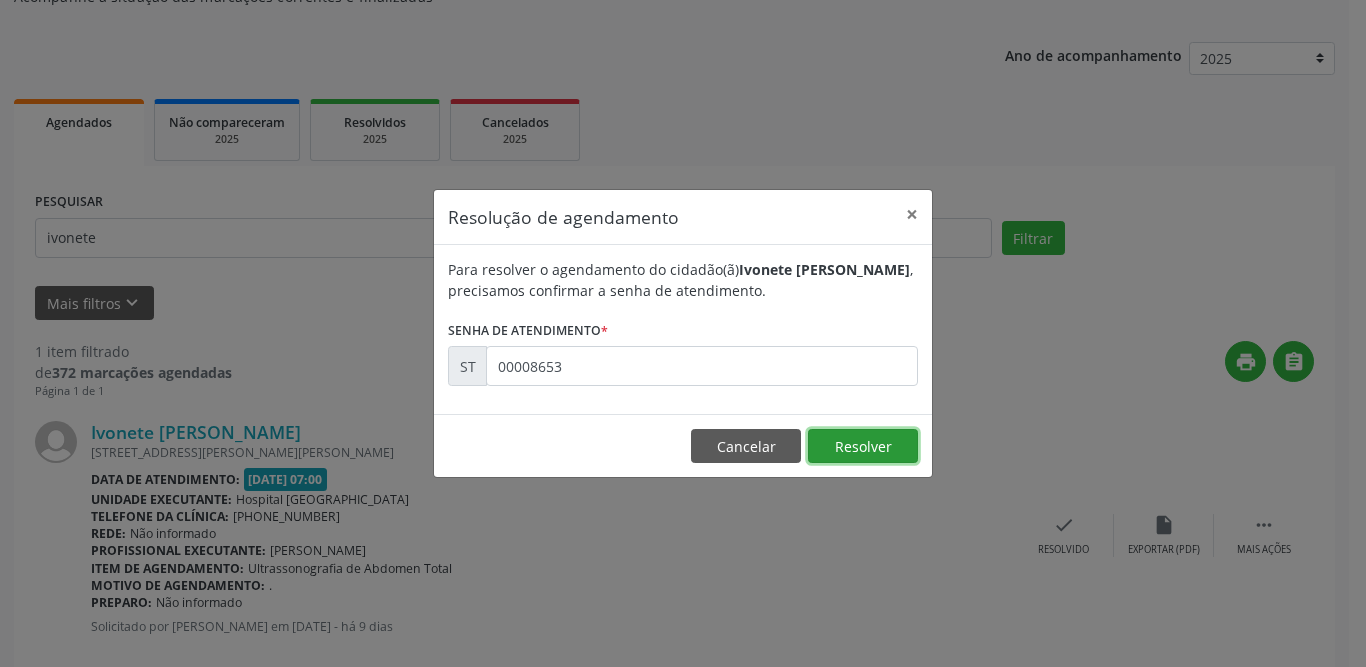 click on "Resolver" at bounding box center (863, 446) 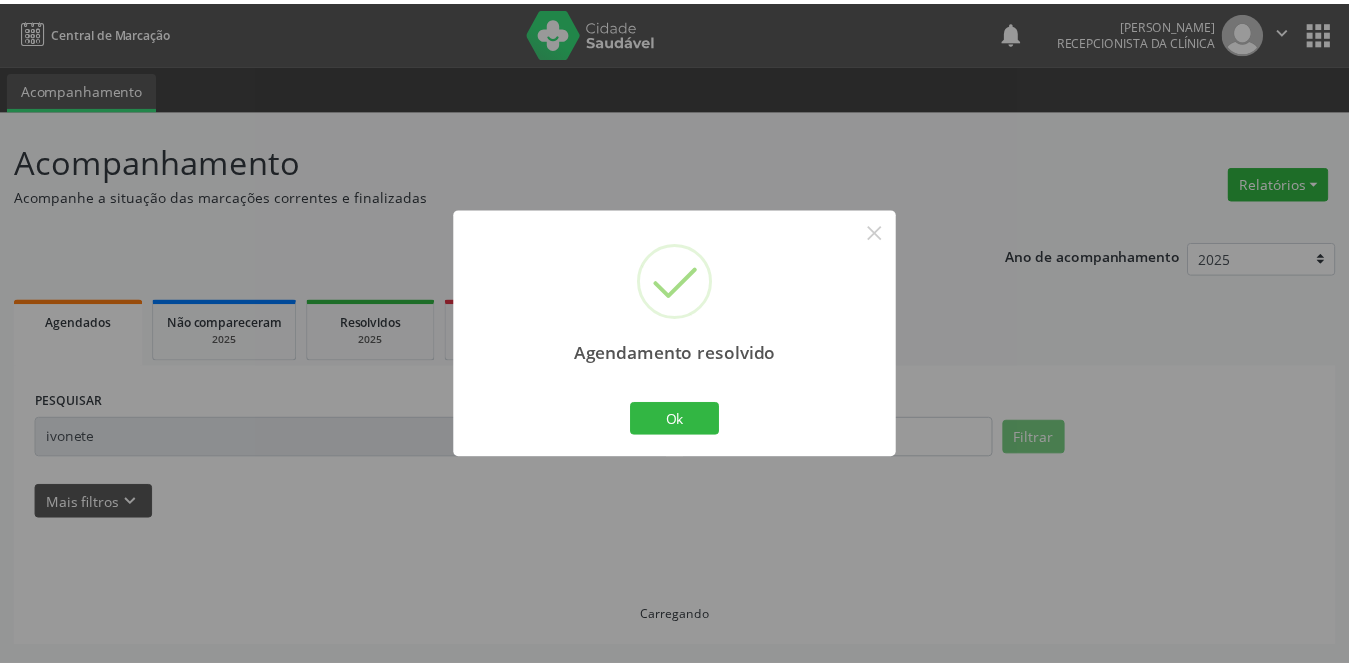 scroll, scrollTop: 0, scrollLeft: 0, axis: both 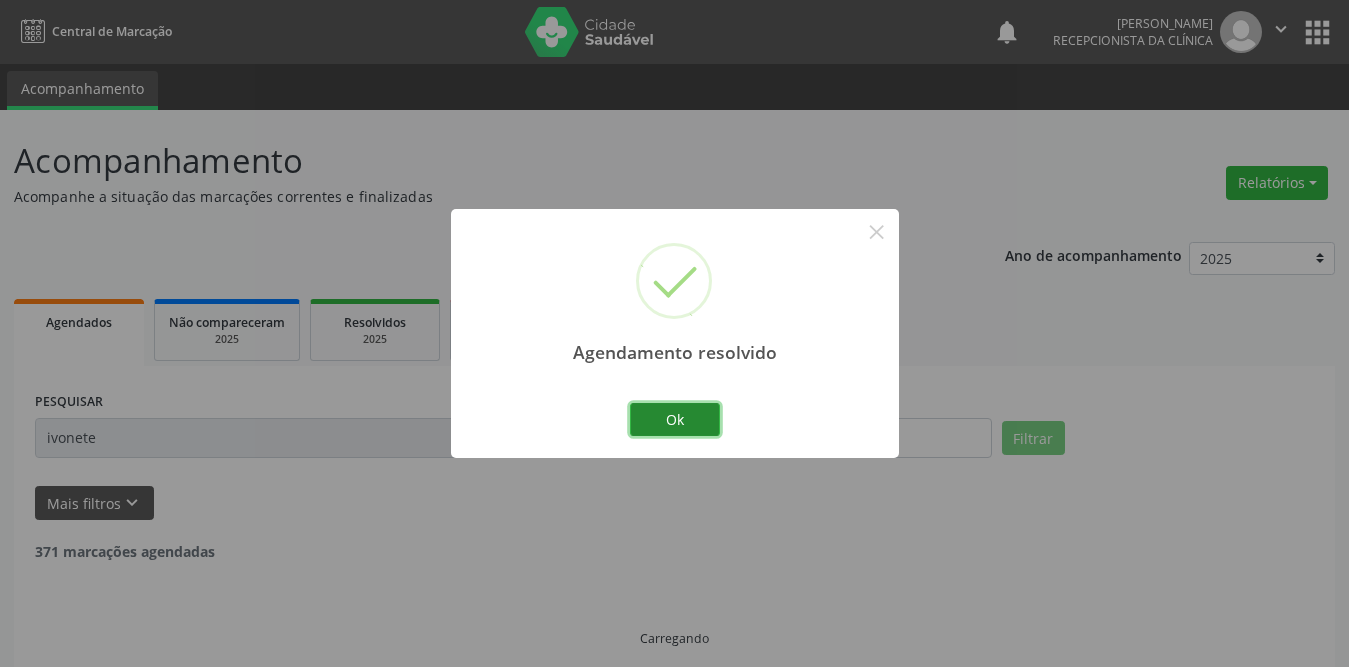 click on "Ok" at bounding box center (675, 420) 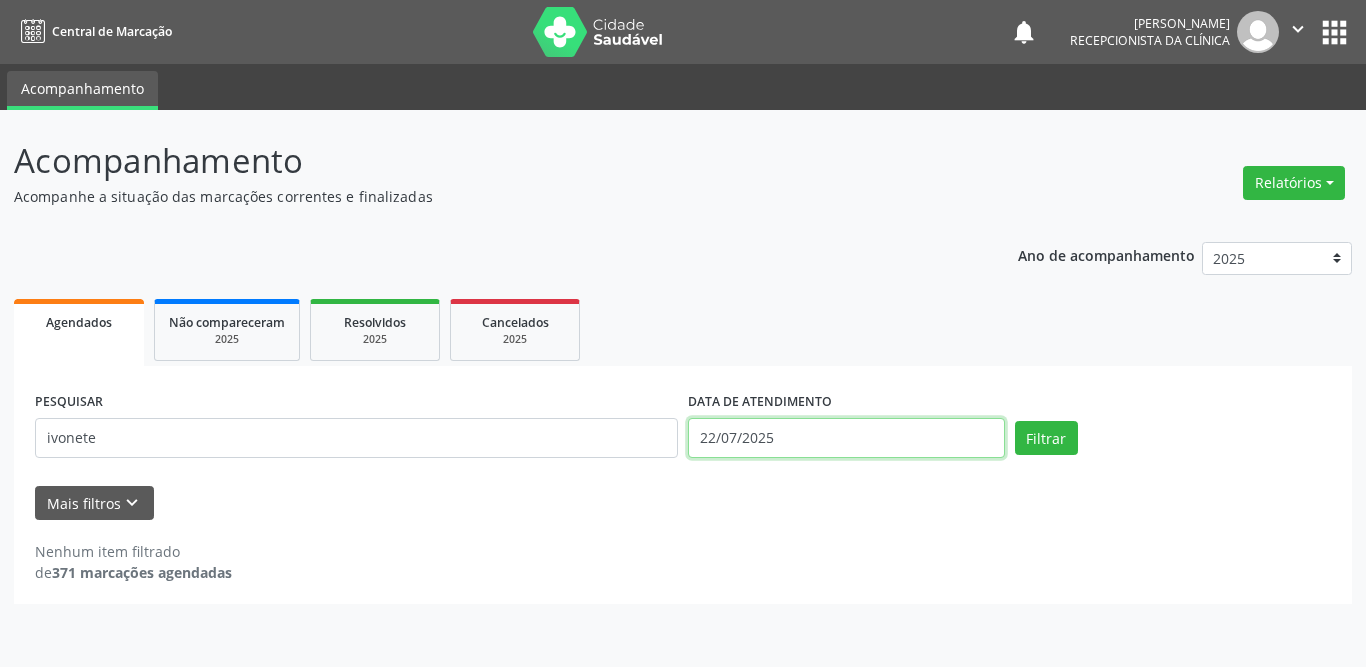 click on "22/07/2025" at bounding box center (846, 438) 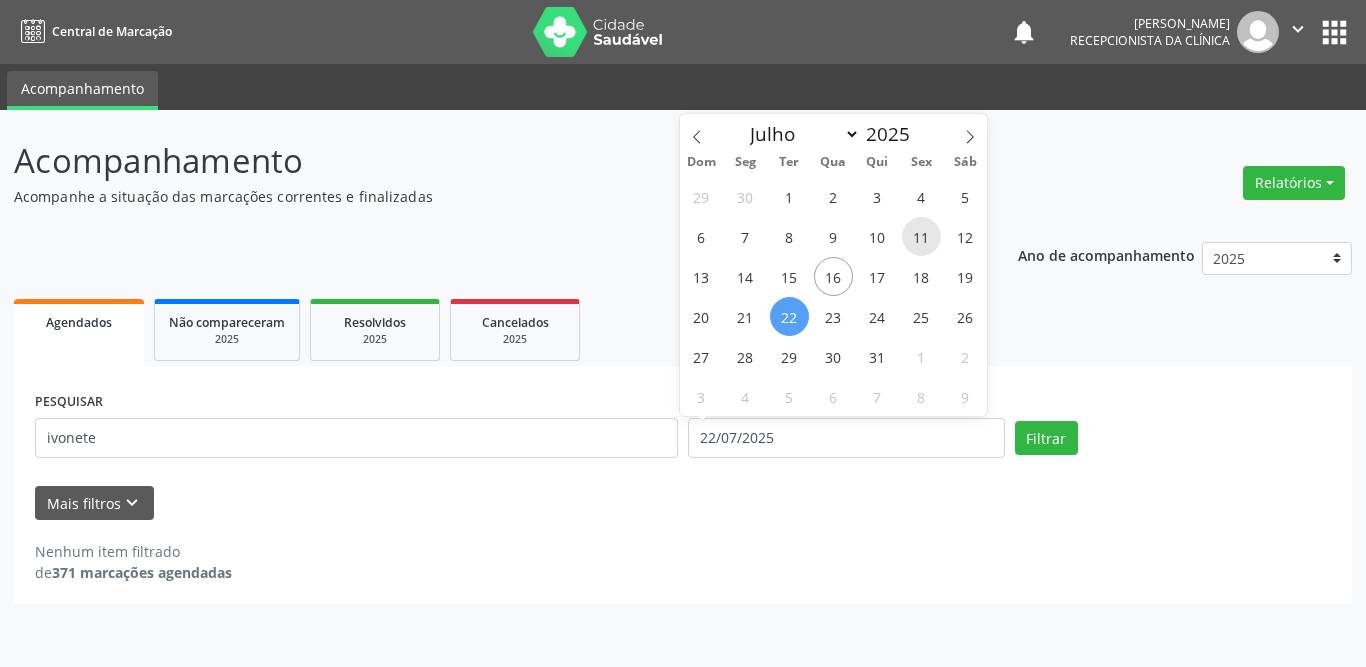 click on "11" at bounding box center [921, 236] 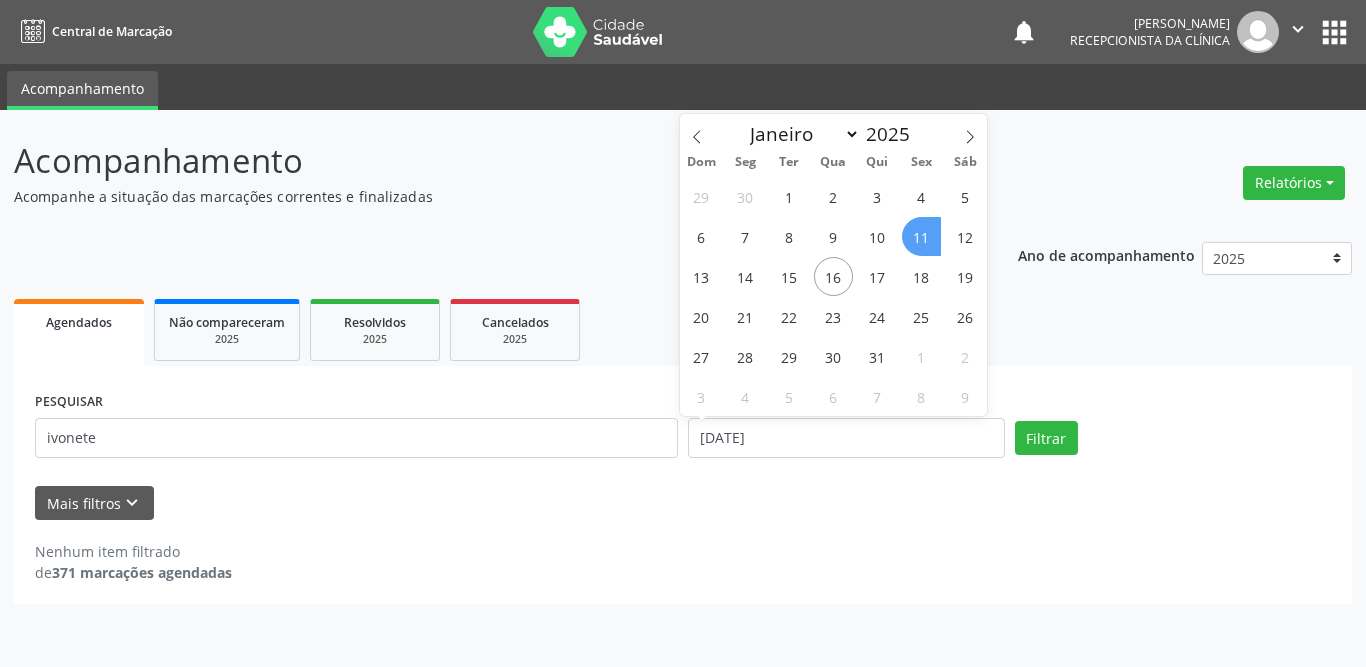 click on "11" at bounding box center (921, 236) 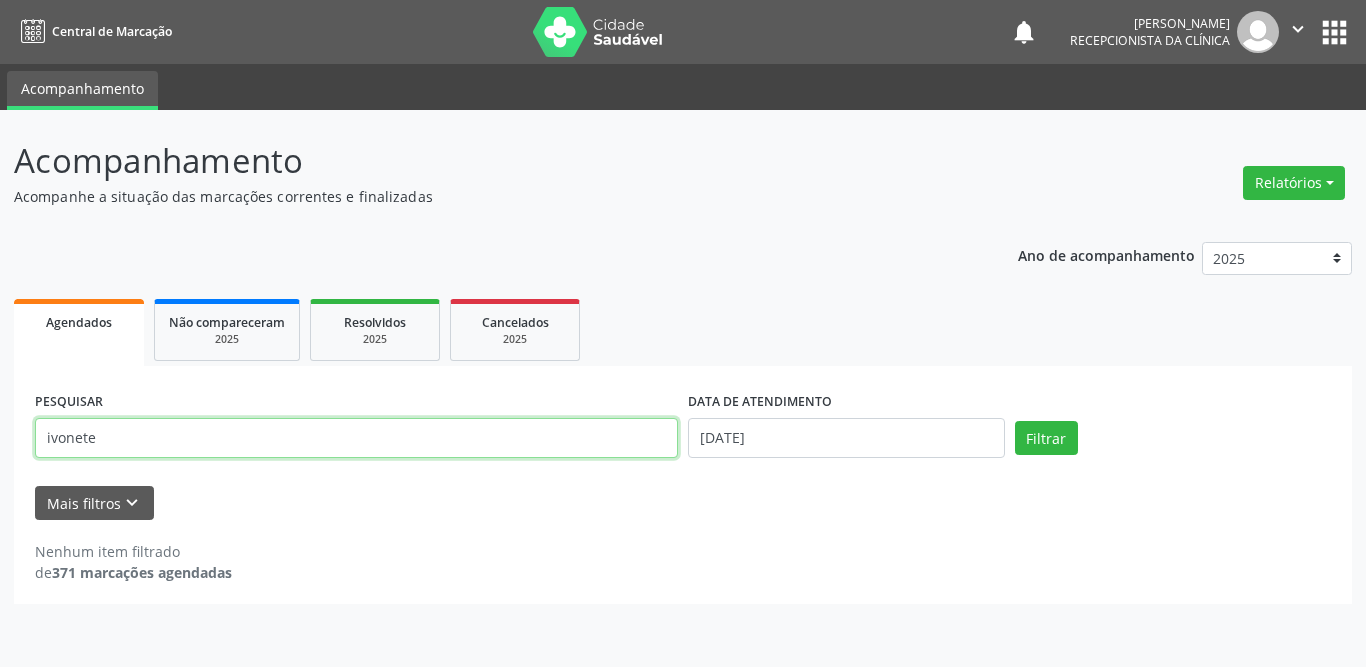 click on "ivonete" at bounding box center (356, 438) 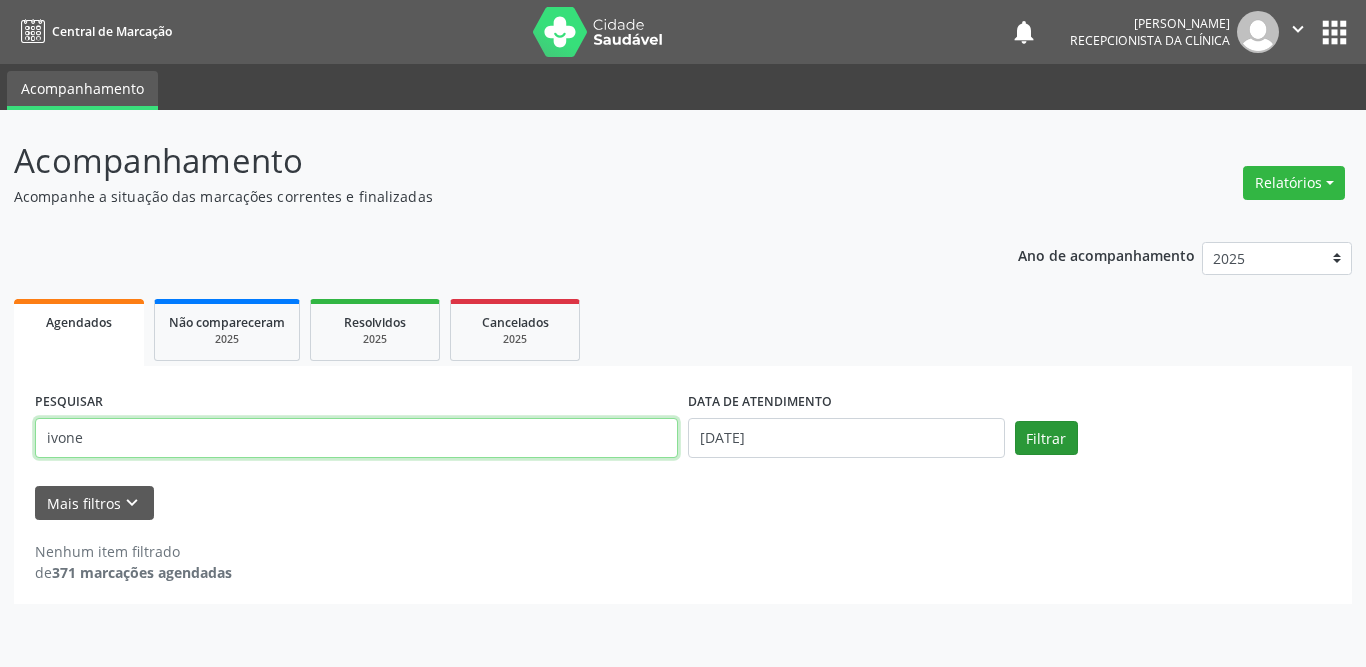 type on "ivone" 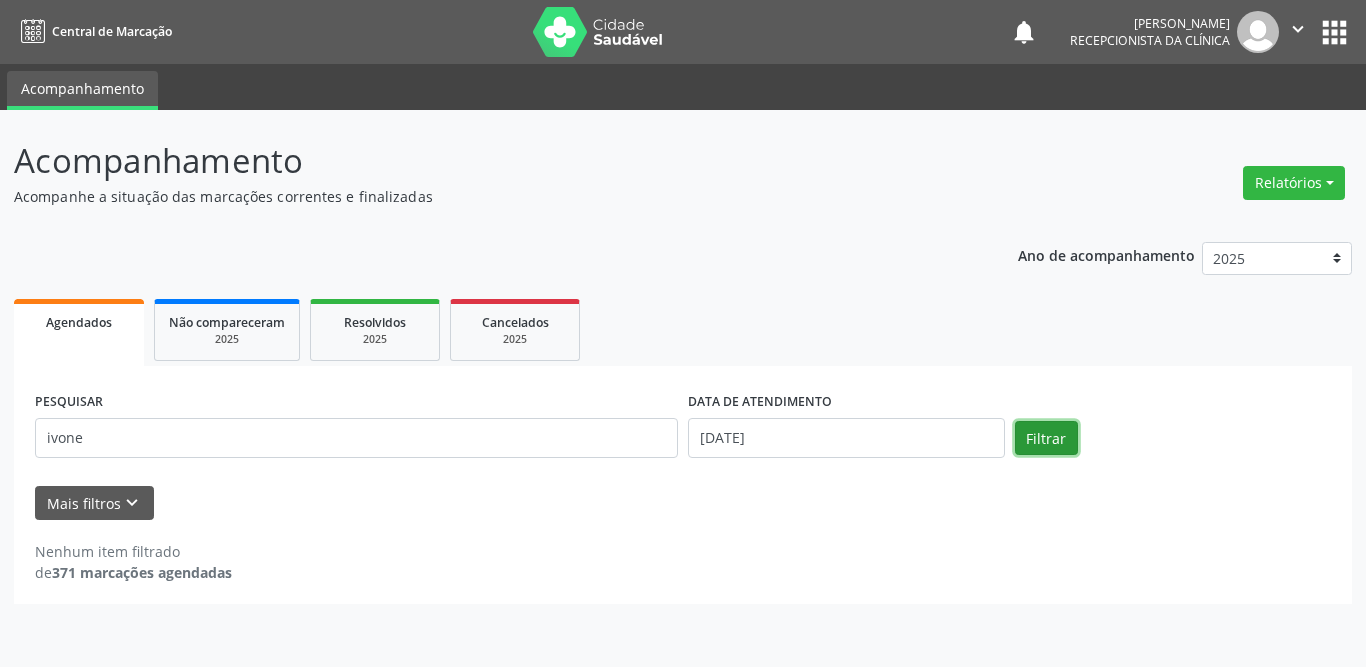 click on "Filtrar" at bounding box center (1046, 438) 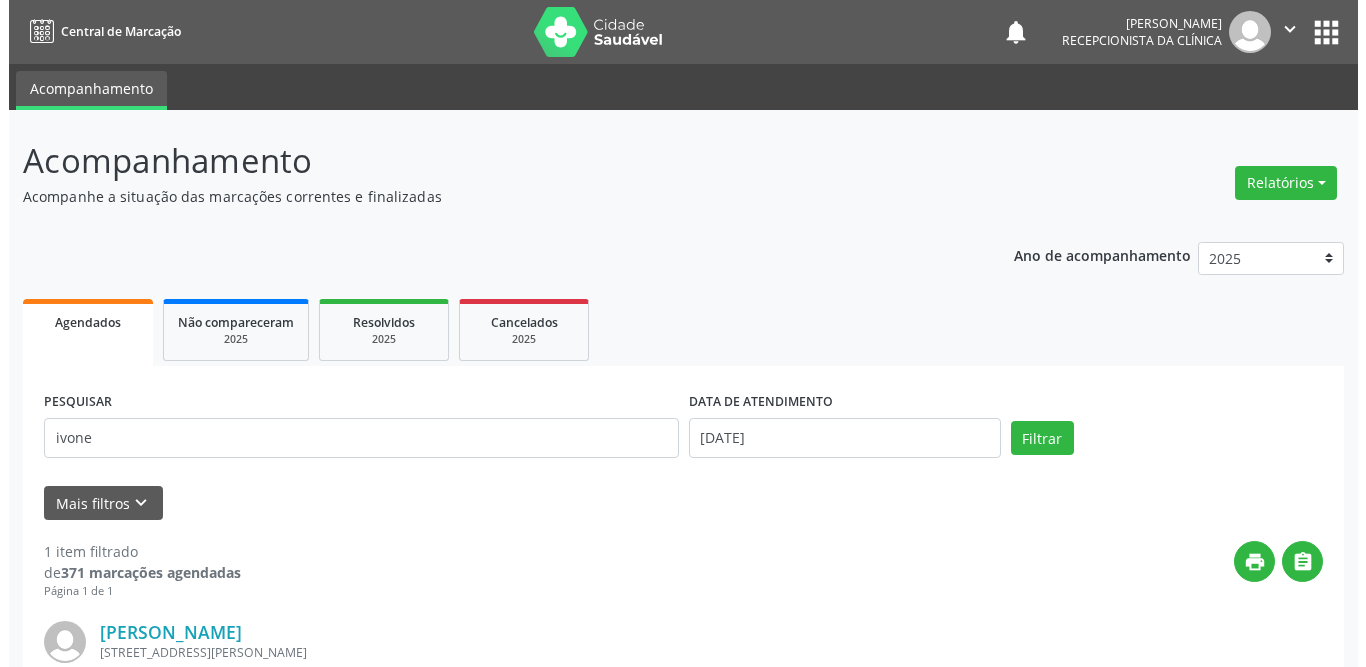 scroll, scrollTop: 200, scrollLeft: 0, axis: vertical 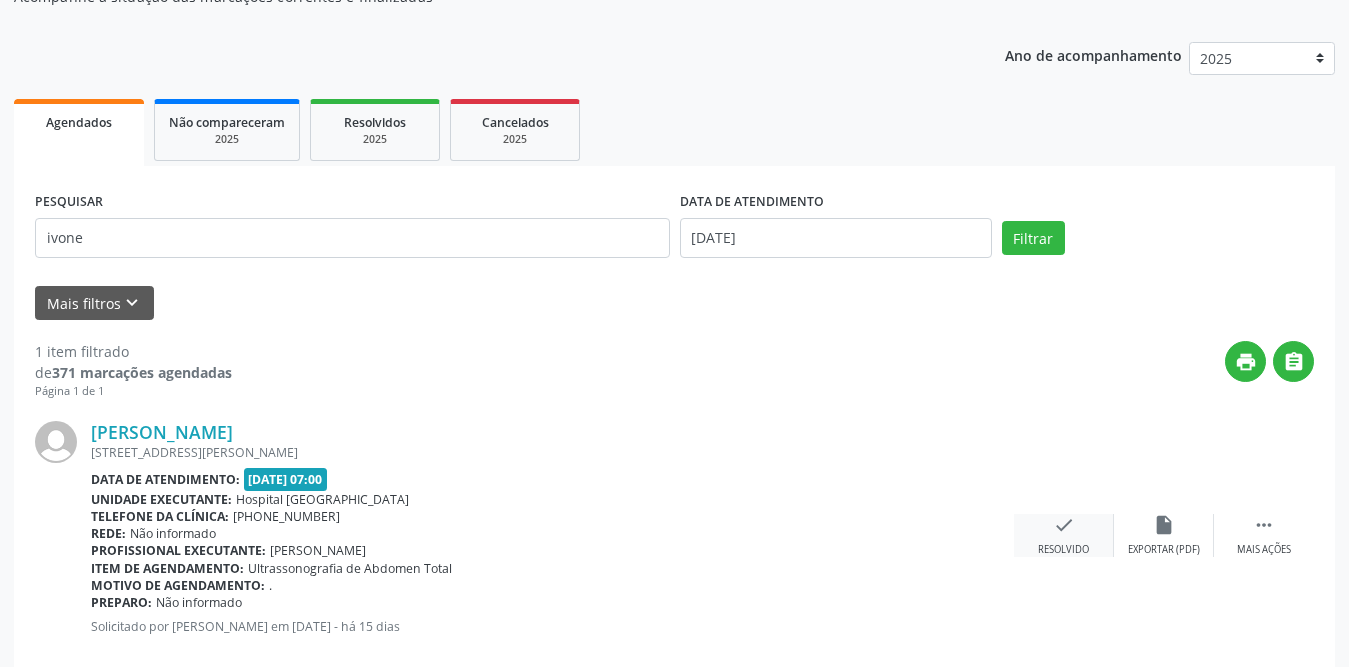 click on "check" at bounding box center (1064, 525) 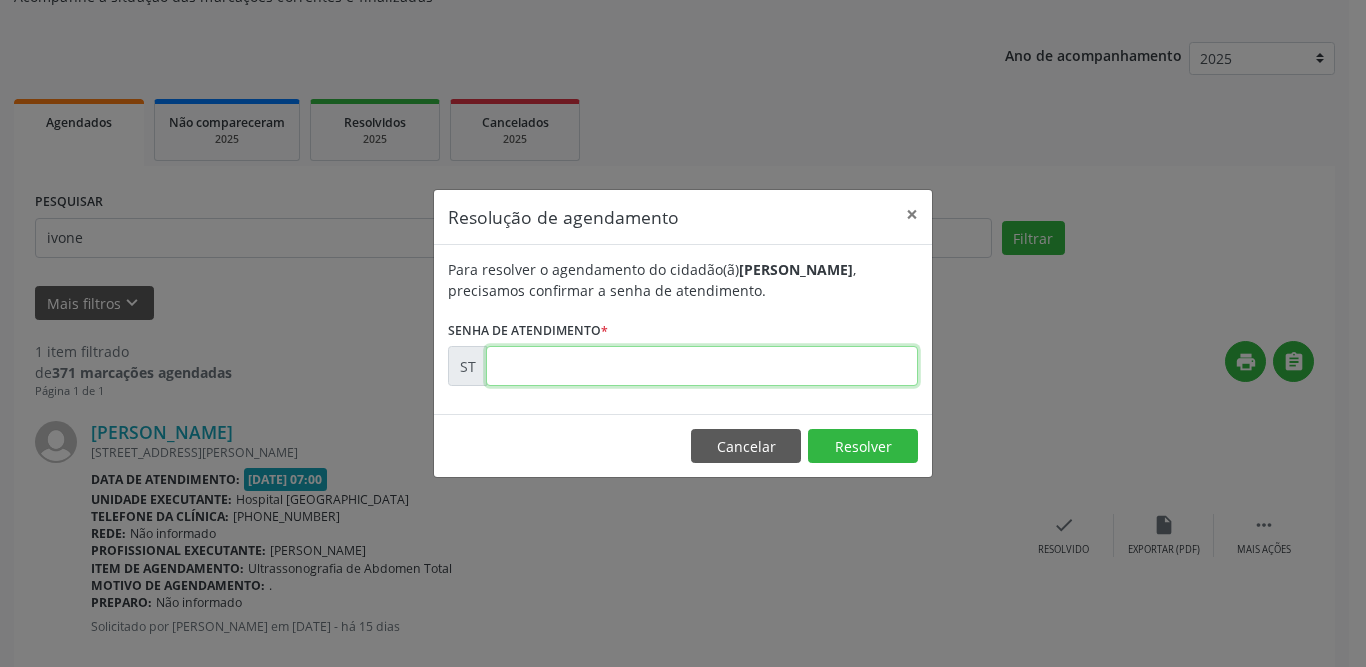 click at bounding box center (702, 366) 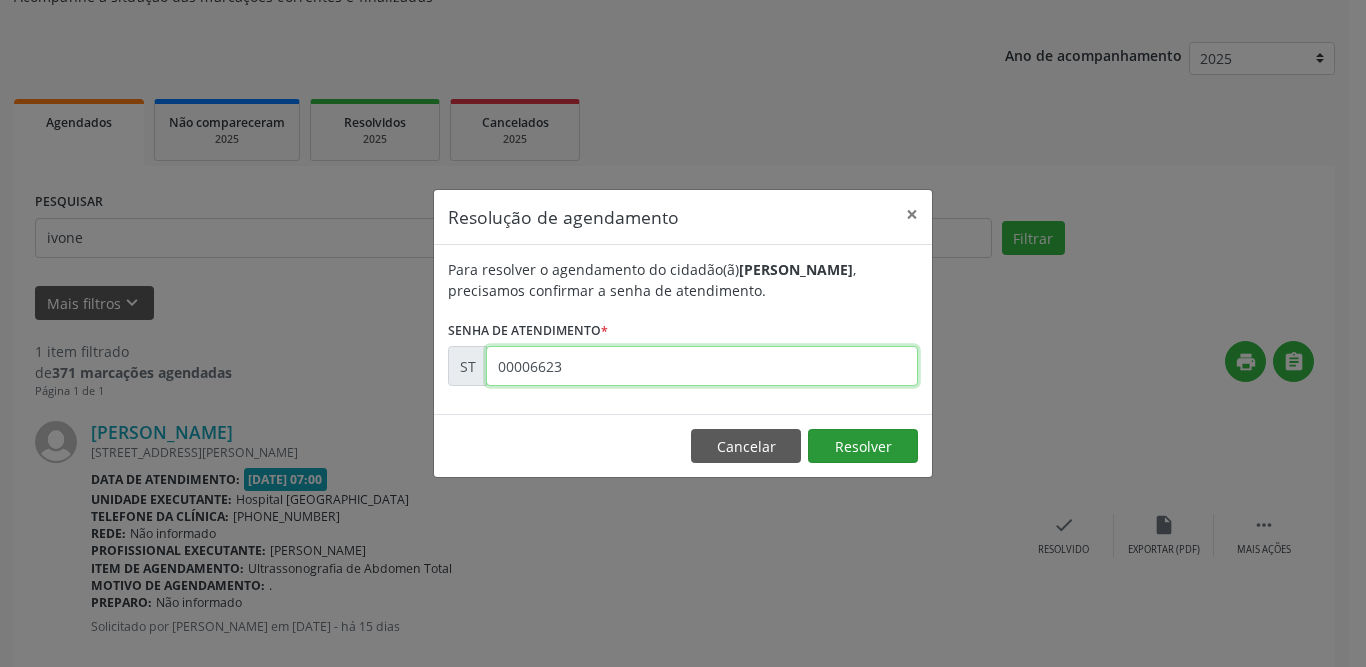type on "00006623" 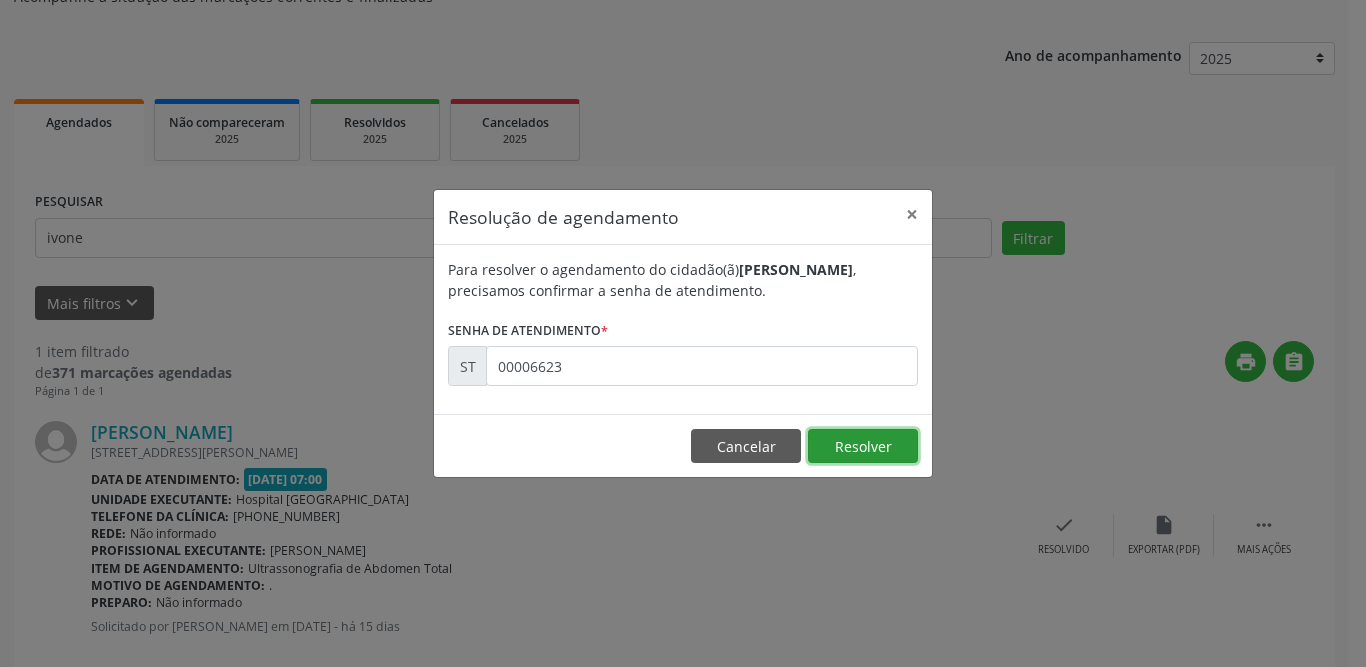 click on "Resolver" at bounding box center [863, 446] 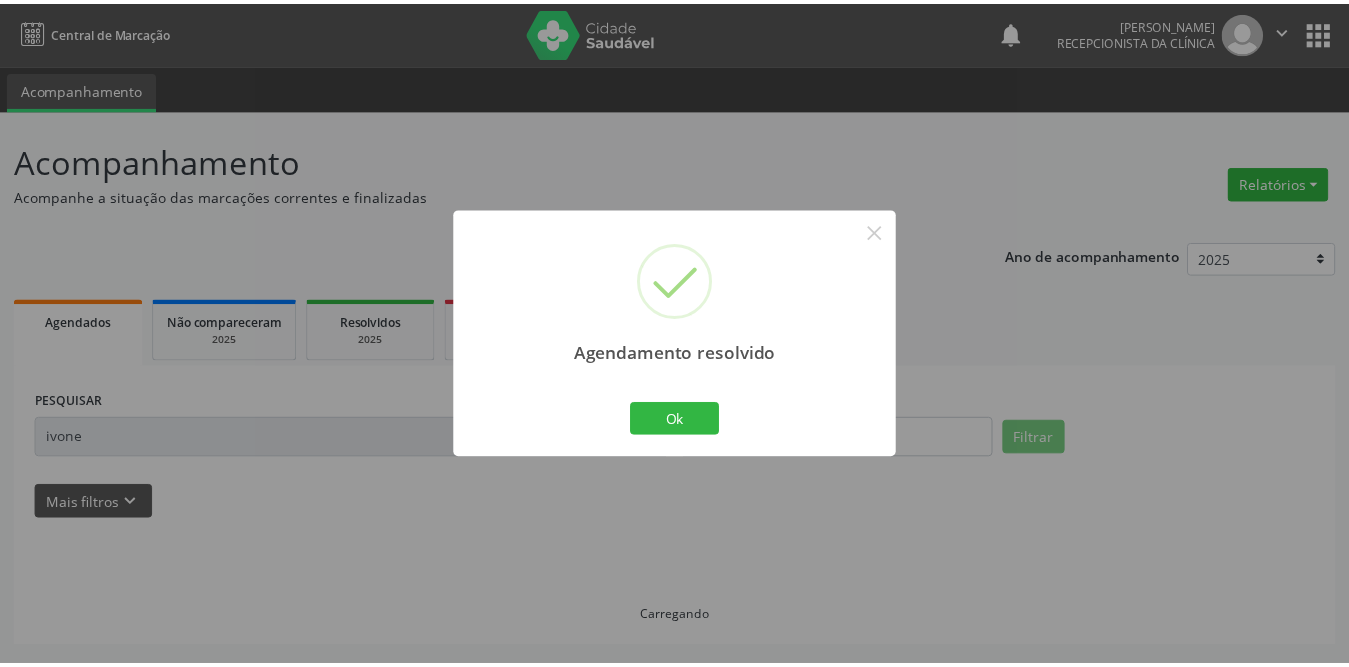 scroll, scrollTop: 0, scrollLeft: 0, axis: both 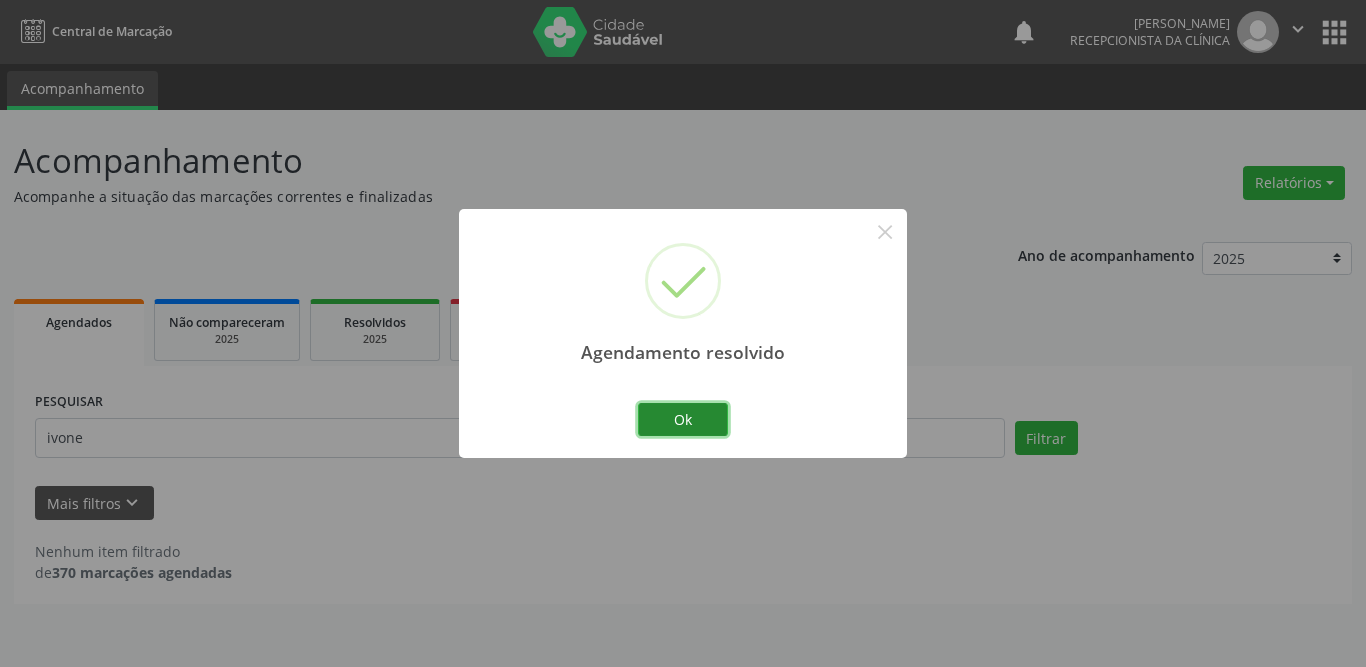 click on "Ok" at bounding box center (683, 420) 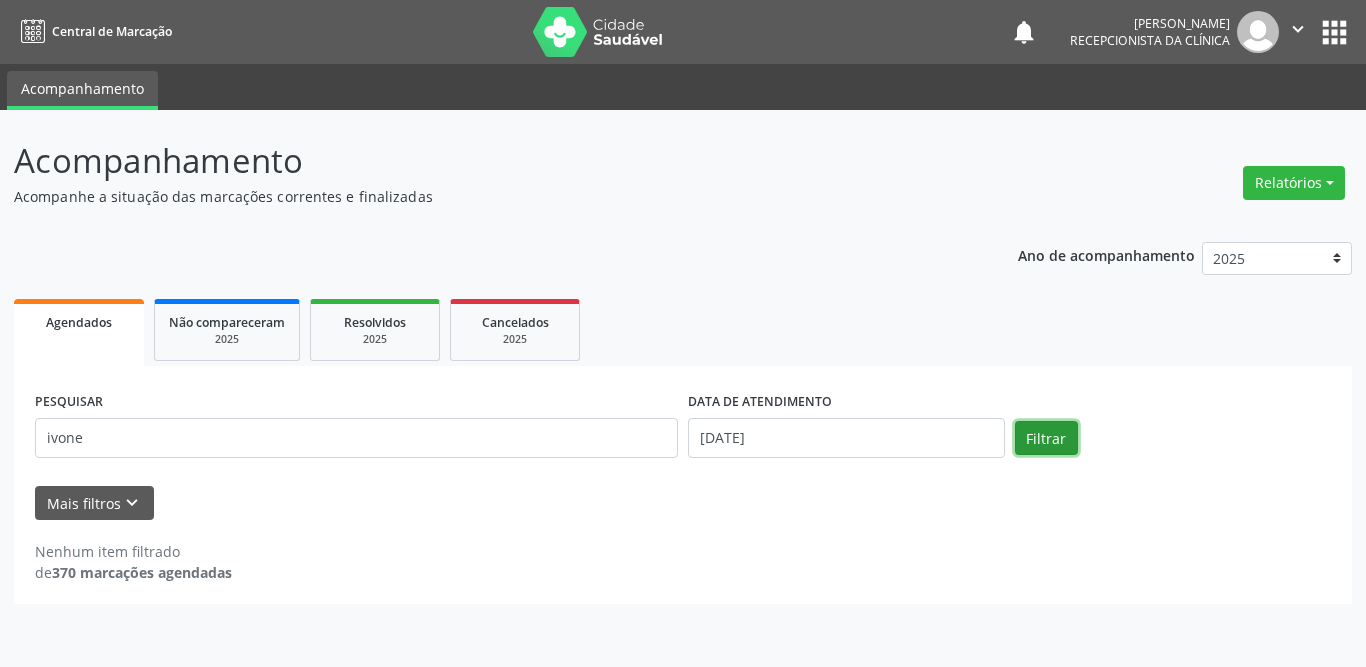 click on "Filtrar" at bounding box center [1046, 438] 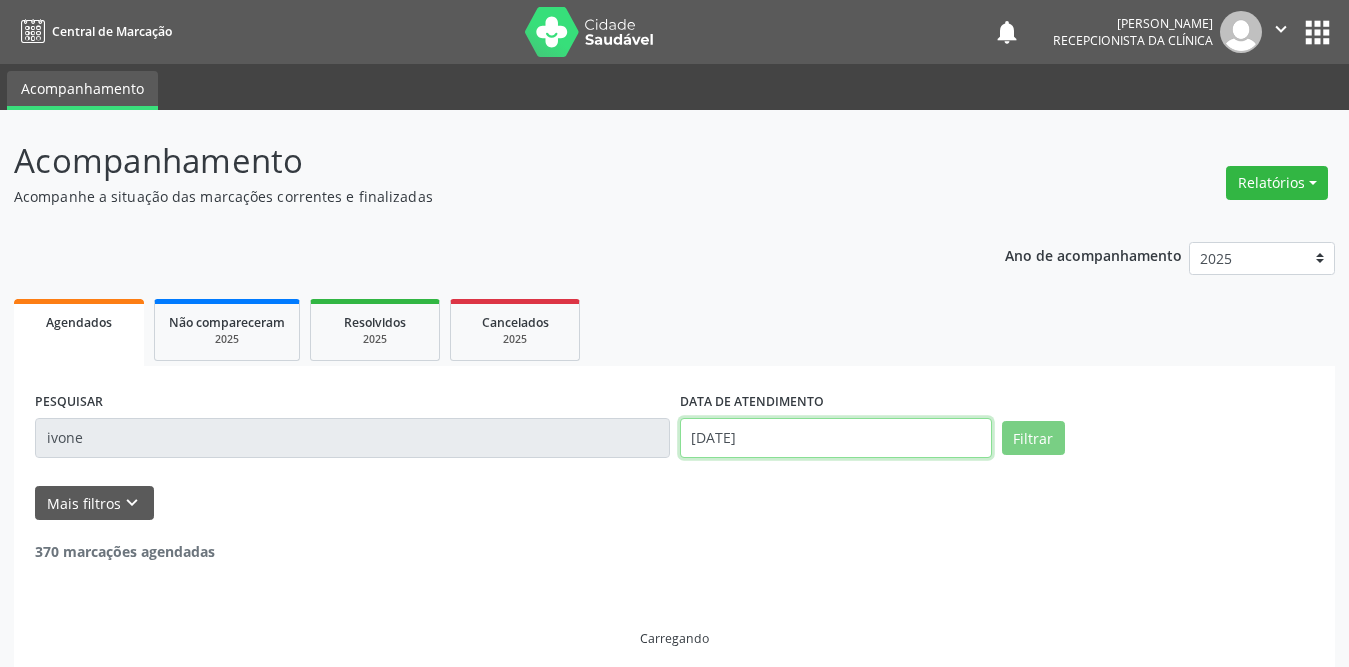 click on "[DATE]" at bounding box center [836, 438] 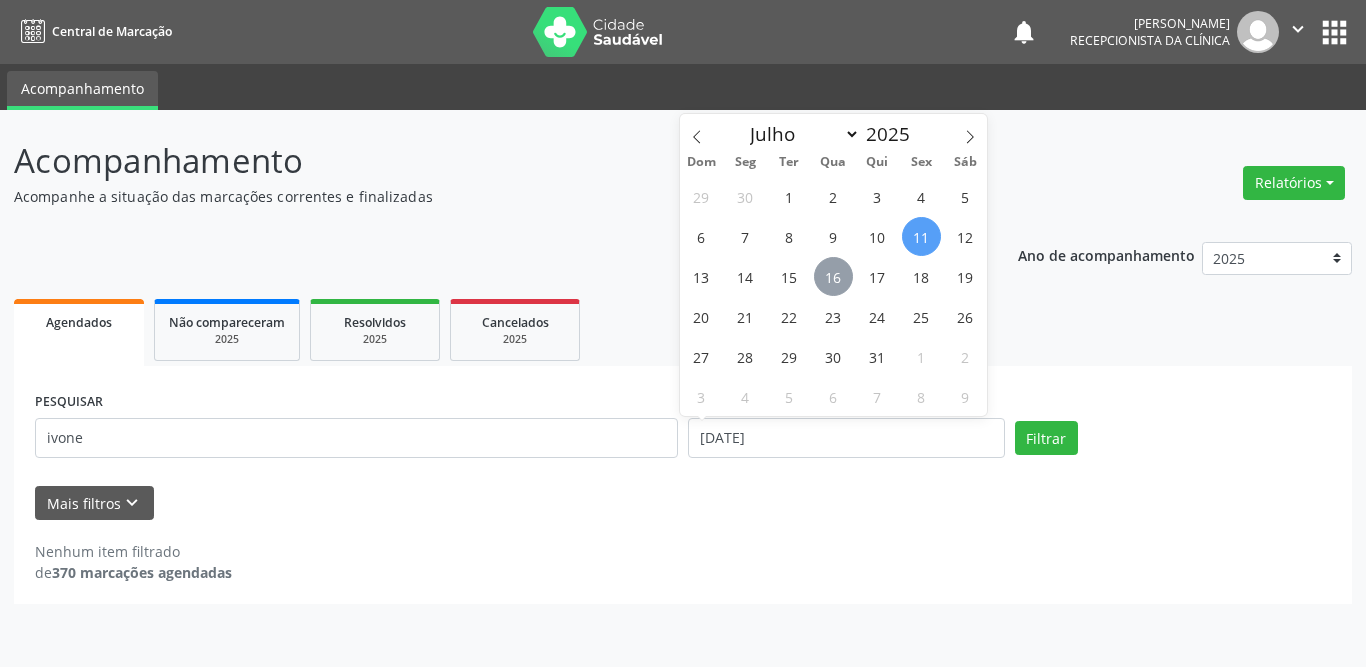 click on "16" at bounding box center (833, 276) 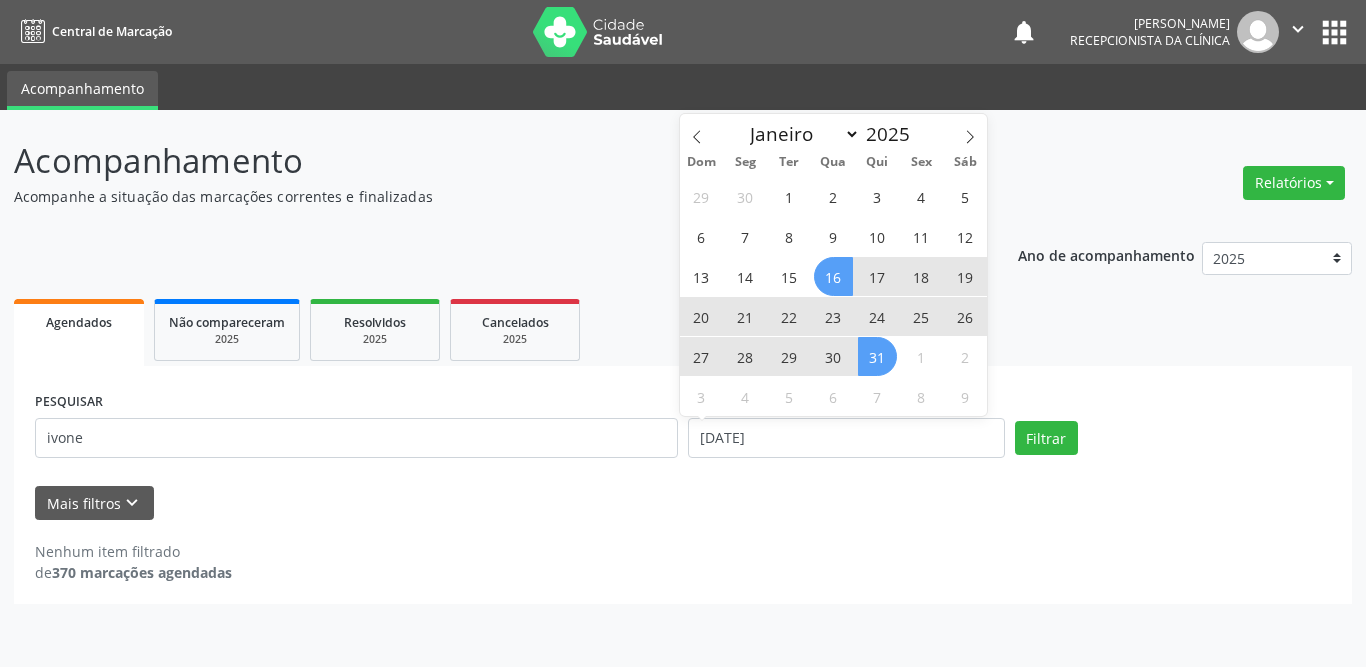 click on "31" at bounding box center (877, 356) 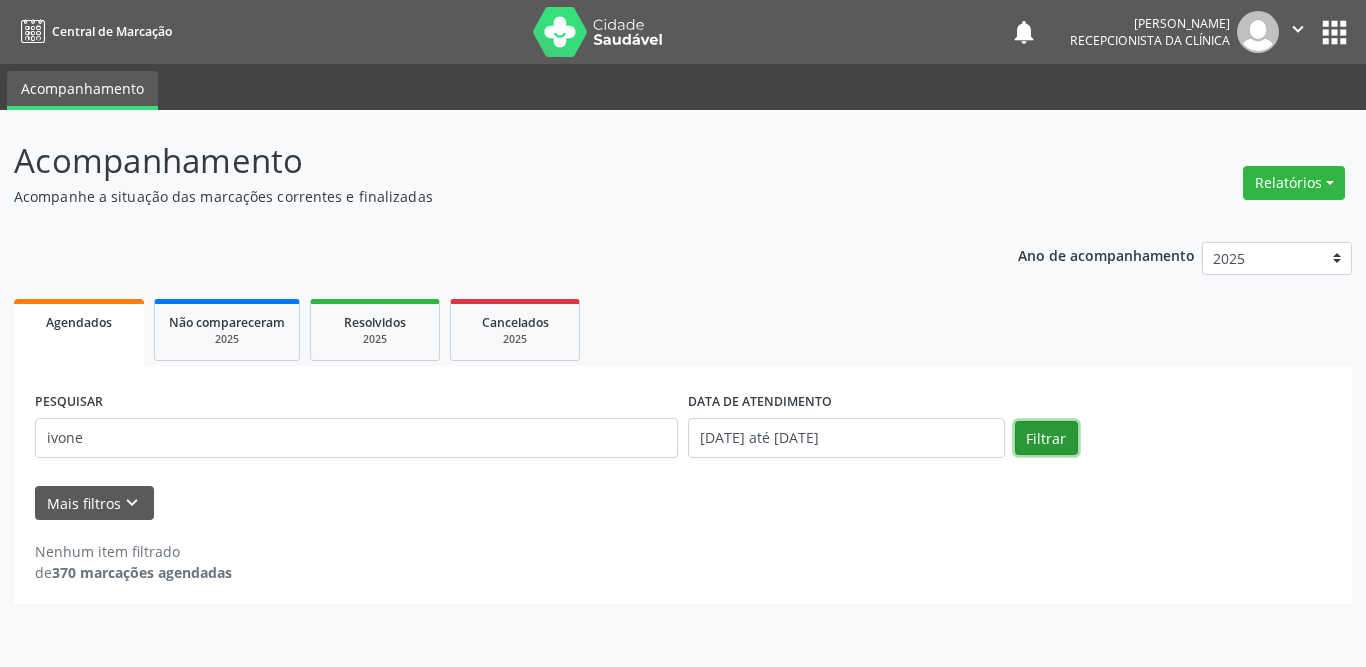 click on "Filtrar" at bounding box center [1046, 438] 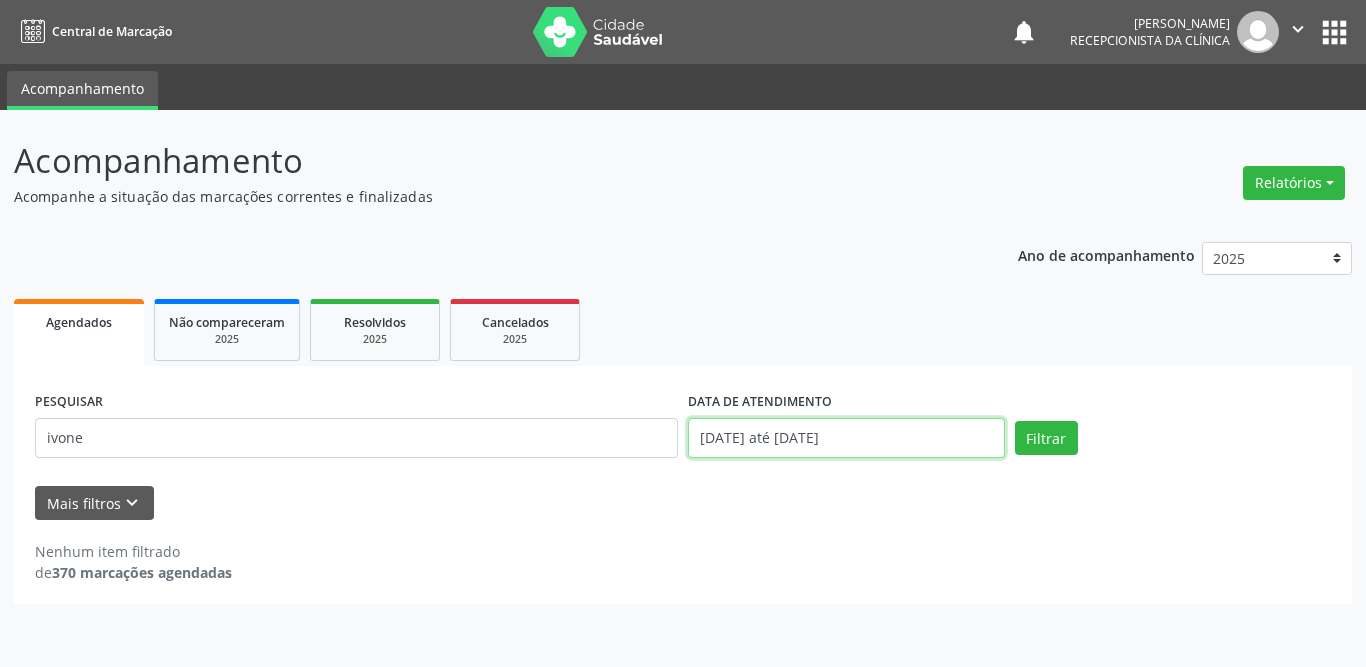 click on "[DATE] até [DATE]" at bounding box center [846, 438] 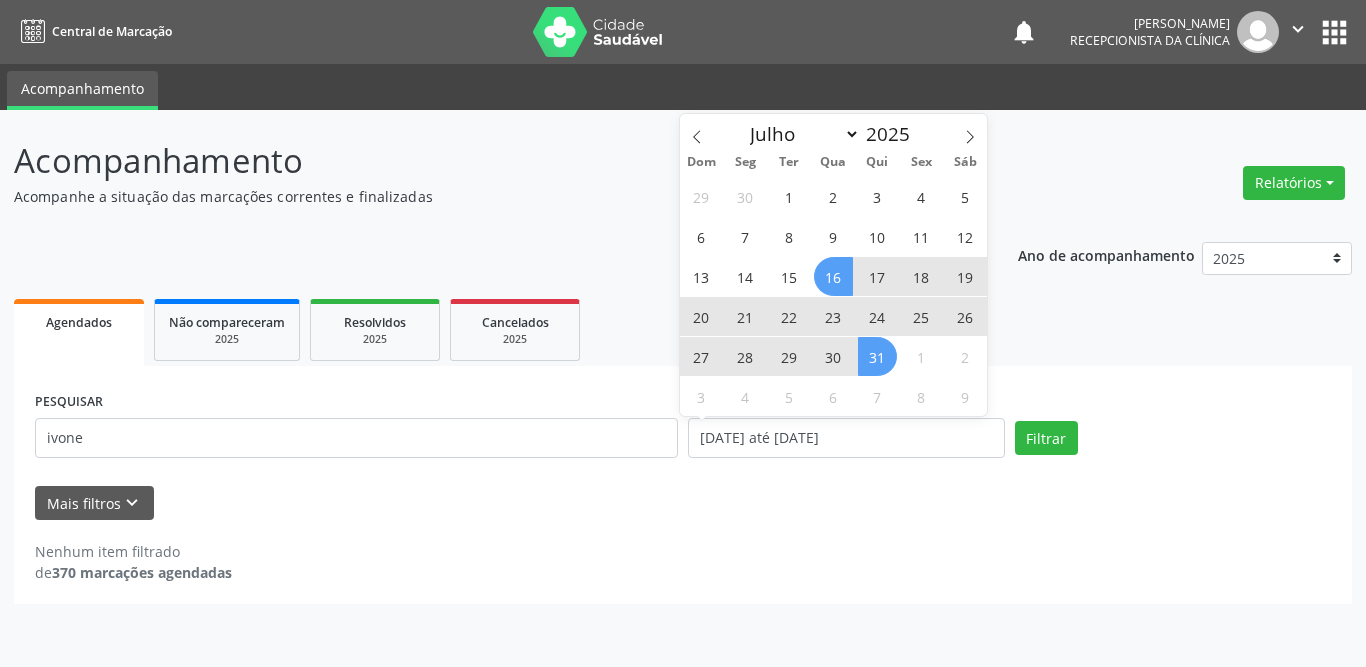 click on "16" at bounding box center (833, 276) 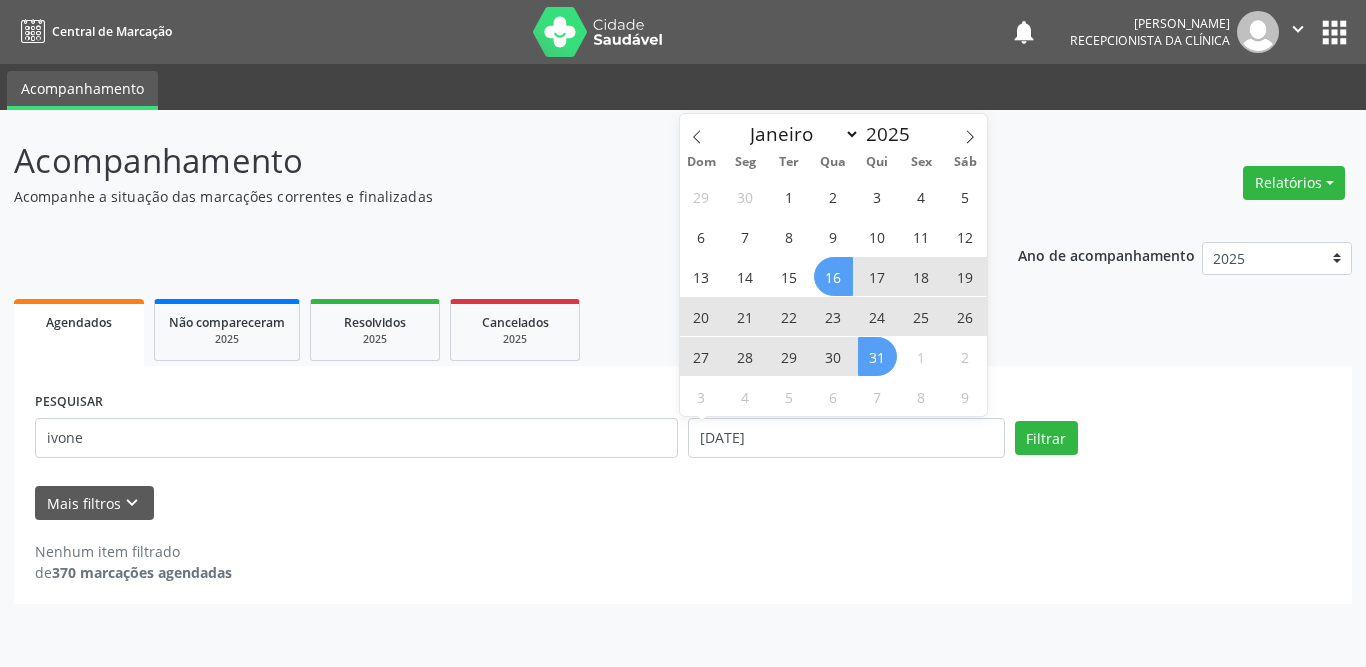 click on "31" at bounding box center (877, 356) 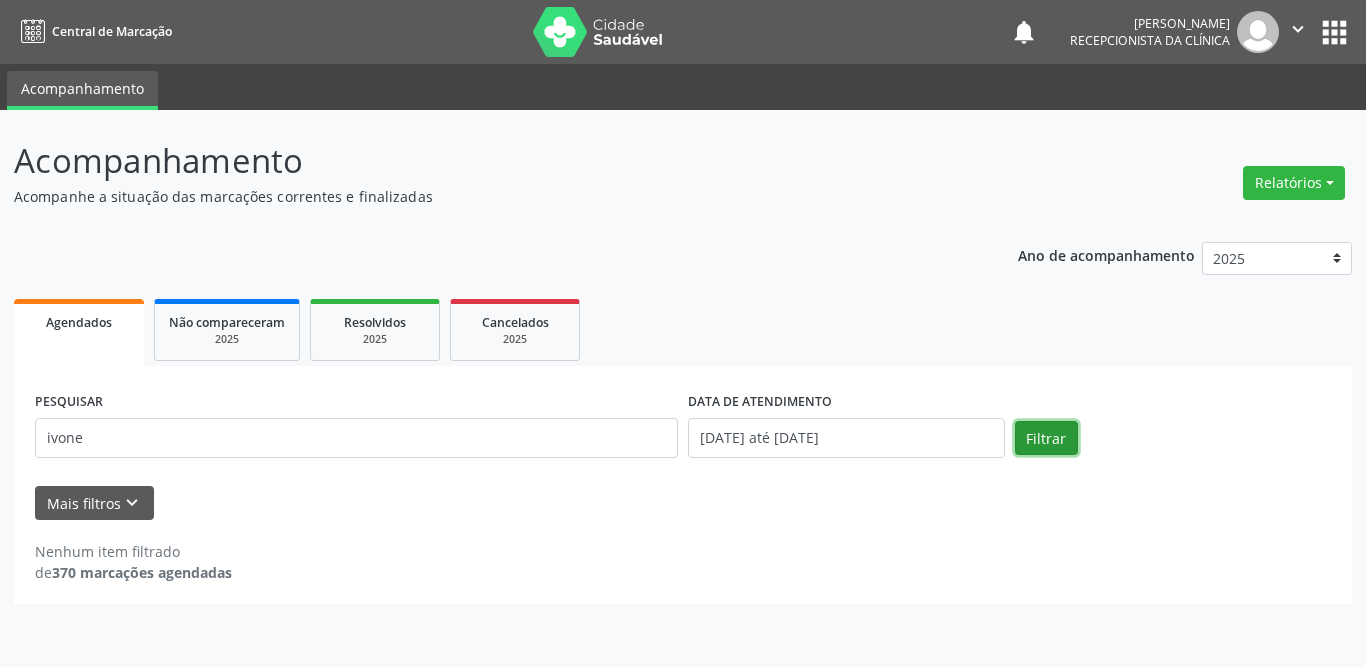 click on "Filtrar" at bounding box center [1046, 438] 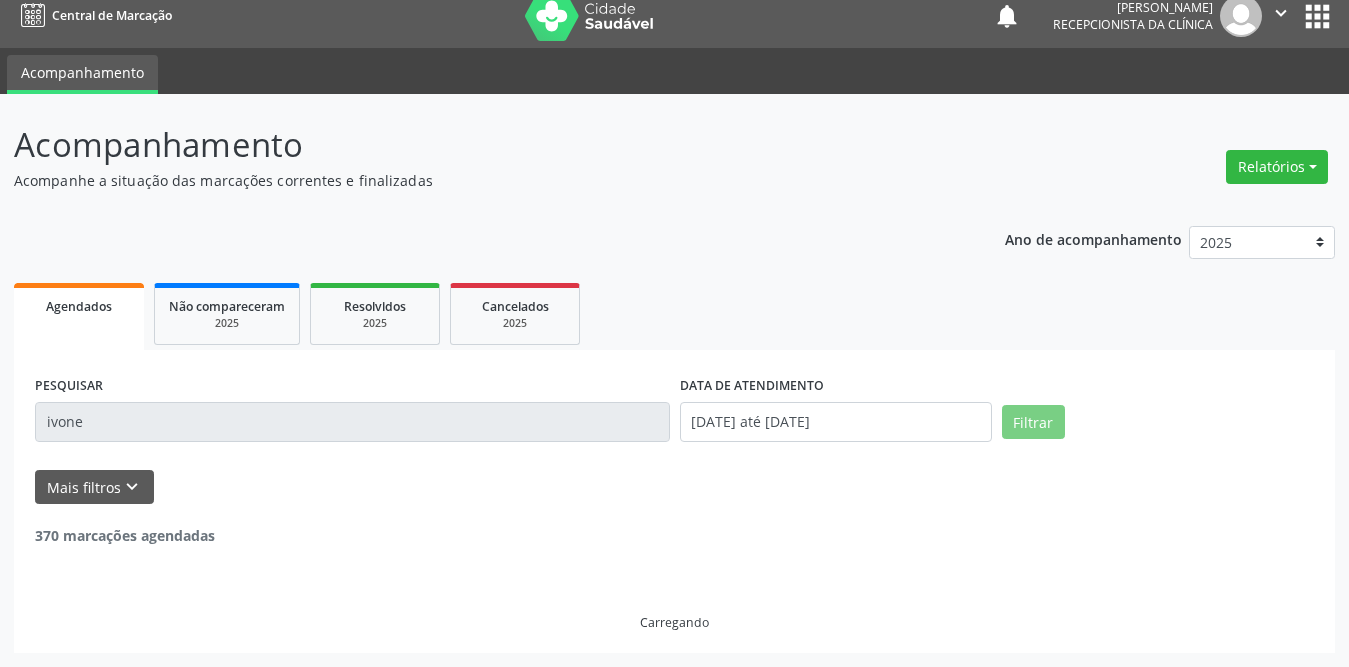 scroll, scrollTop: 0, scrollLeft: 0, axis: both 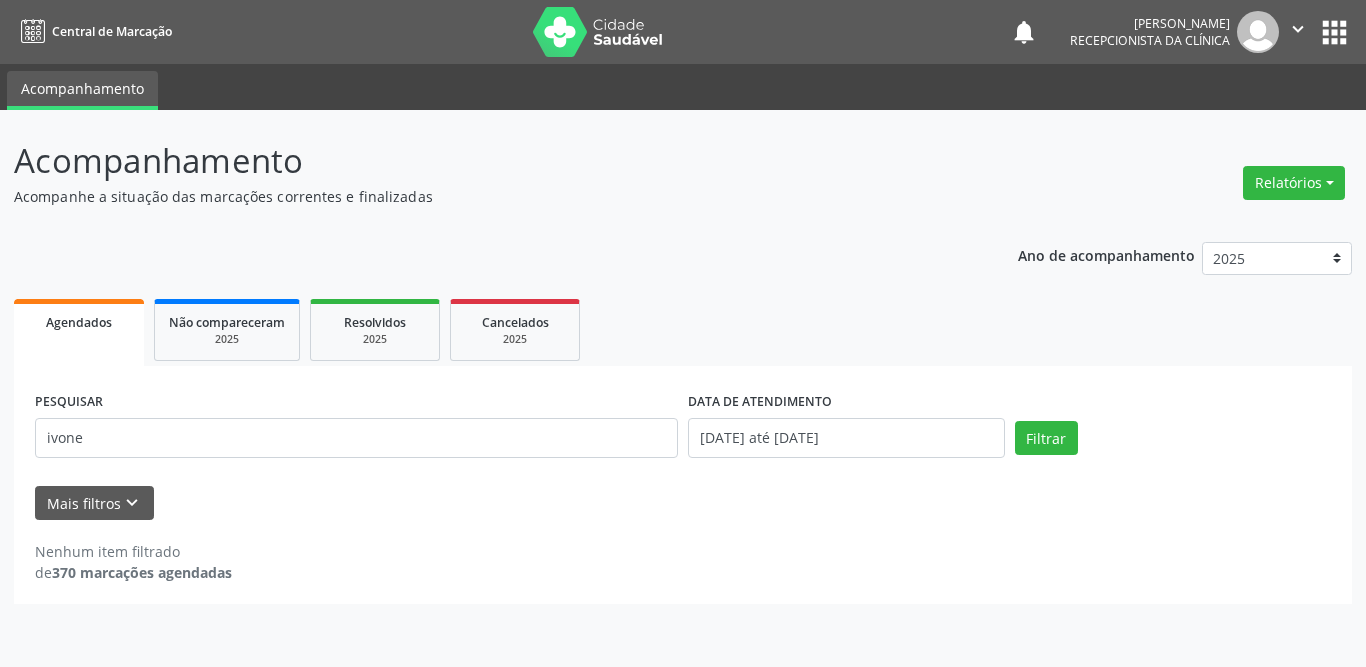 click on "Agendados" at bounding box center (79, 321) 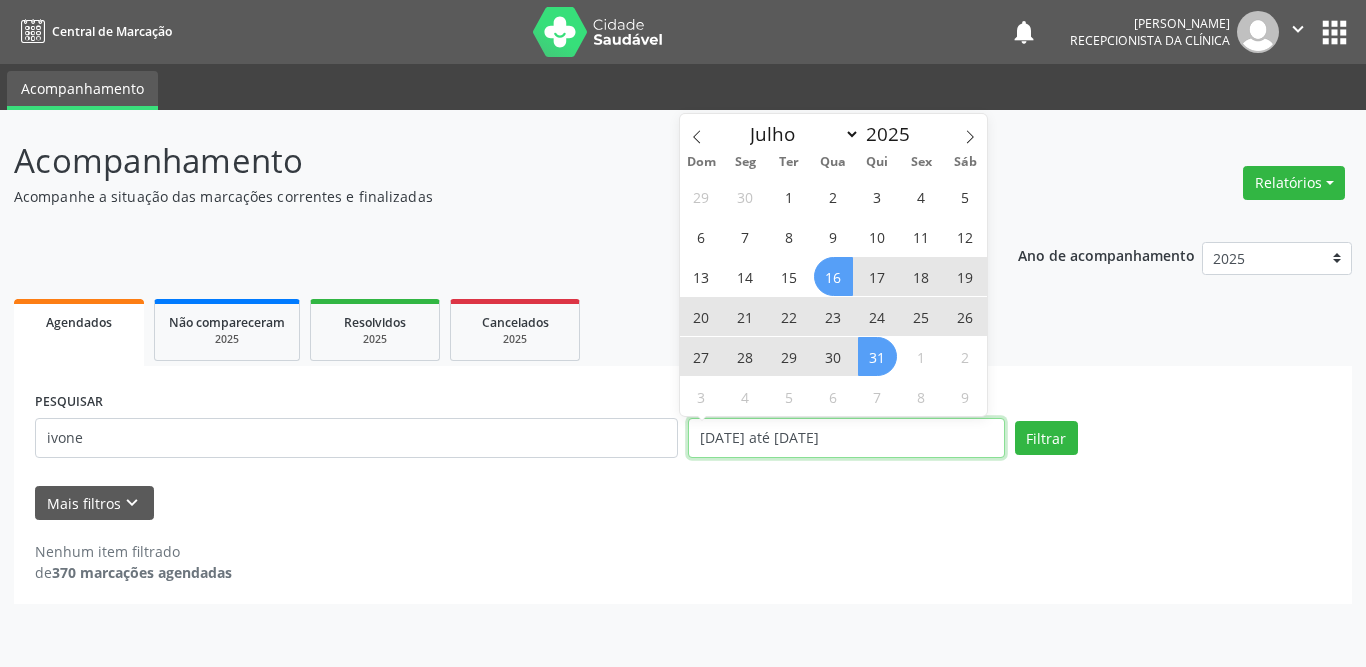 click on "[DATE] até [DATE]" at bounding box center (846, 438) 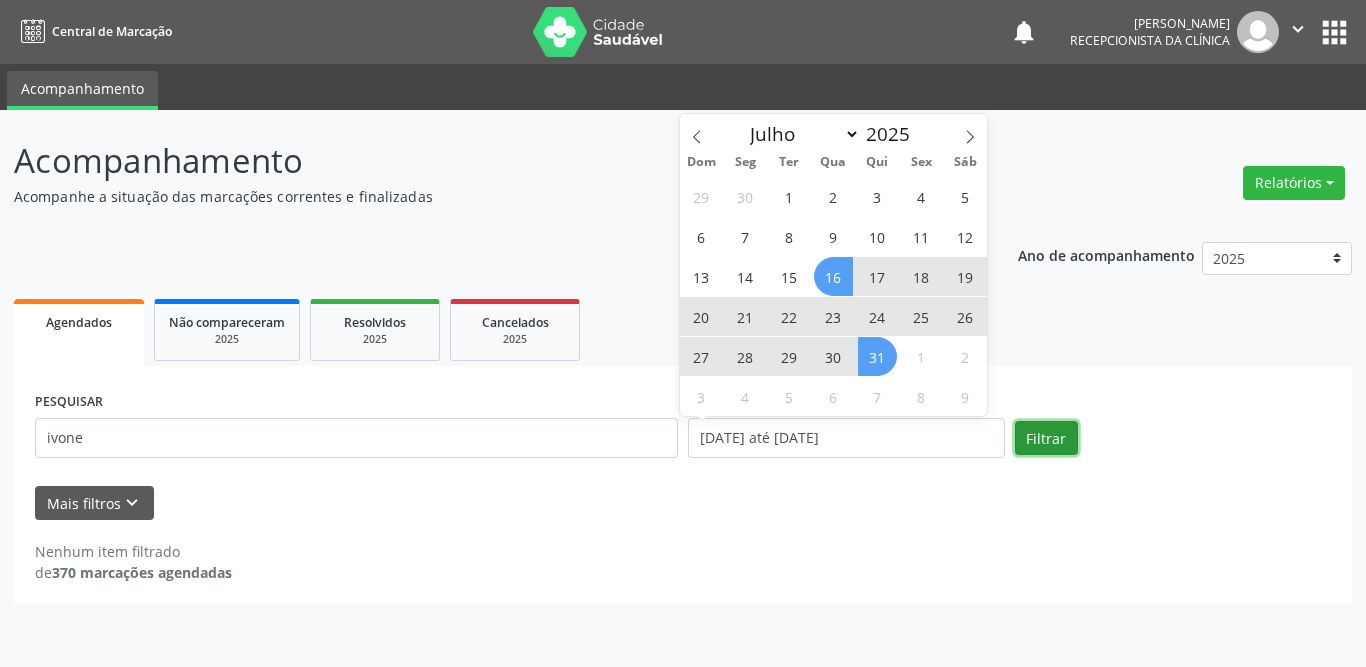 click on "Filtrar" at bounding box center (1046, 438) 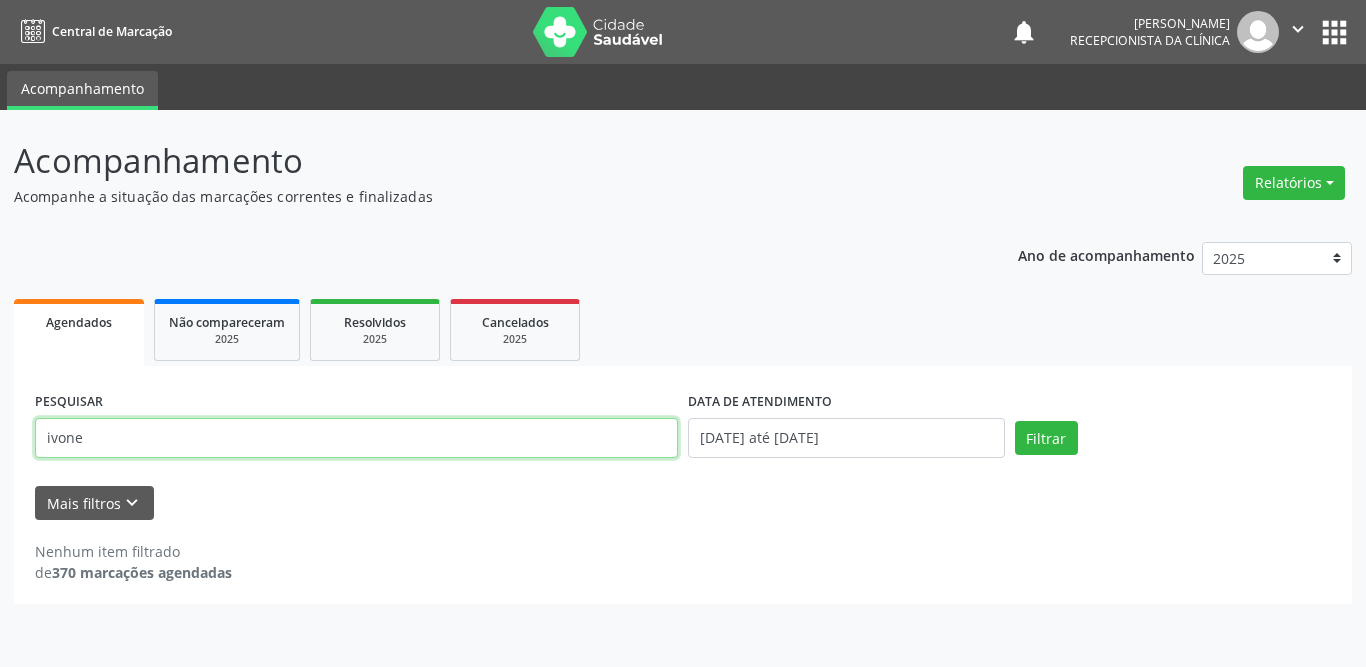 click on "ivone" at bounding box center (356, 438) 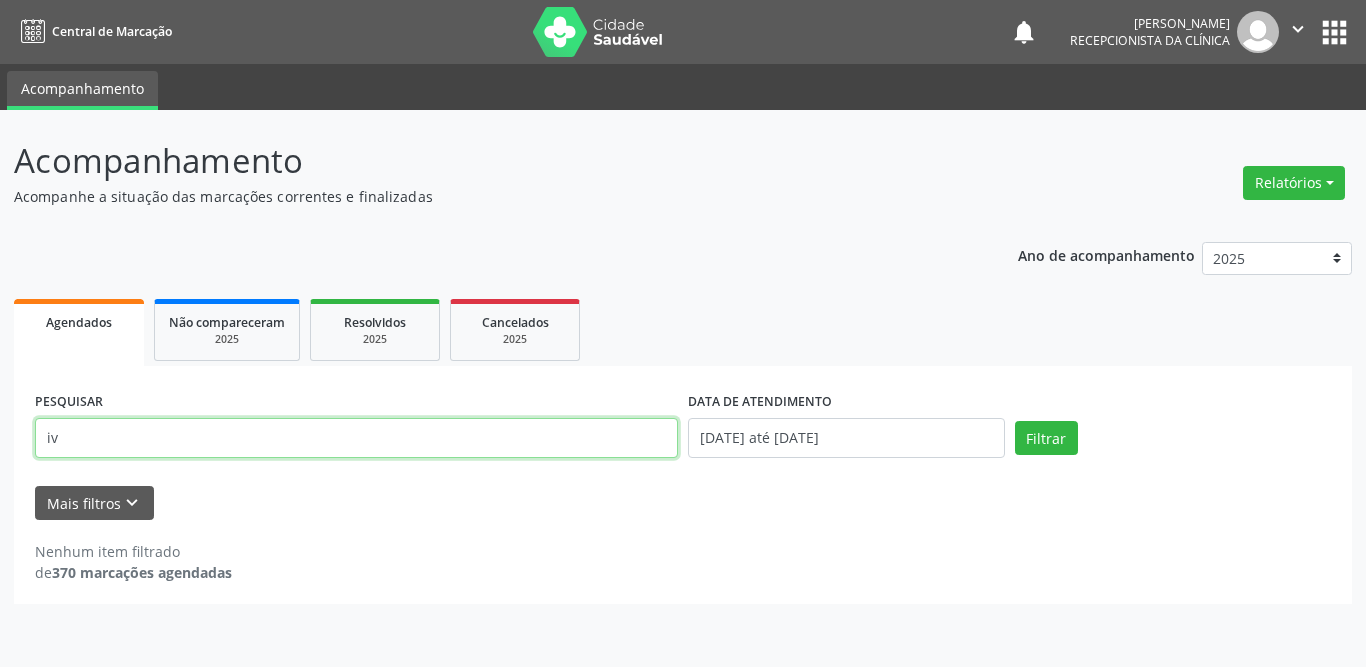 type on "i" 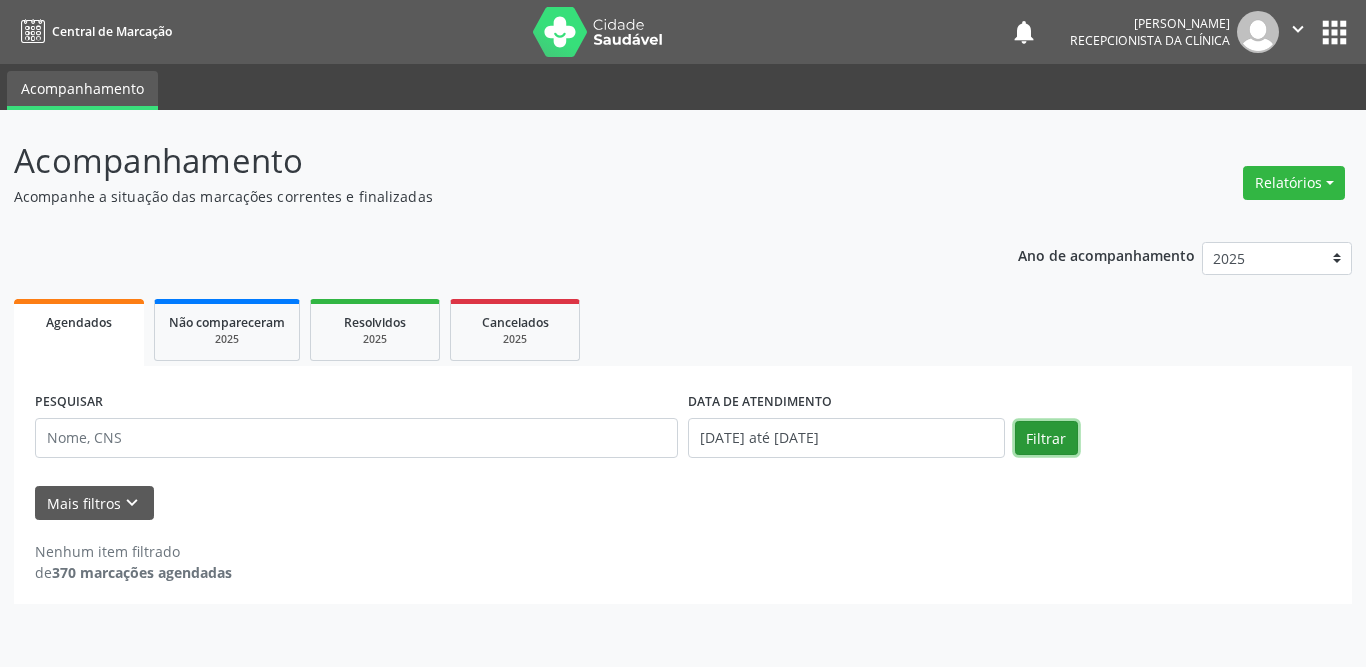 click on "Filtrar" at bounding box center [1046, 438] 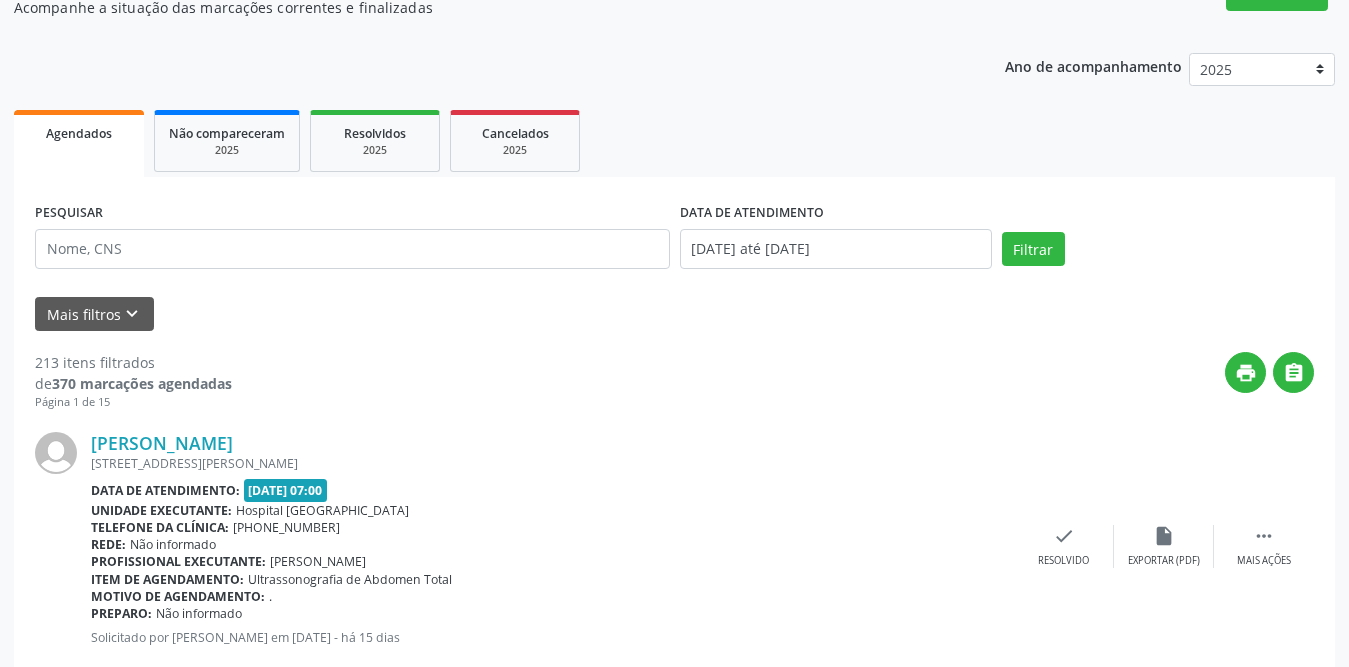 scroll, scrollTop: 0, scrollLeft: 0, axis: both 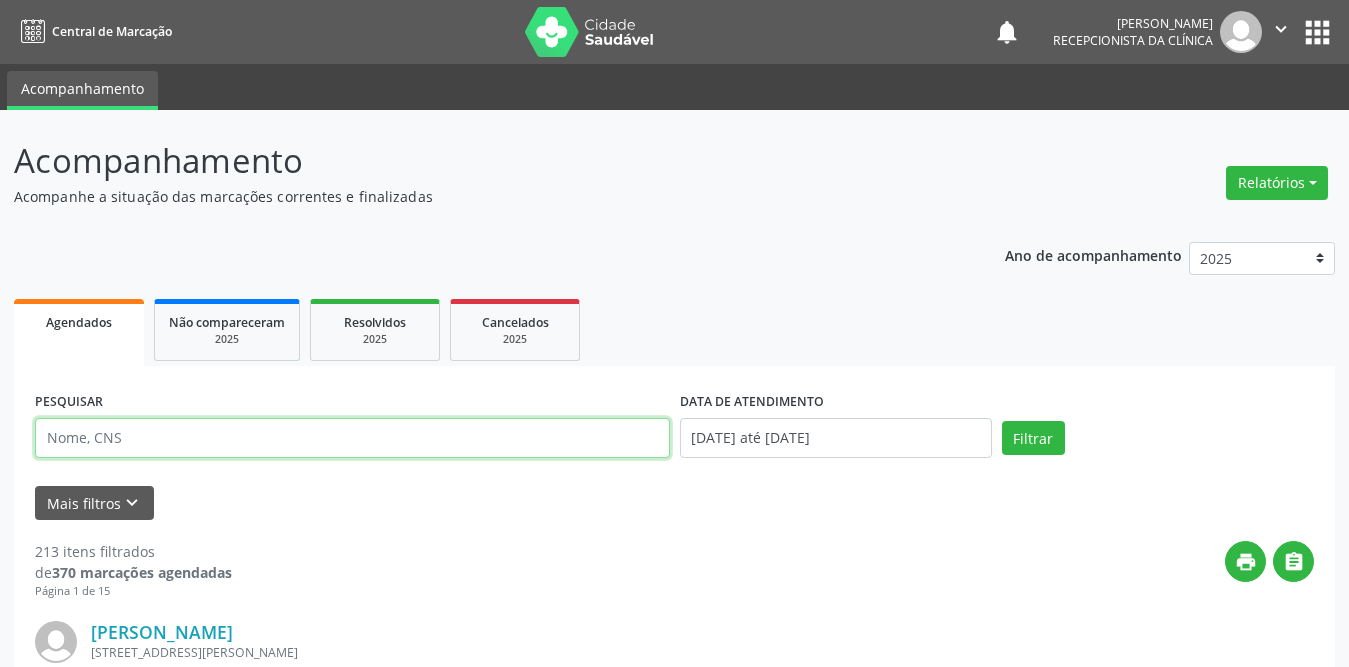 click at bounding box center [352, 438] 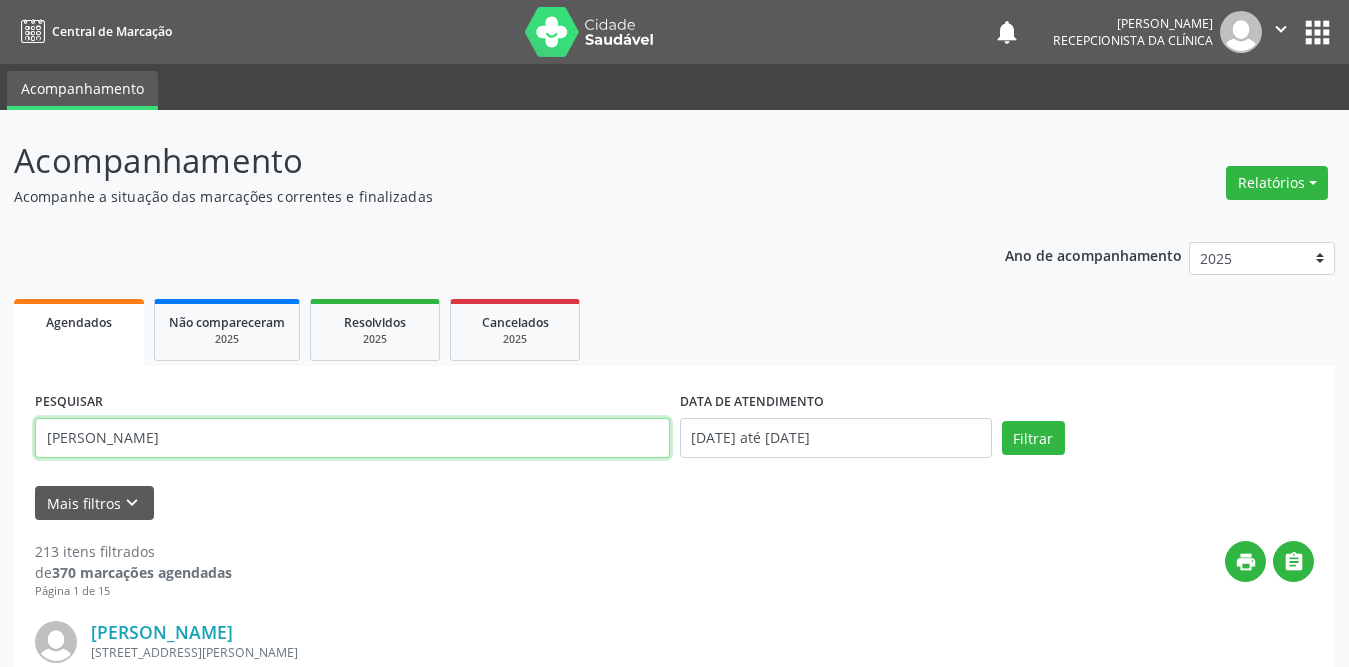 type on "[PERSON_NAME]" 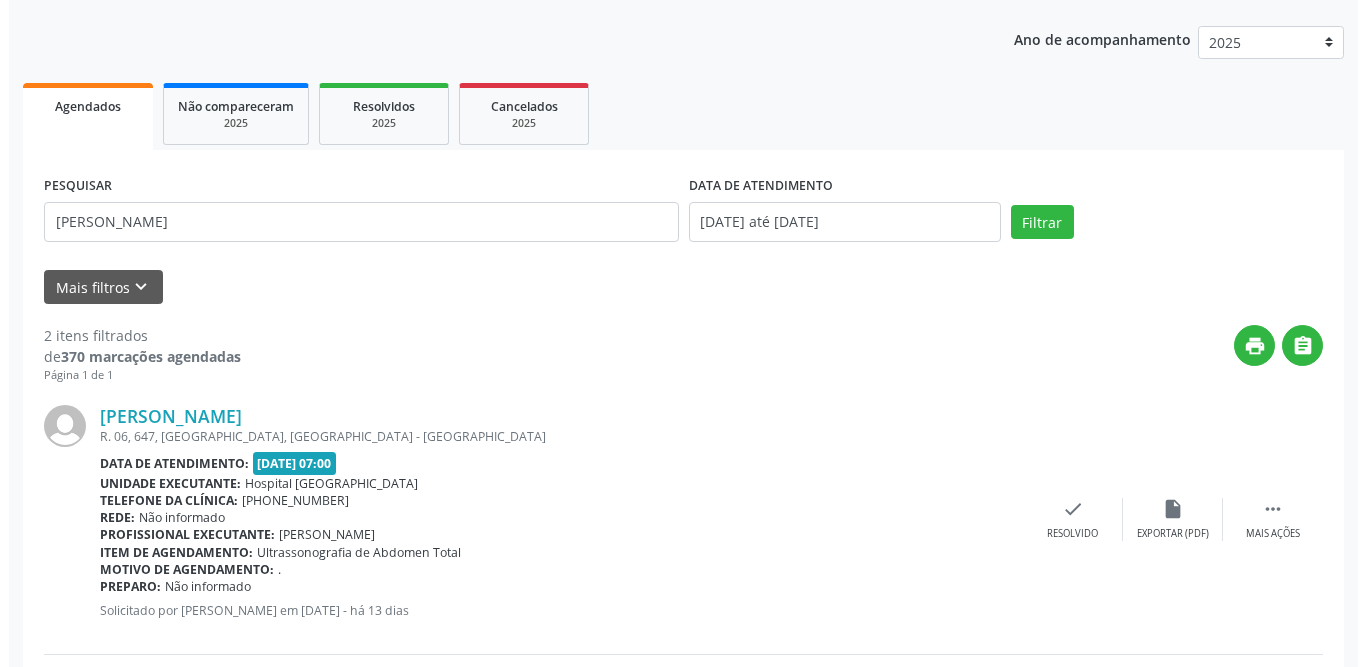 scroll, scrollTop: 316, scrollLeft: 0, axis: vertical 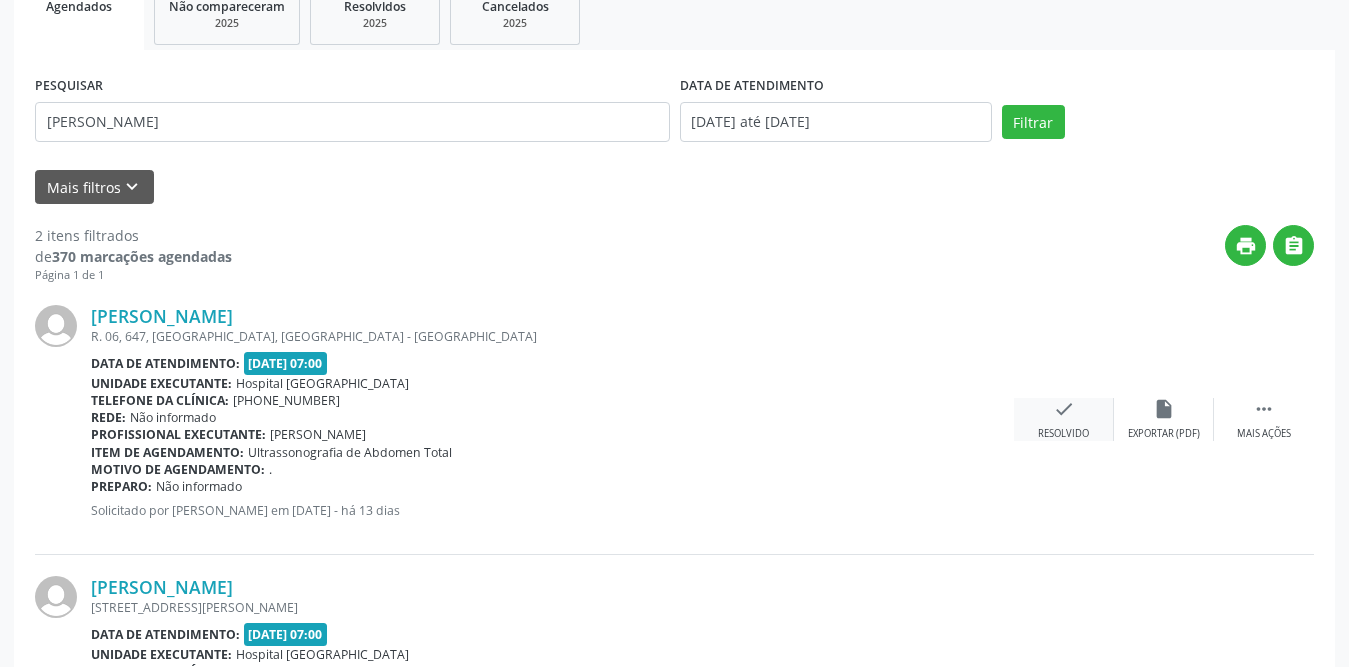 click on "check
Resolvido" at bounding box center (1064, 419) 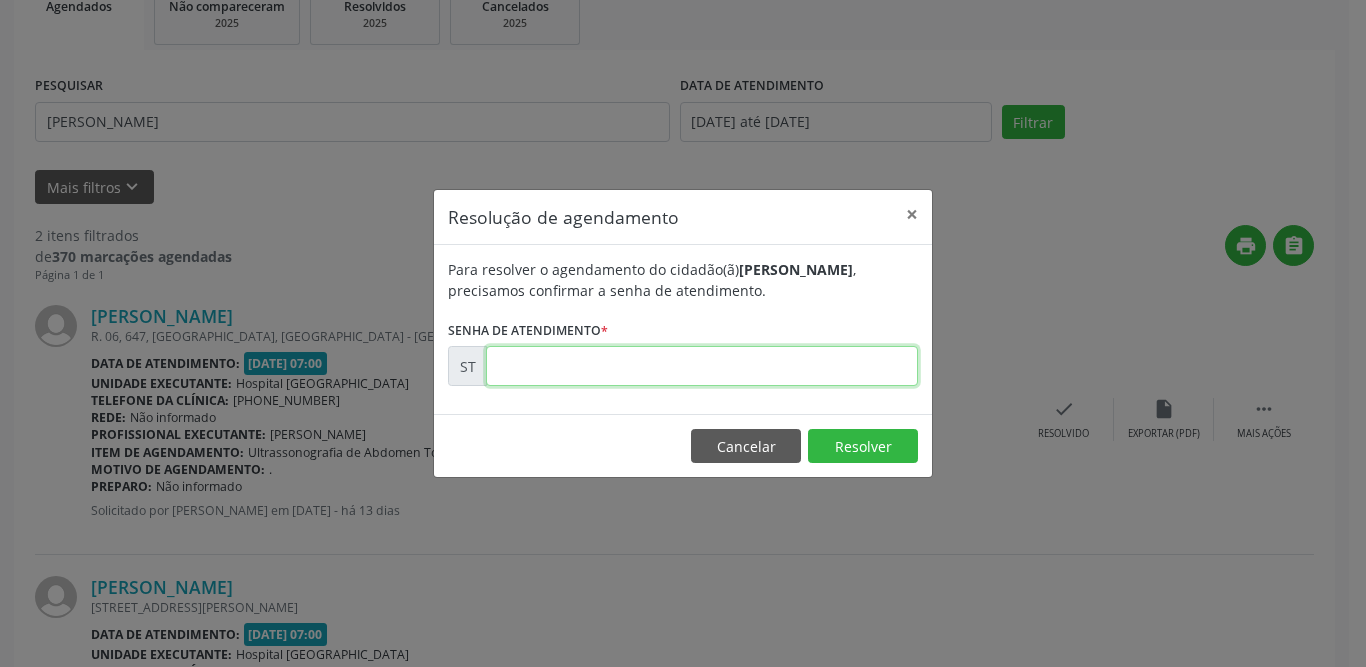 click at bounding box center [702, 366] 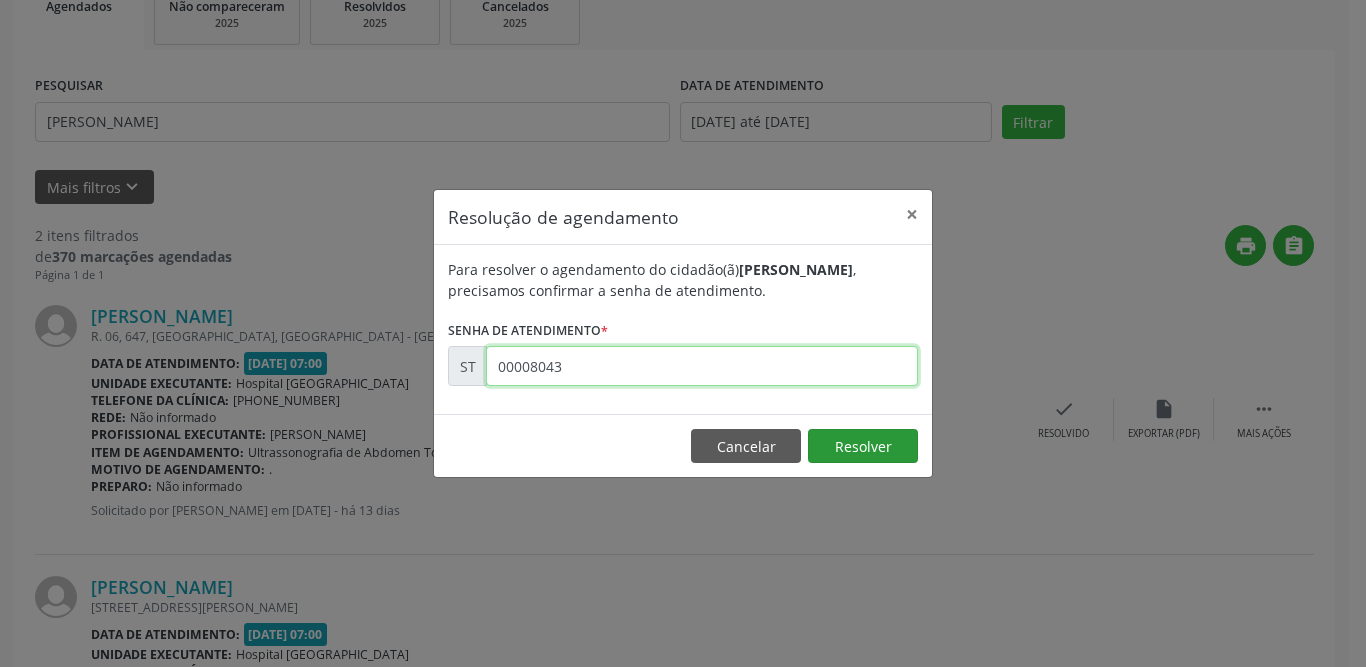 type on "00008043" 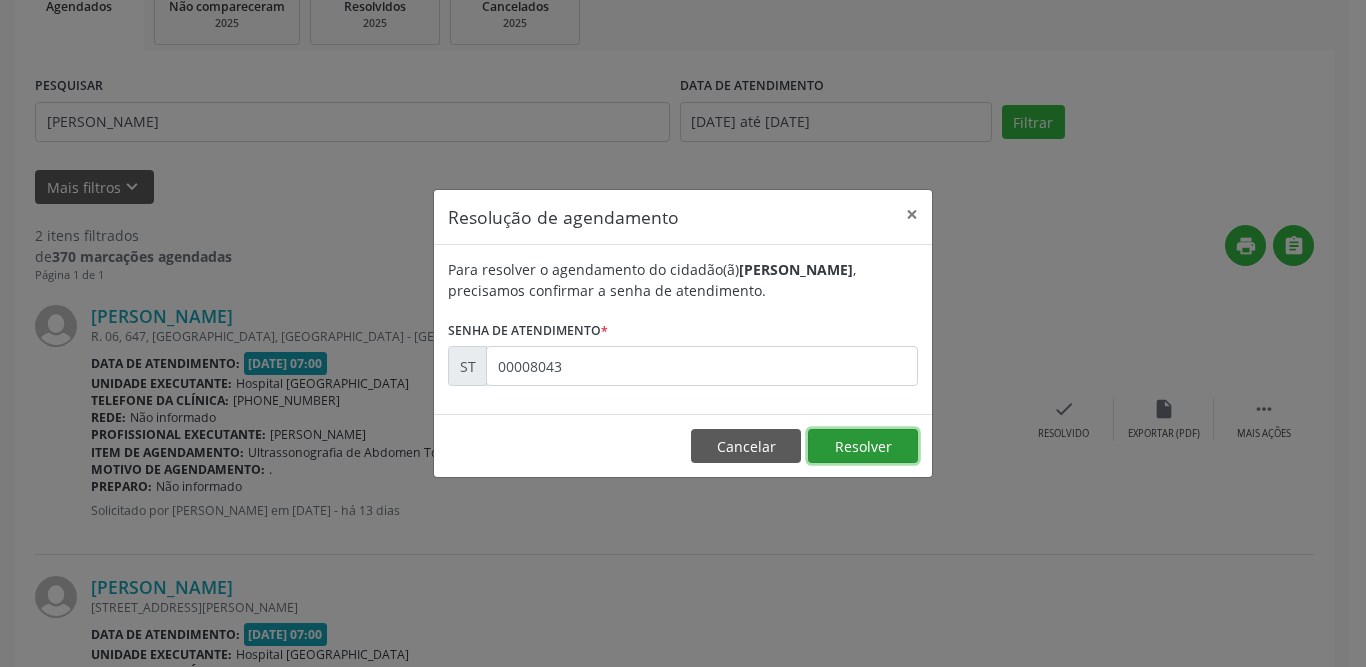 click on "Resolver" at bounding box center (863, 446) 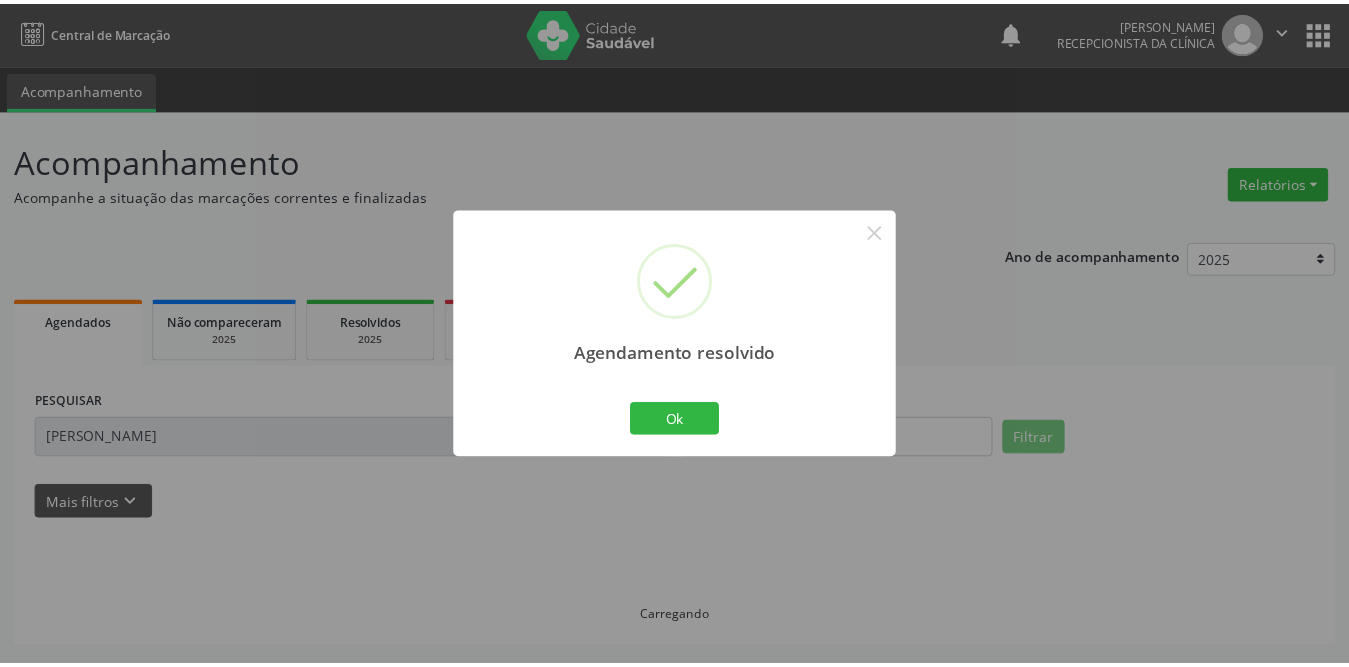 scroll, scrollTop: 0, scrollLeft: 0, axis: both 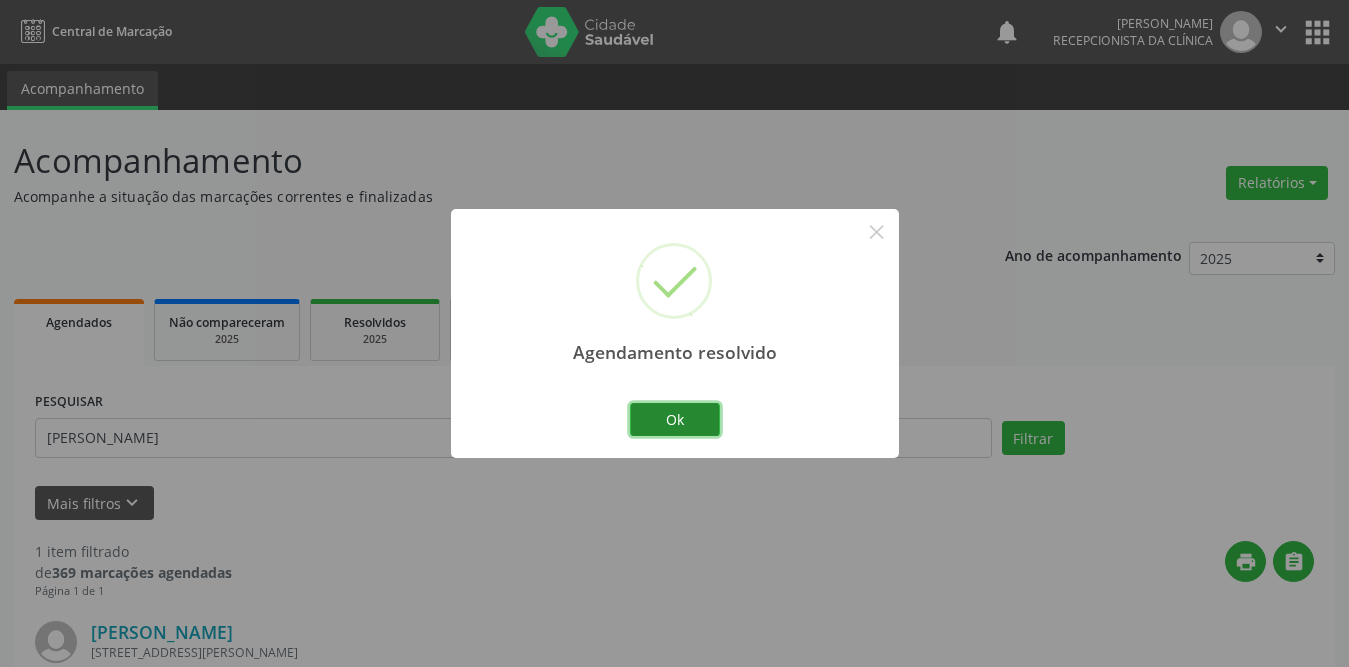 click on "Ok" at bounding box center (675, 420) 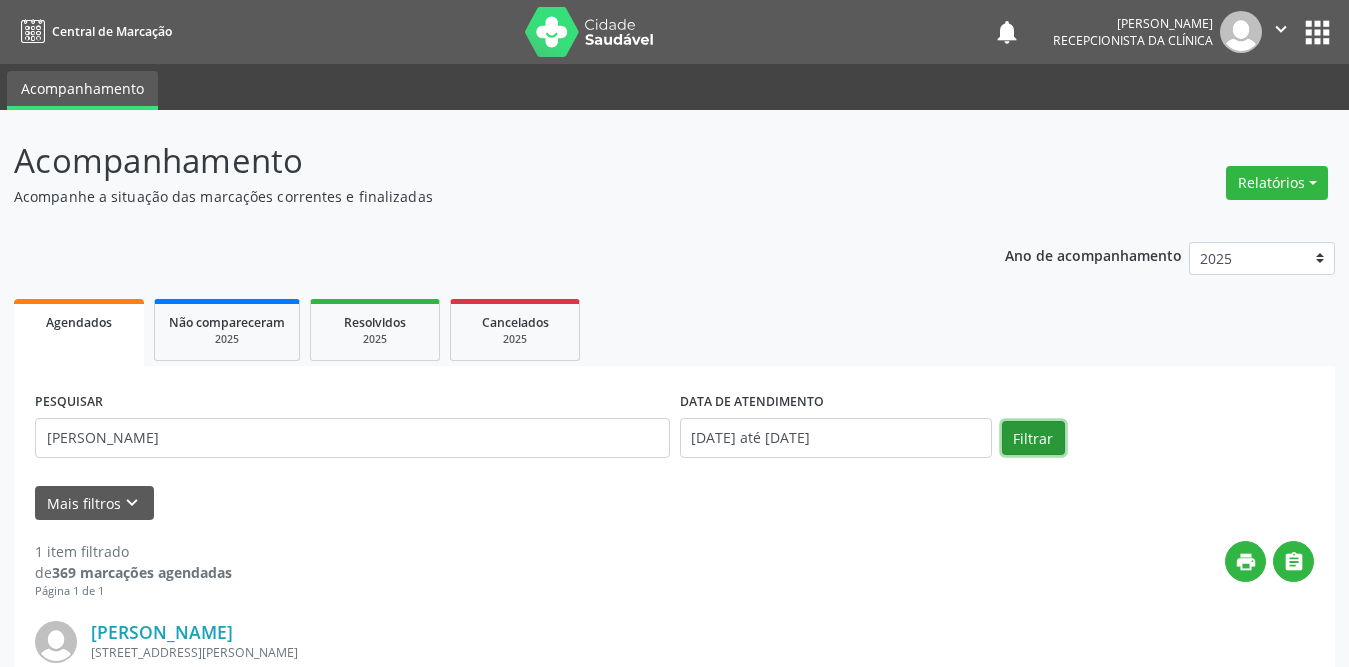 click on "Filtrar" at bounding box center (1033, 438) 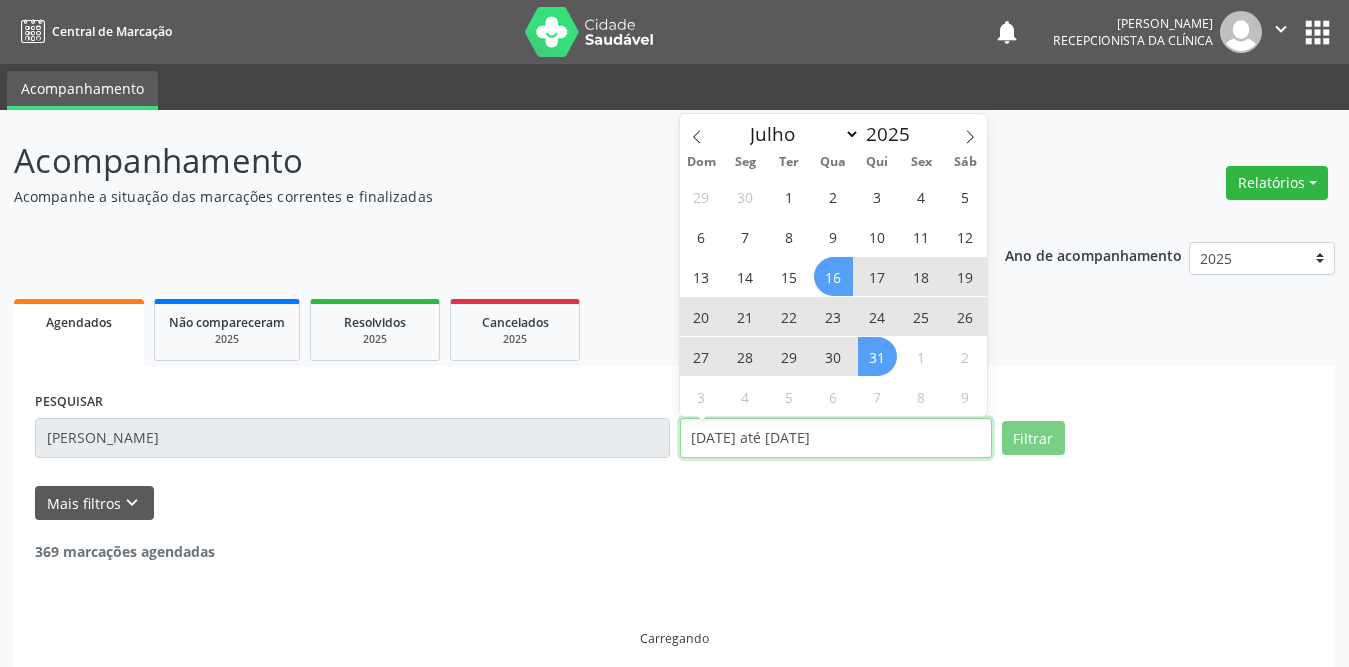 click on "[DATE] até [DATE]" at bounding box center [836, 438] 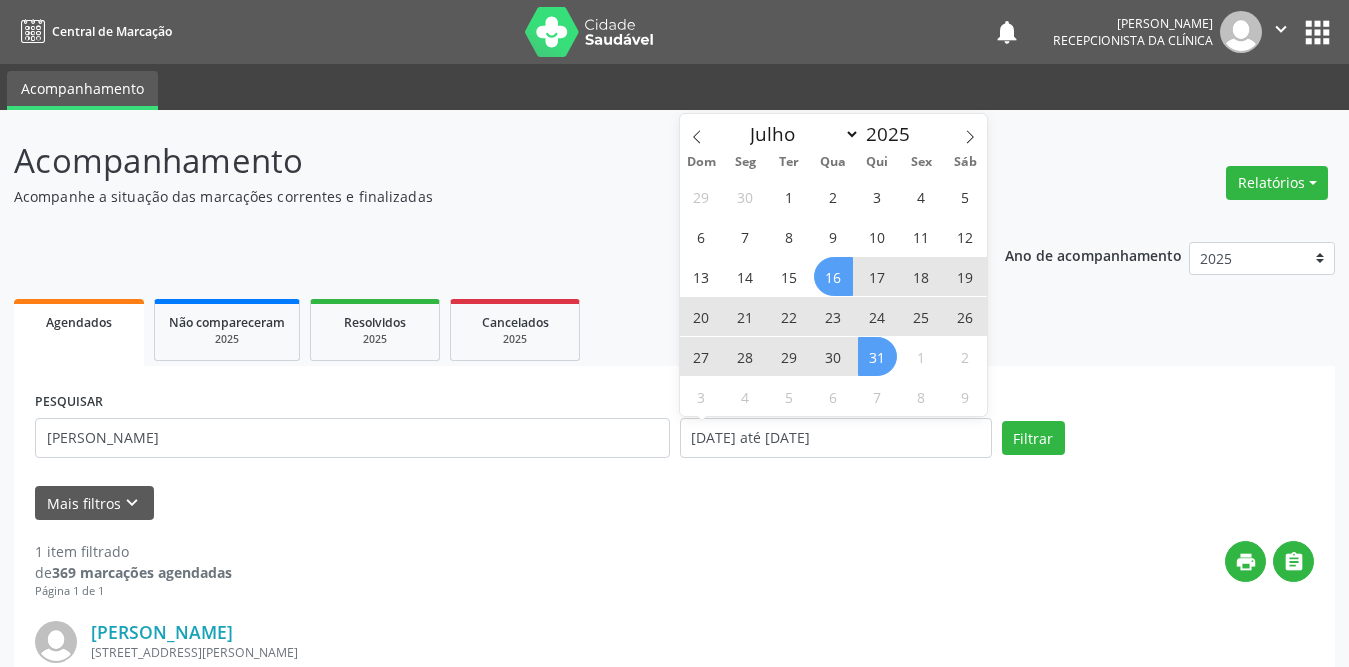 click on "18" at bounding box center (921, 276) 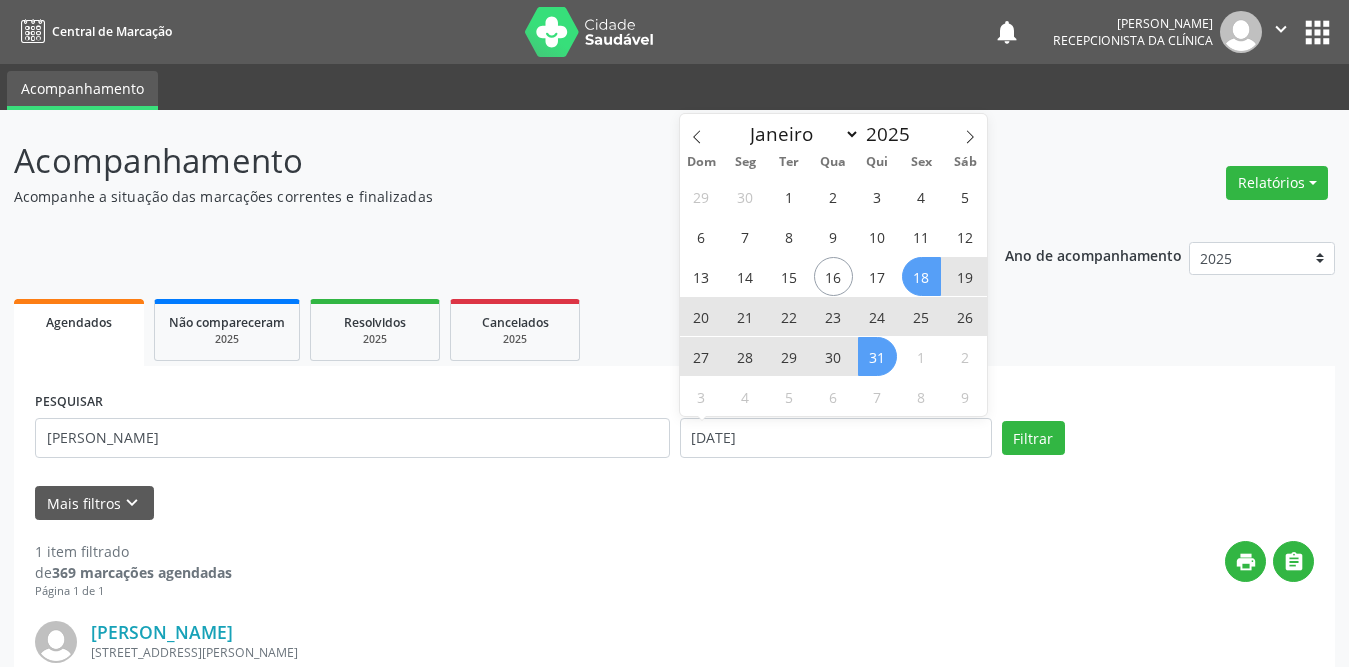 click on "31" at bounding box center [877, 356] 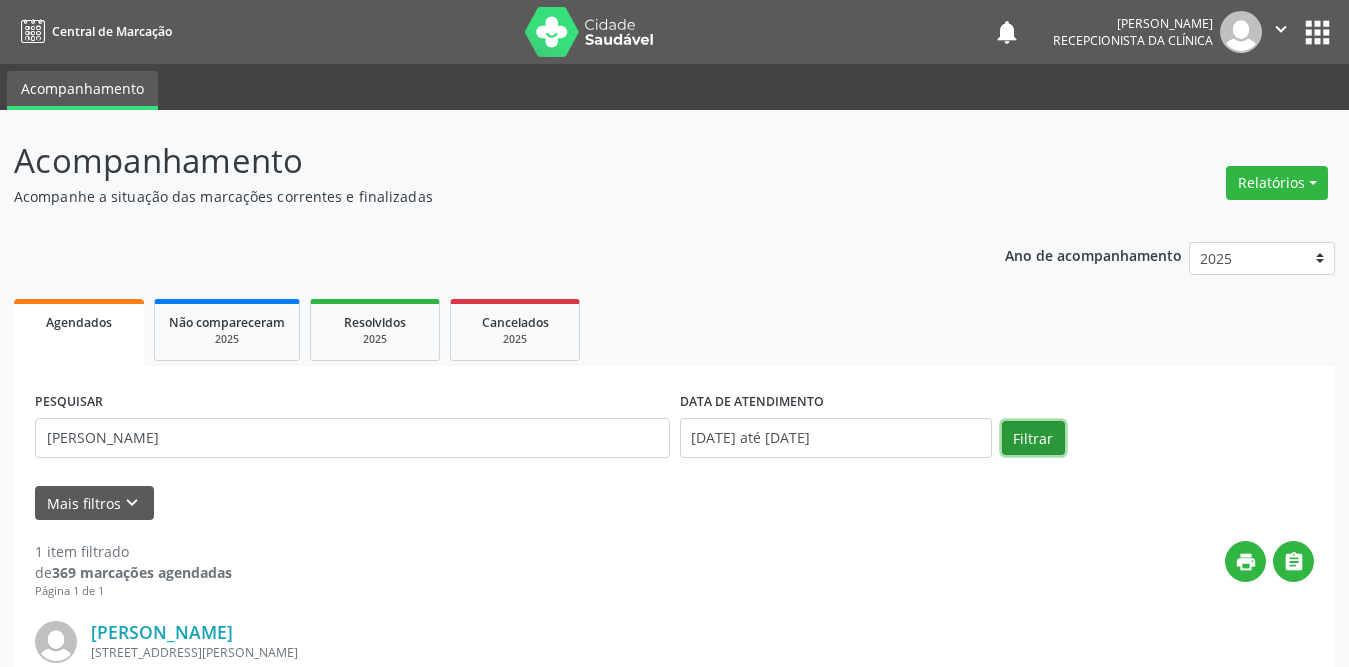 click on "Filtrar" at bounding box center [1033, 438] 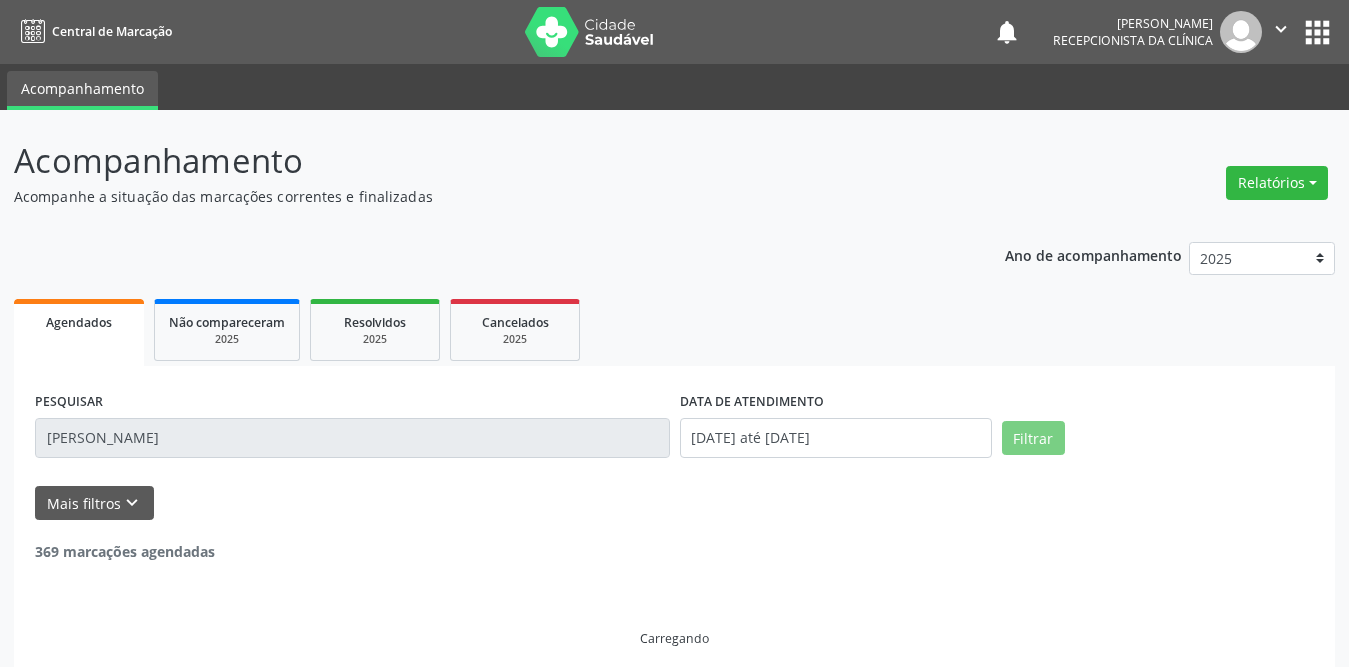 drag, startPoint x: 202, startPoint y: 425, endPoint x: 7, endPoint y: 425, distance: 195 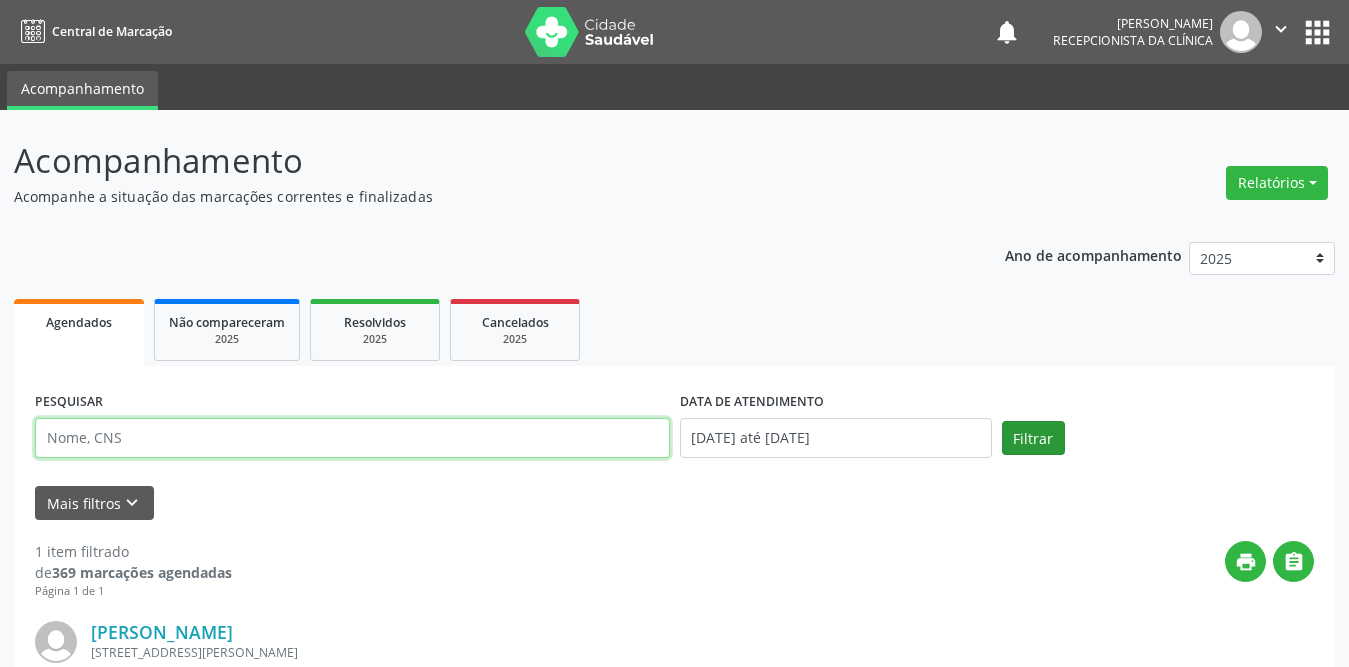 type 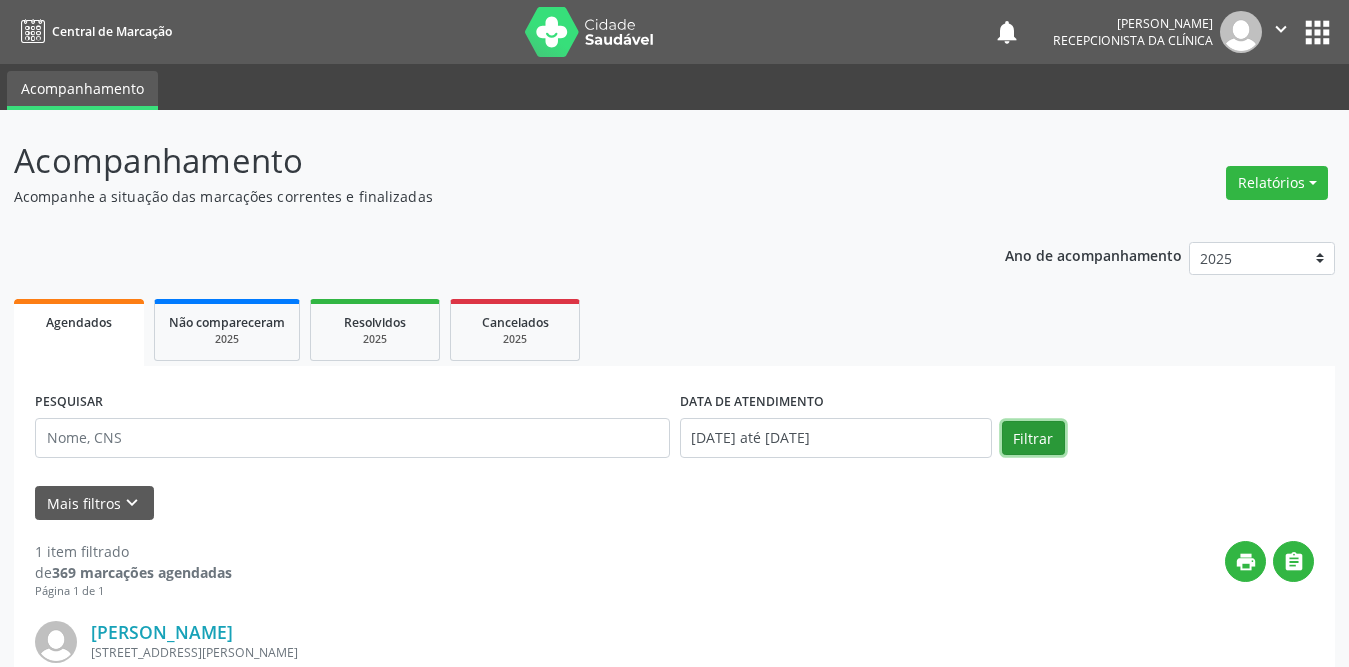 click on "Filtrar" at bounding box center [1033, 438] 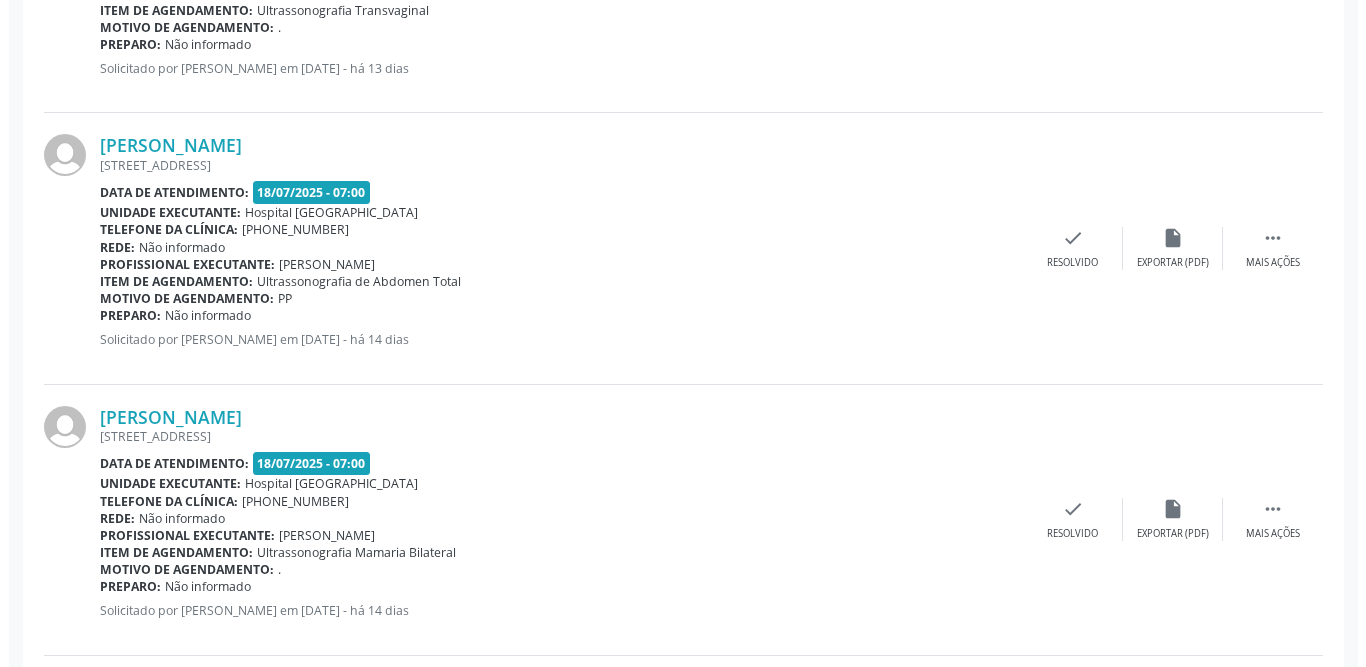 scroll, scrollTop: 1600, scrollLeft: 0, axis: vertical 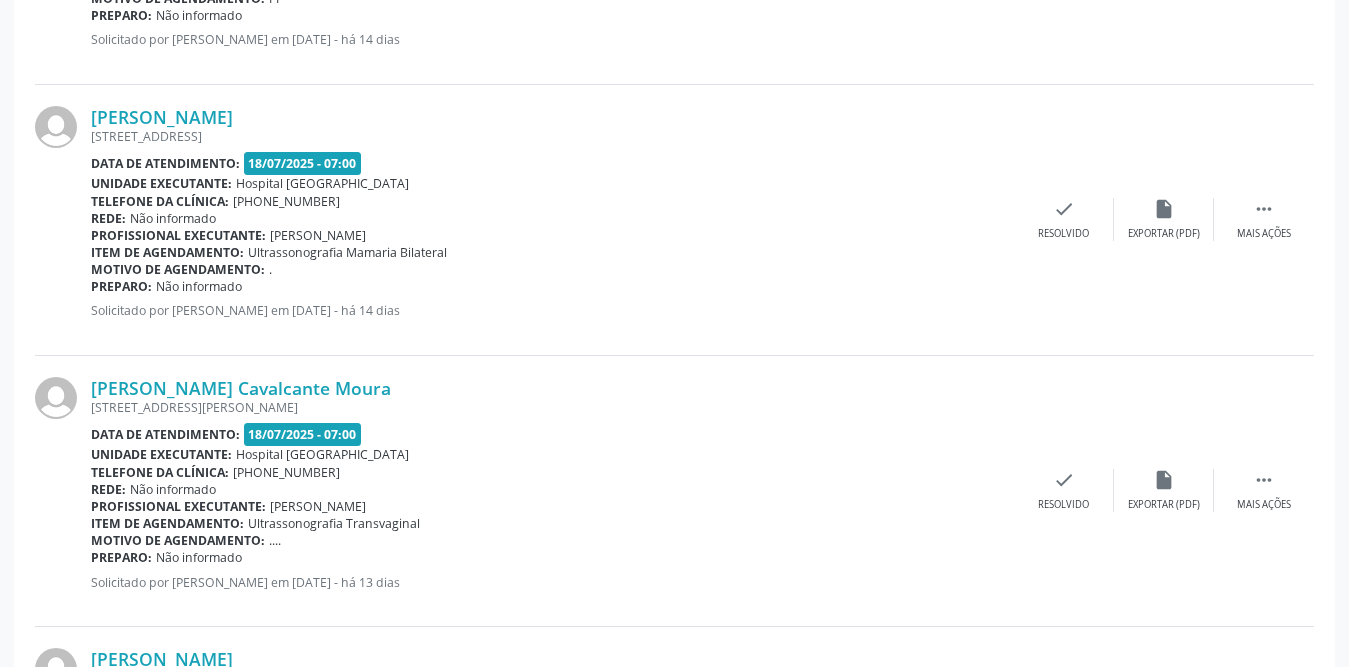 click on "[PERSON_NAME]
[STREET_ADDRESS]
Data de atendimento:
[DATE] 07:00
Unidade executante:
[GEOGRAPHIC_DATA]
Telefone da clínica:
[PHONE_NUMBER]
Rede:
Não informado
Profissional executante:
[PERSON_NAME]
Item de agendamento:
Ultrassonografia Mamaria Bilateral
Motivo de agendamento:
.
Preparo:
Não informado
Solicitado por [PERSON_NAME] em [DATE] - há 14 dias

Mais ações
insert_drive_file
Exportar (PDF)
check
Resolvido" at bounding box center (674, 220) 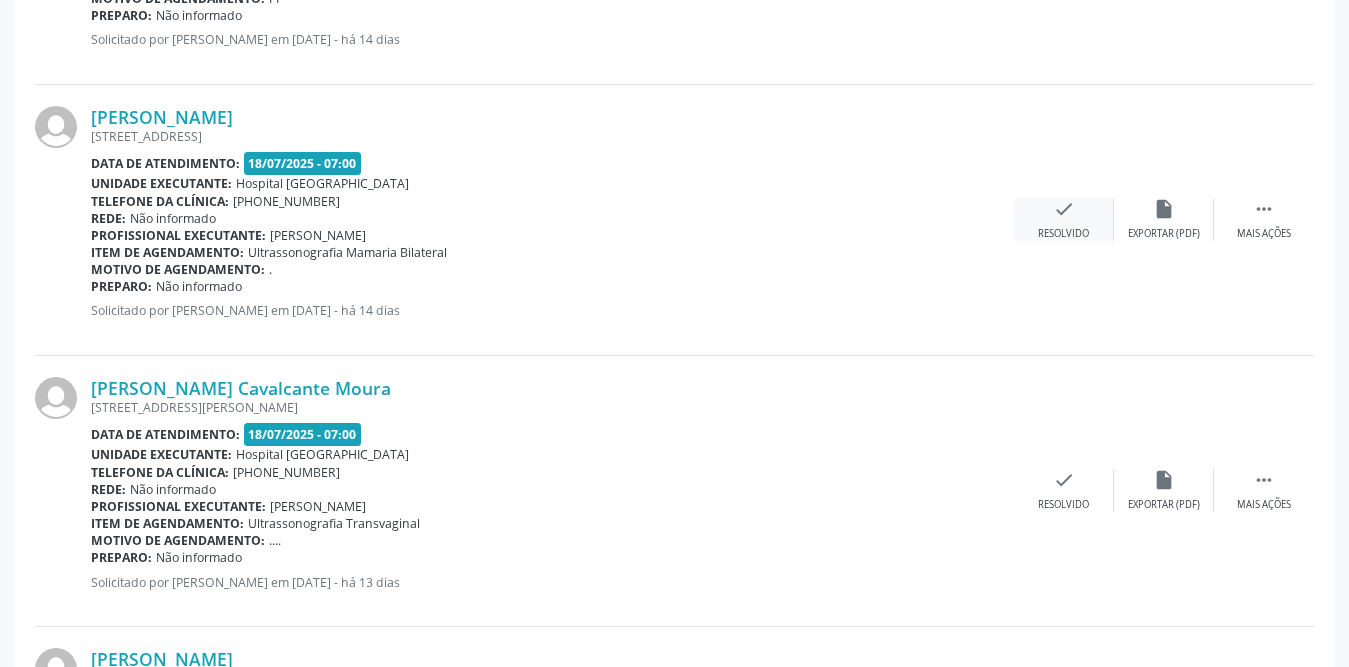 click on "check
Resolvido" at bounding box center [1064, 219] 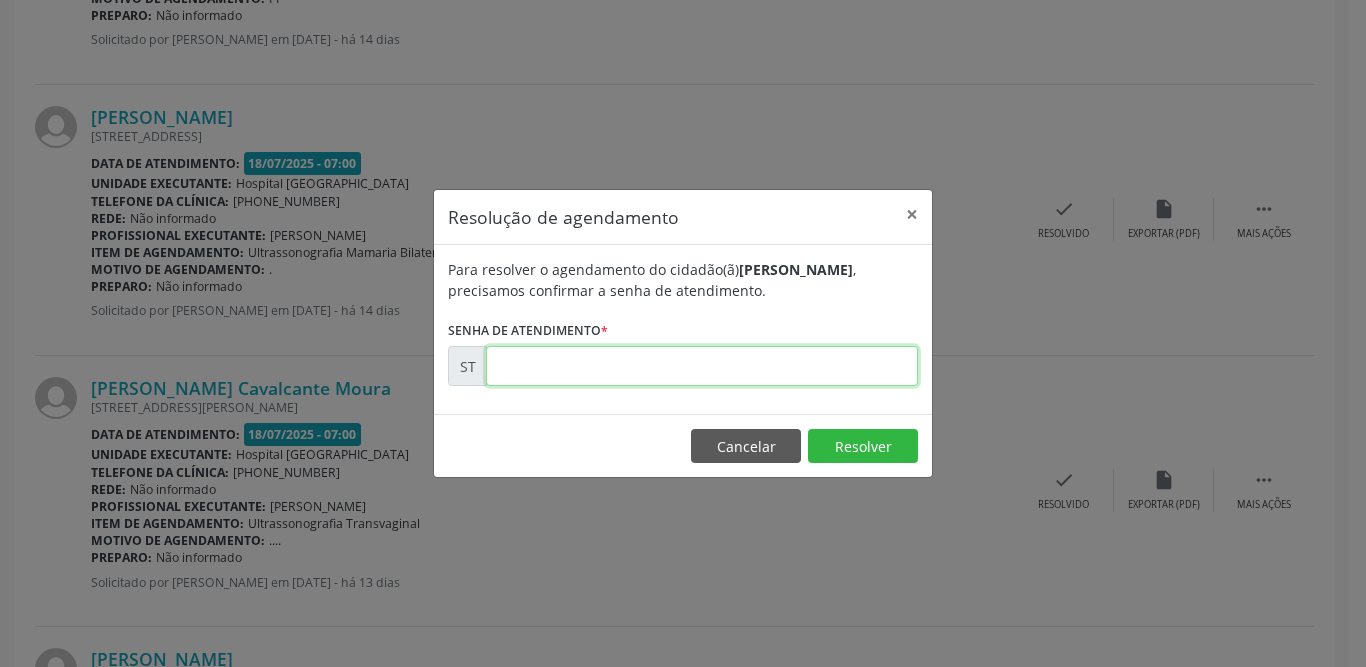 click at bounding box center (702, 366) 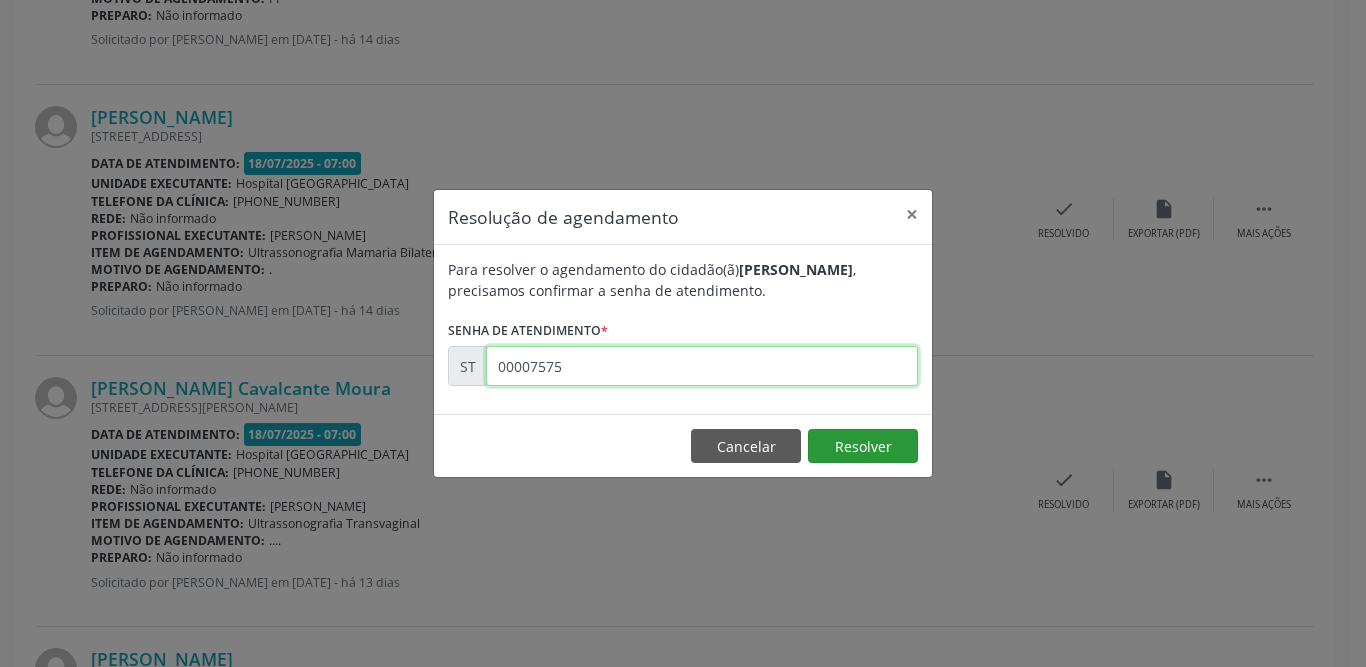 type on "00007575" 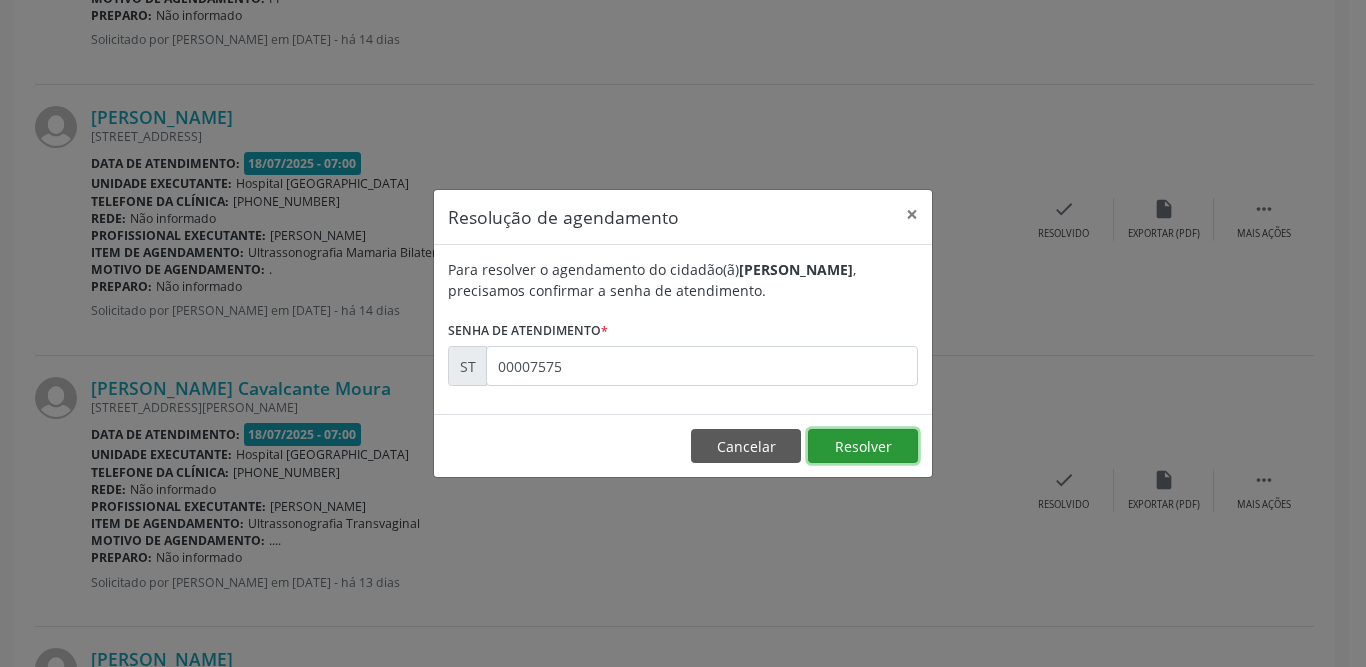 click on "Resolver" at bounding box center [863, 446] 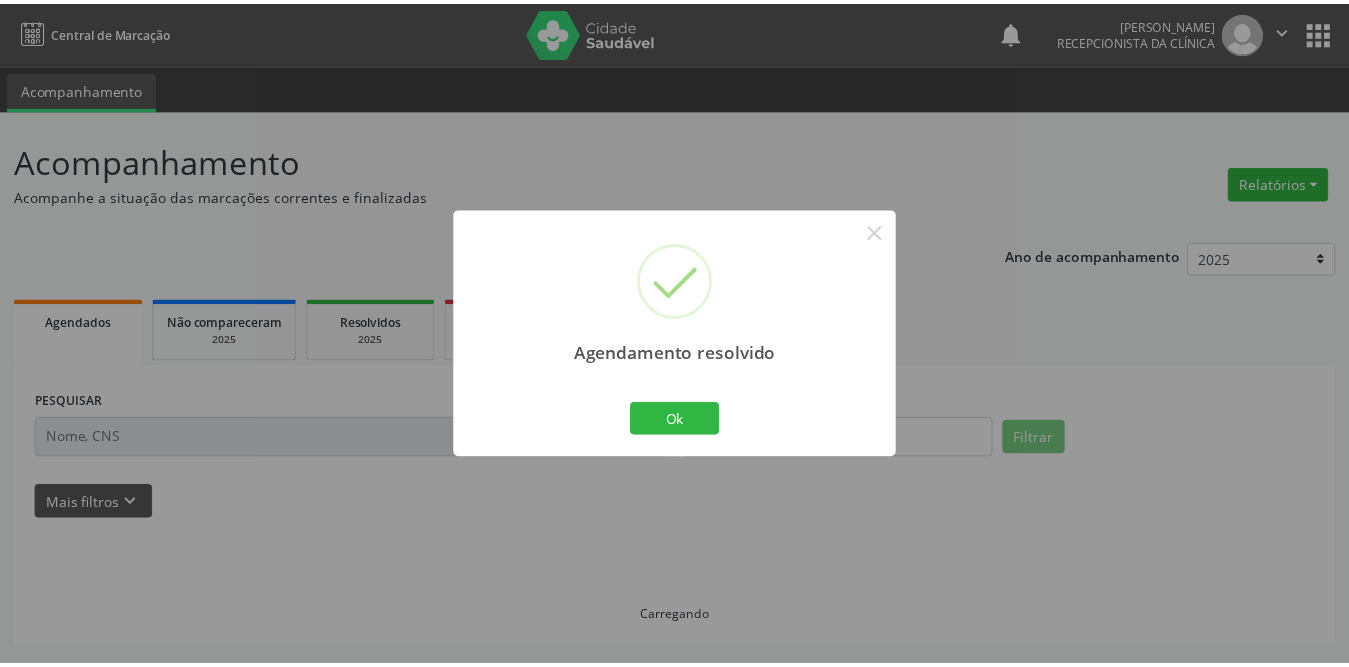 scroll, scrollTop: 0, scrollLeft: 0, axis: both 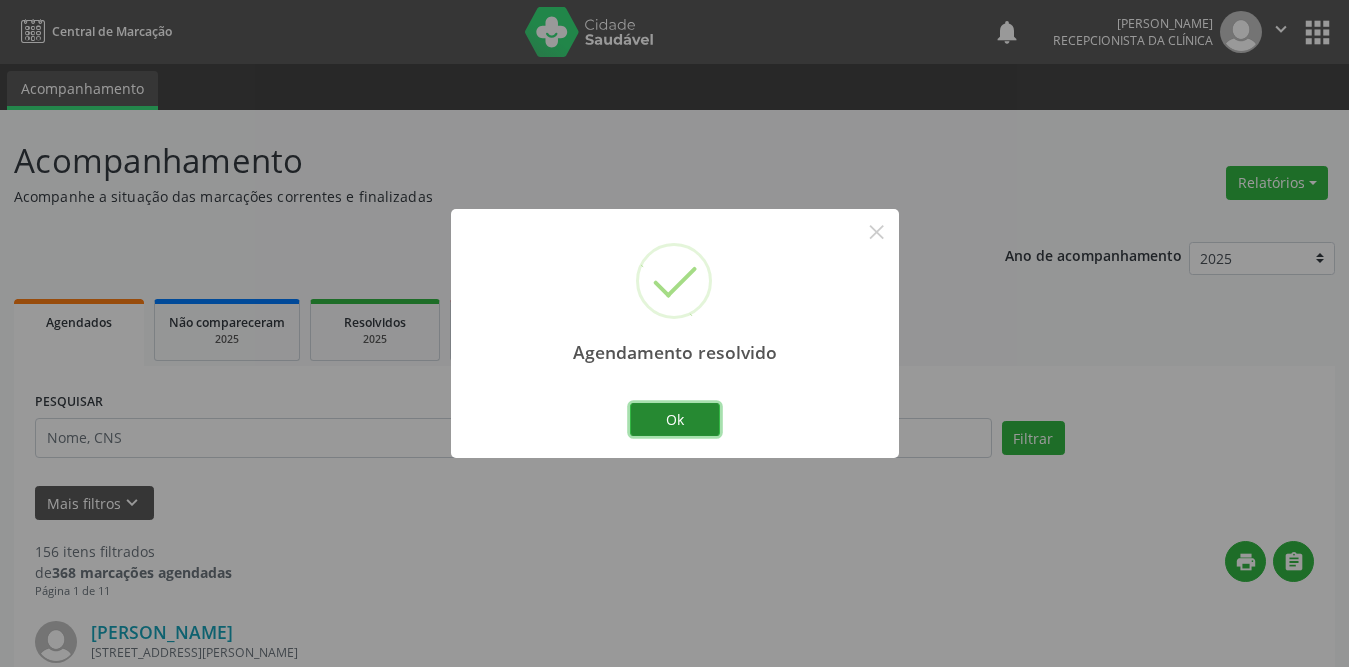 click on "Ok" at bounding box center [675, 420] 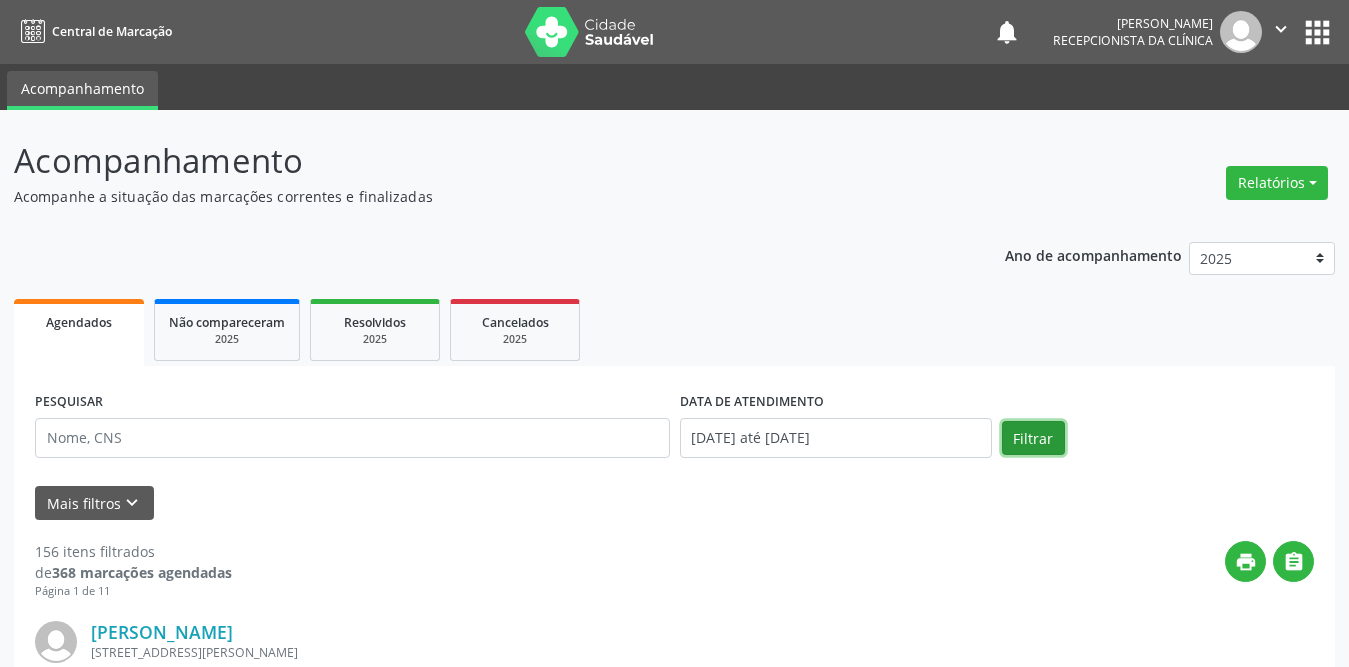 click on "Filtrar" at bounding box center [1033, 438] 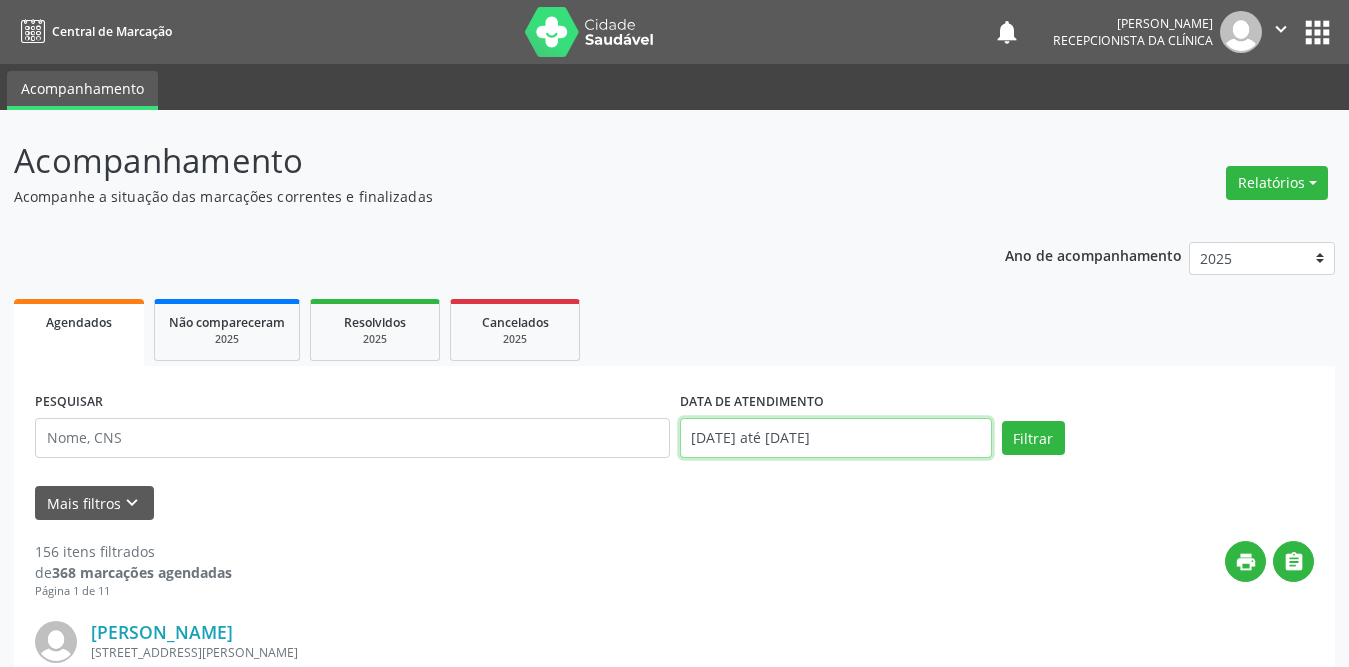click on "[DATE] até [DATE]" at bounding box center (836, 438) 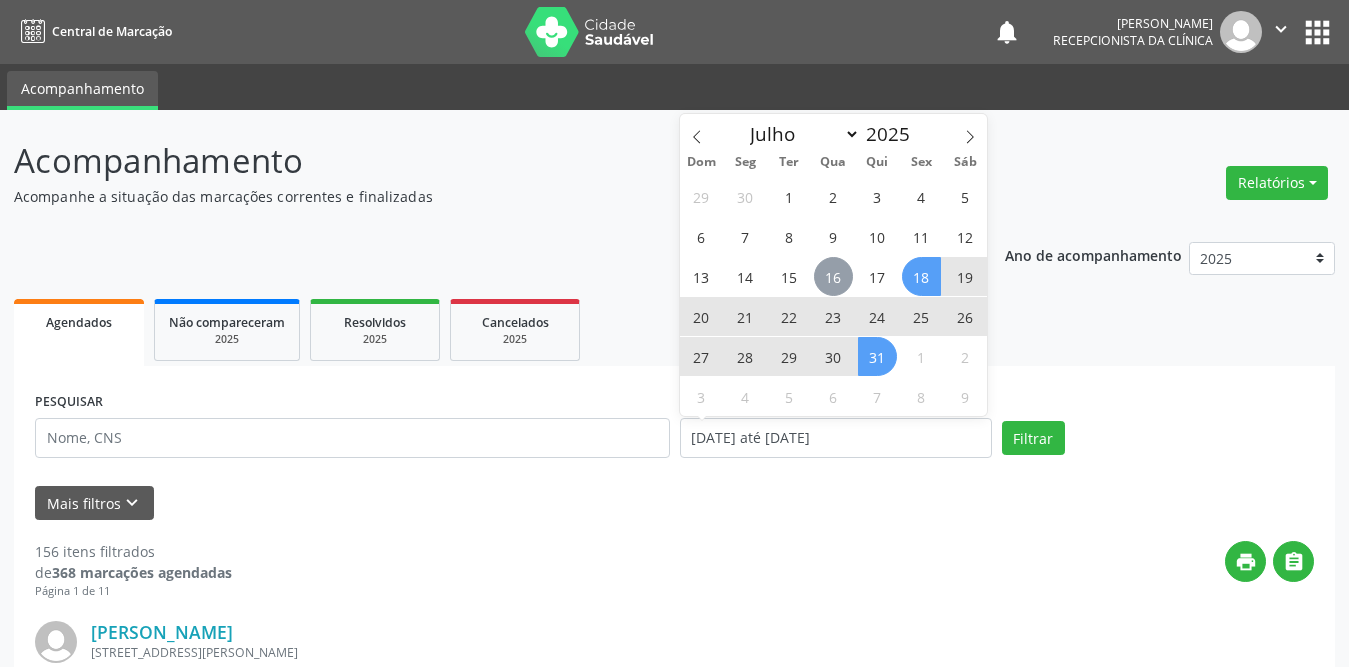 click on "16" at bounding box center (833, 276) 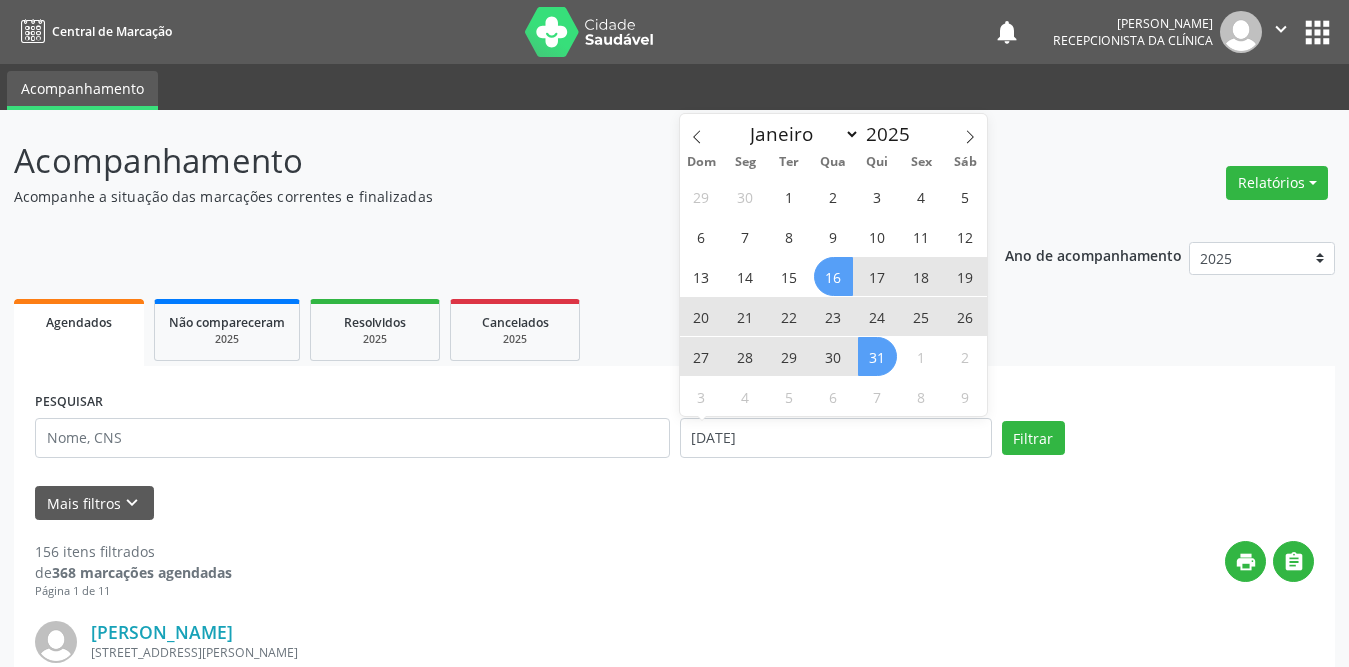 click on "31" at bounding box center [877, 356] 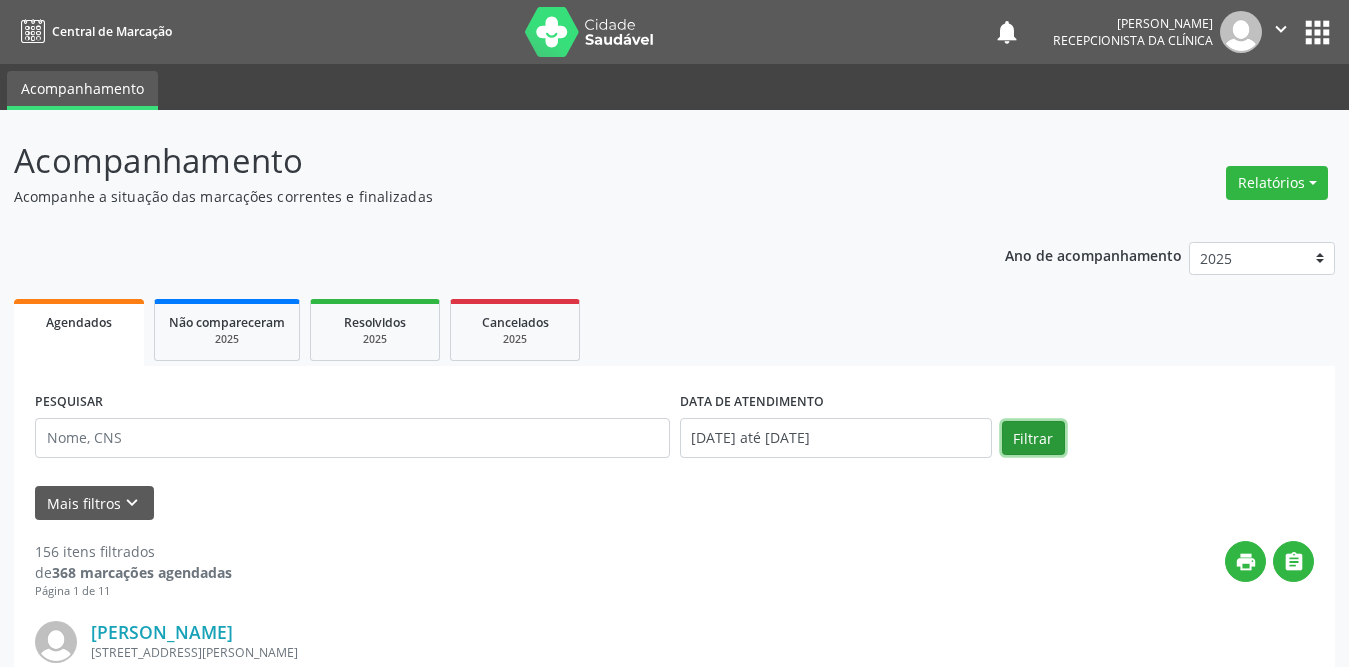 click on "Filtrar" at bounding box center (1033, 438) 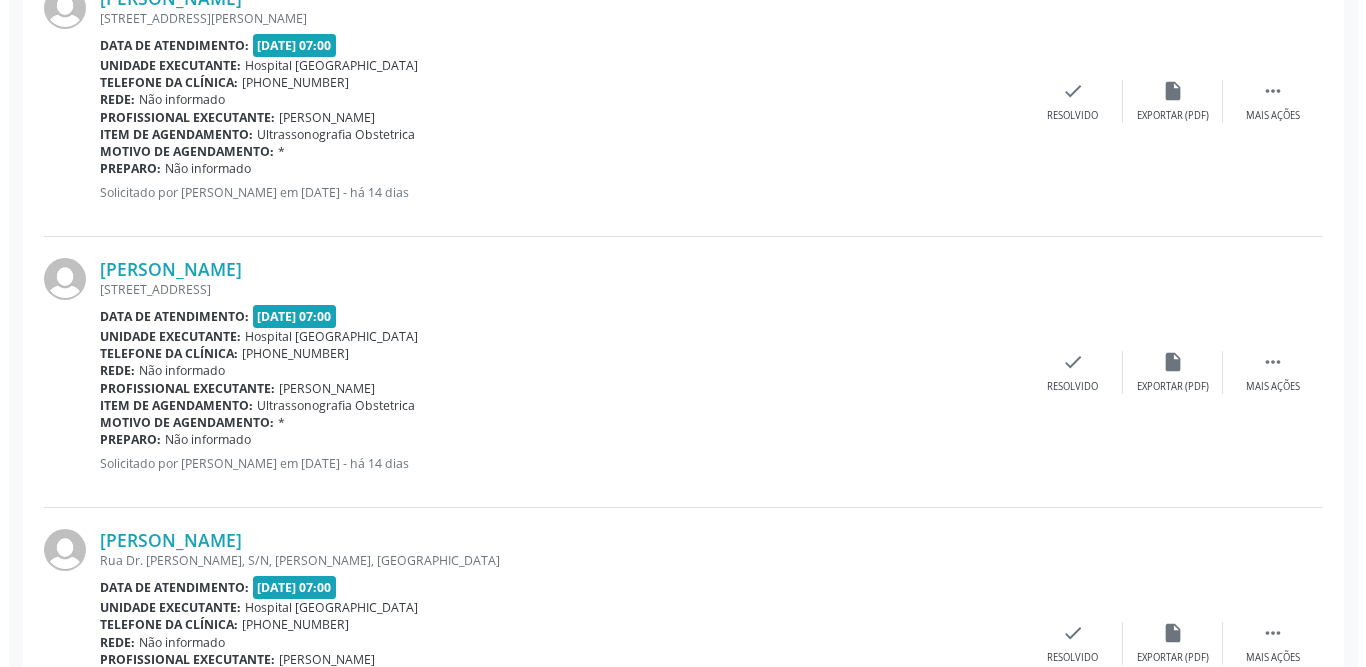 scroll, scrollTop: 3816, scrollLeft: 0, axis: vertical 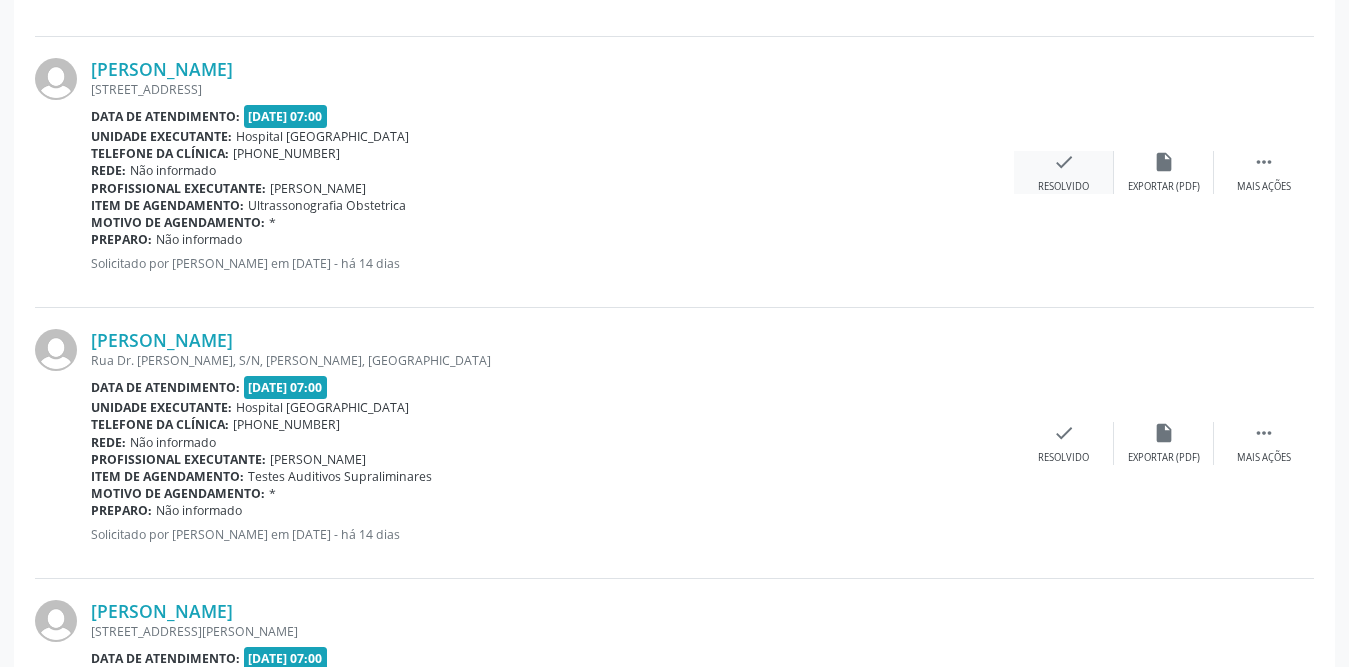 click on "Resolvido" at bounding box center [1063, 187] 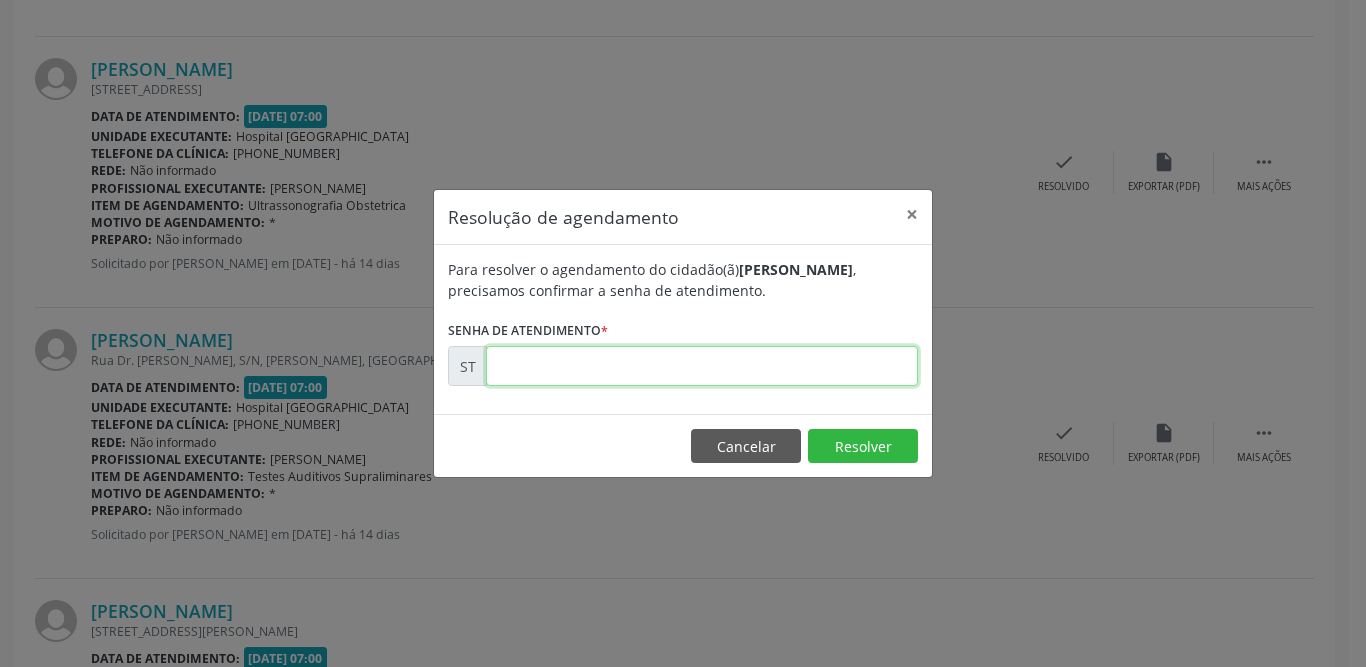 click at bounding box center (702, 366) 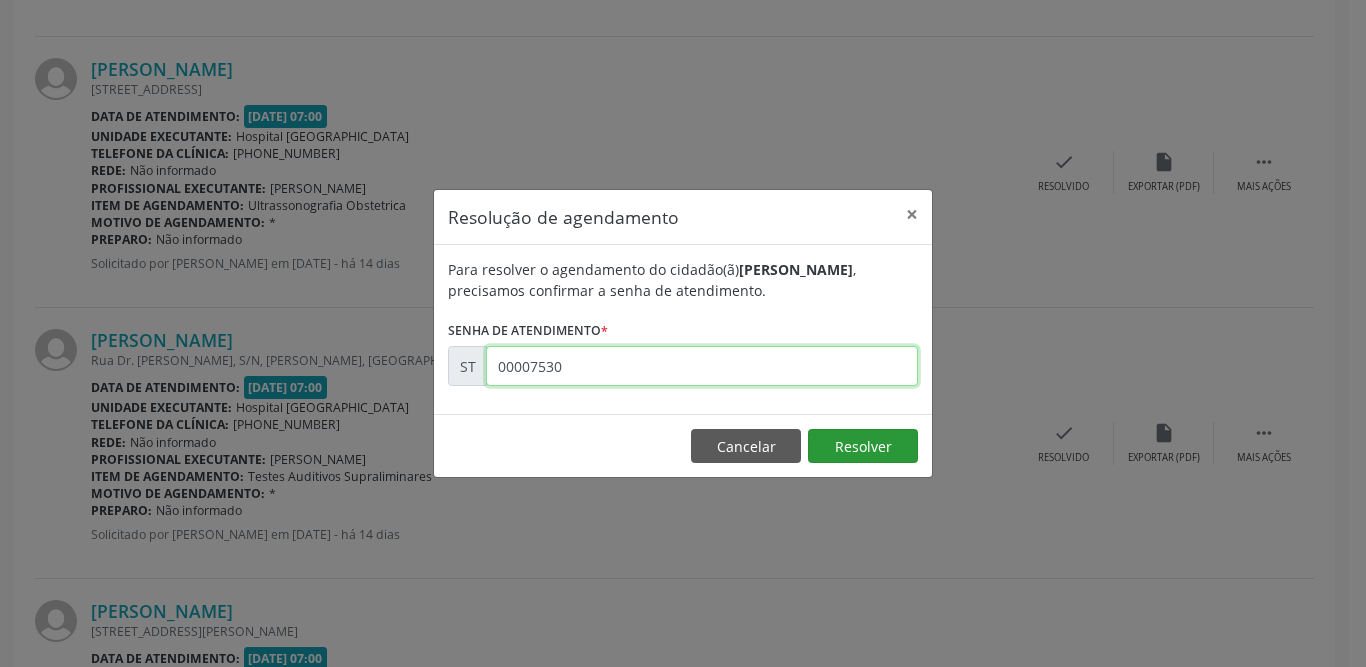 type on "00007530" 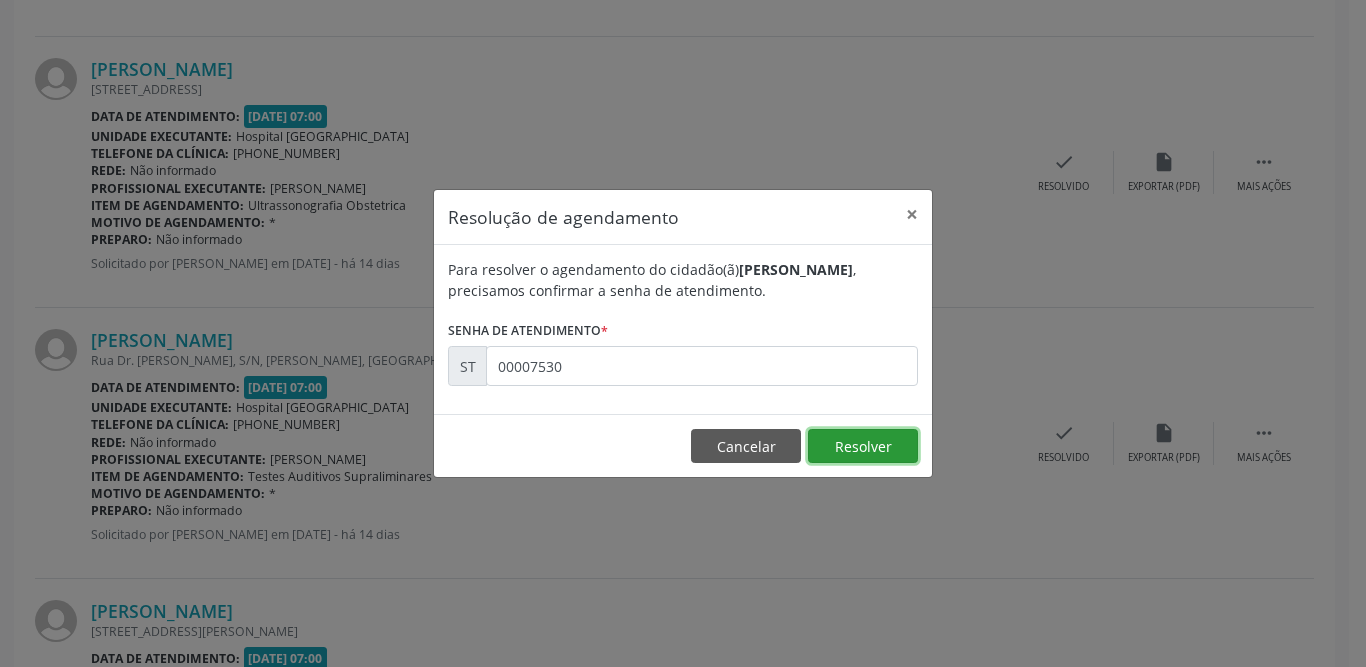 click on "Resolver" at bounding box center (863, 446) 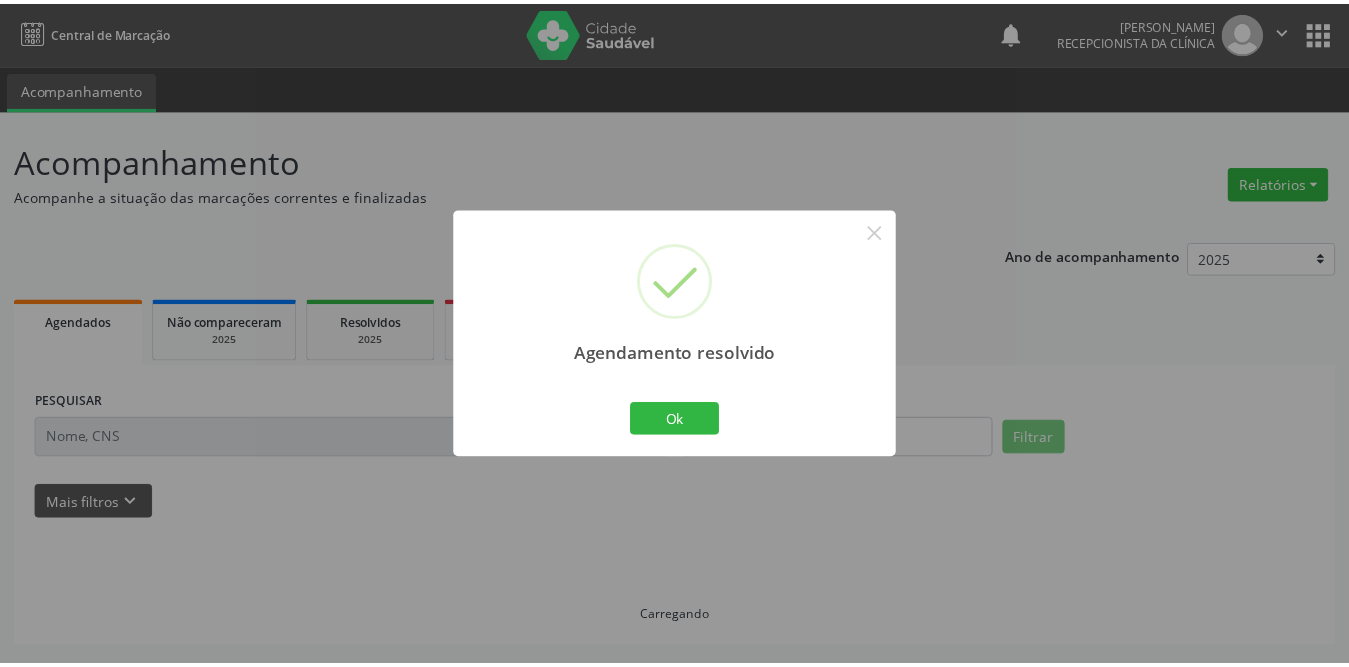 scroll, scrollTop: 0, scrollLeft: 0, axis: both 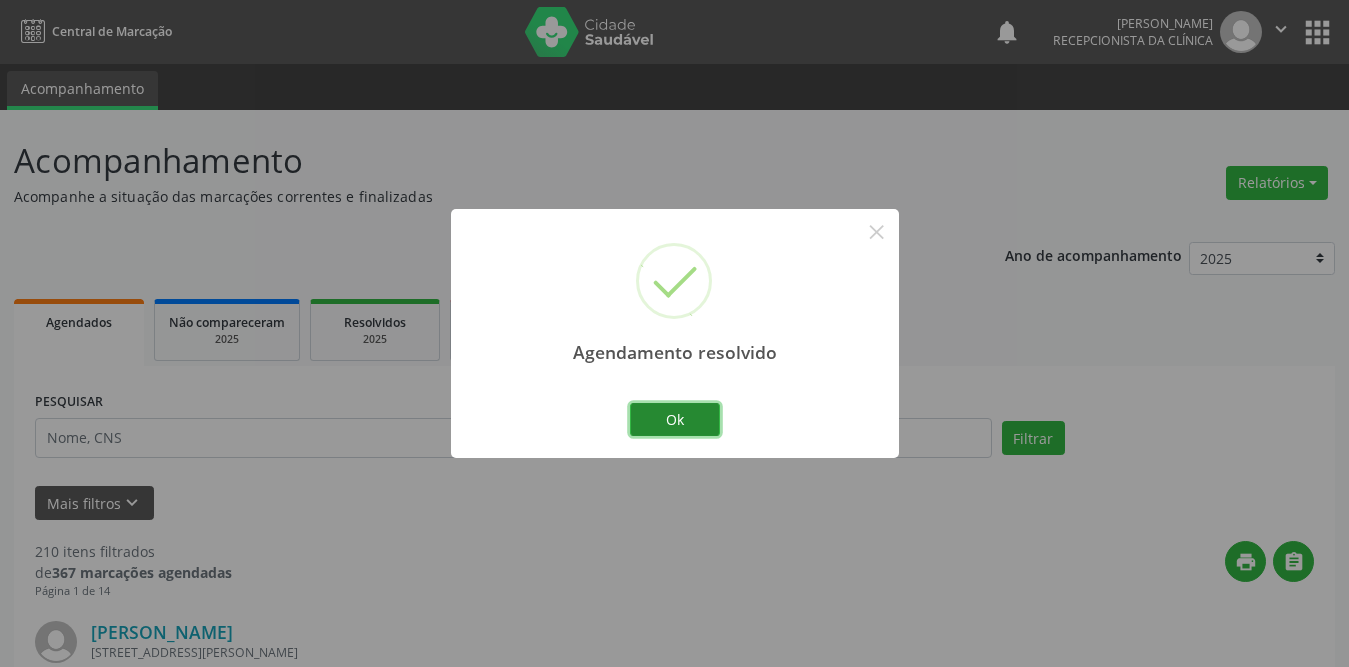 click on "Ok" at bounding box center (675, 420) 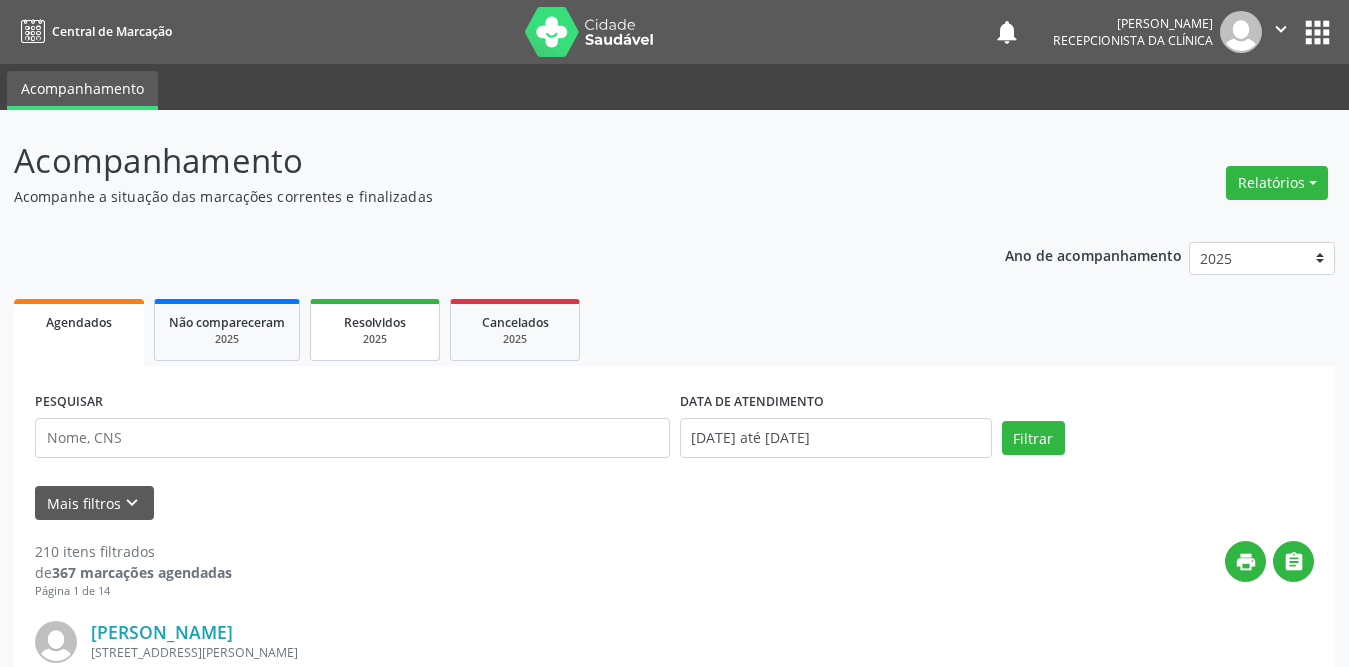 click on "2025" at bounding box center [375, 339] 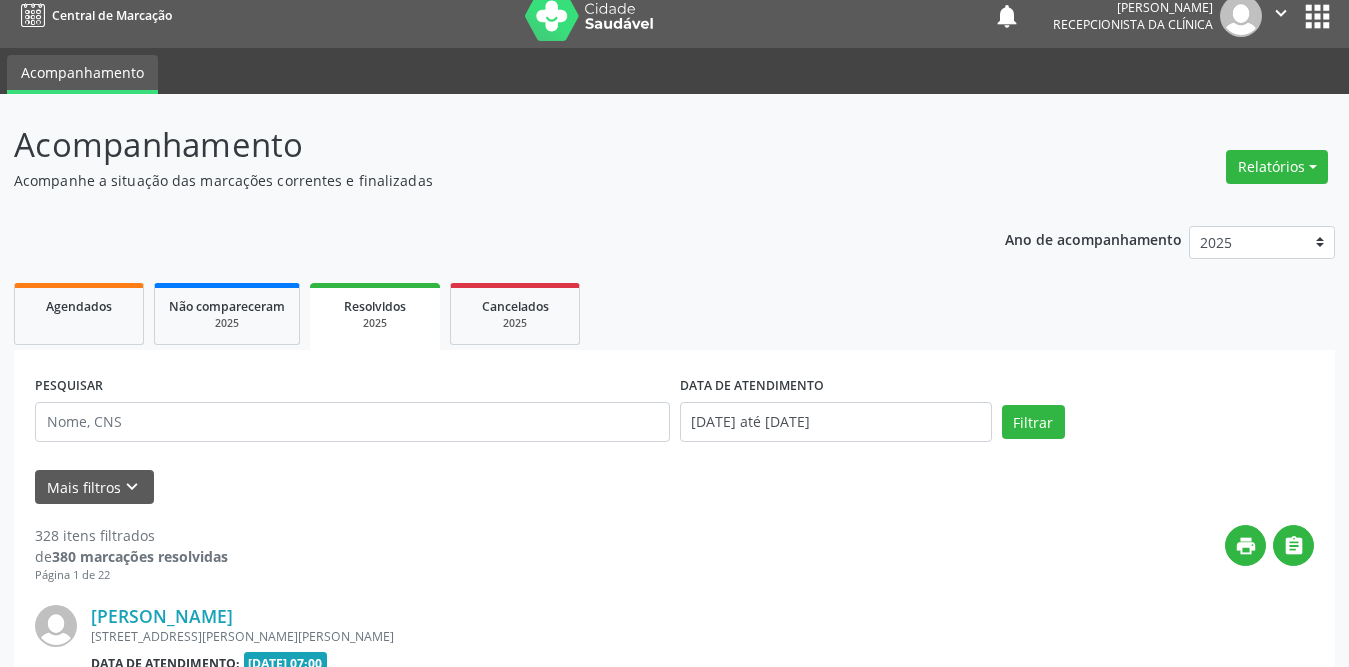 scroll, scrollTop: 0, scrollLeft: 0, axis: both 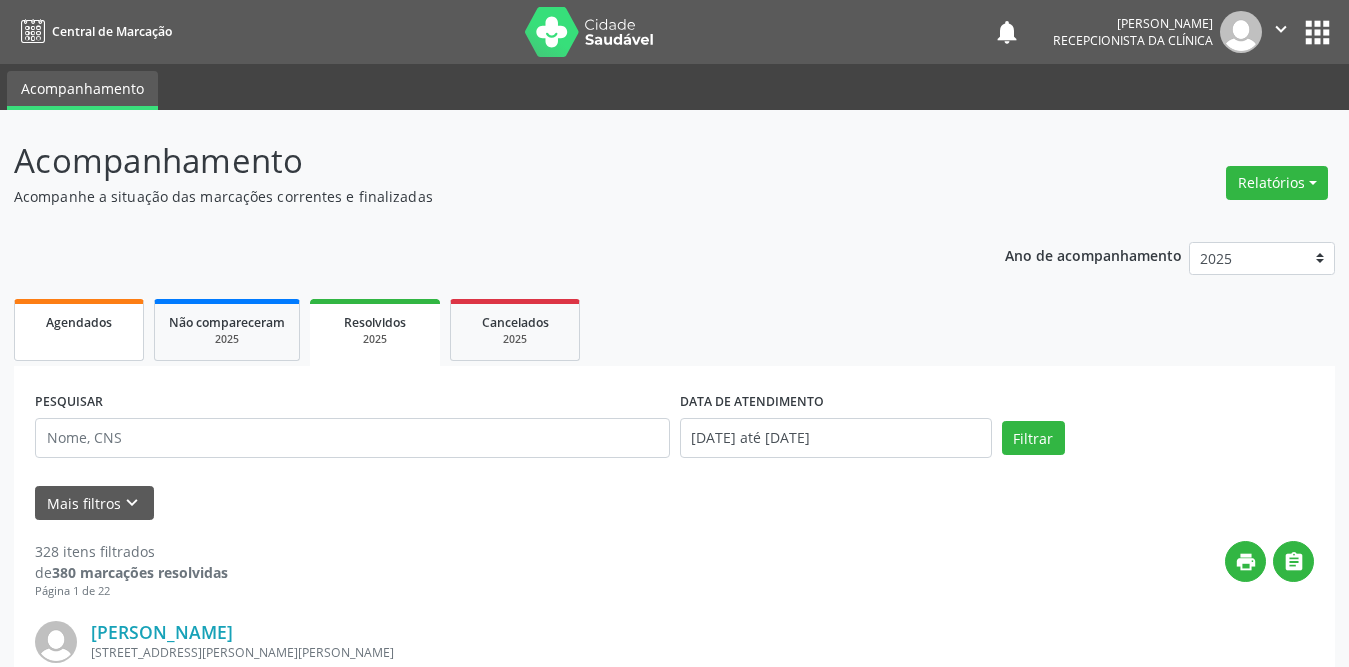 click on "Agendados" at bounding box center (79, 330) 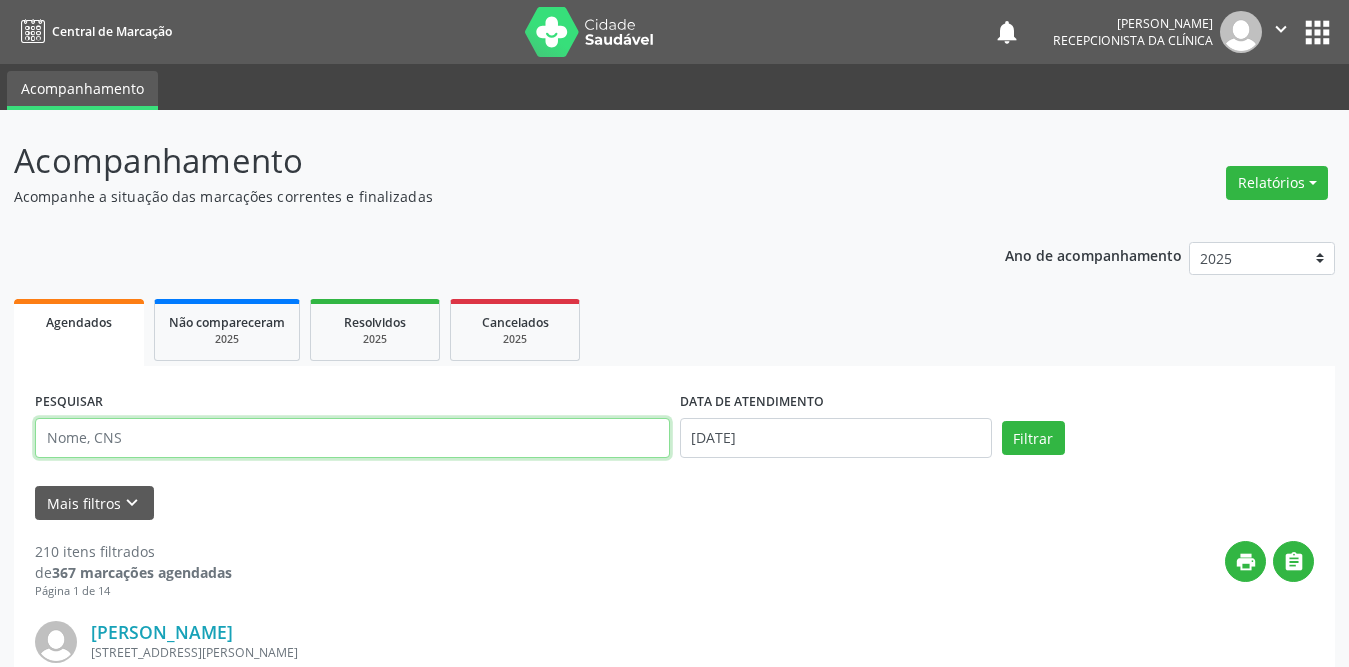 click at bounding box center [352, 438] 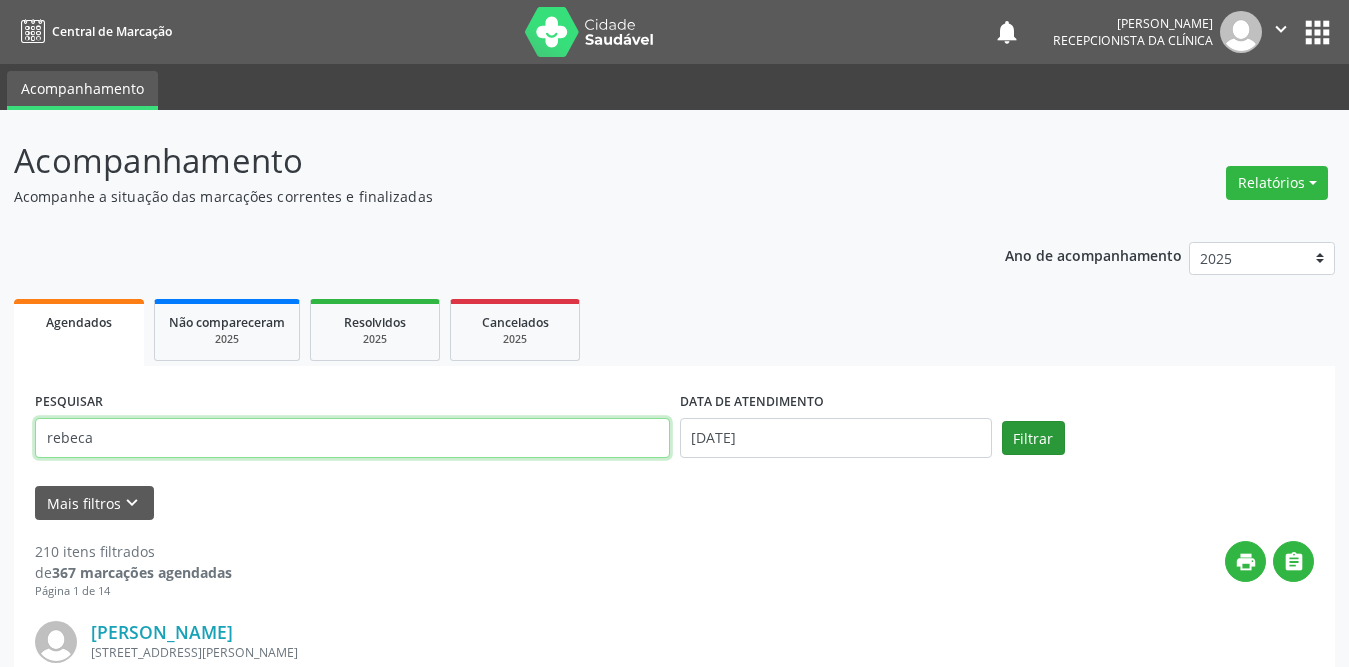 type on "rebeca" 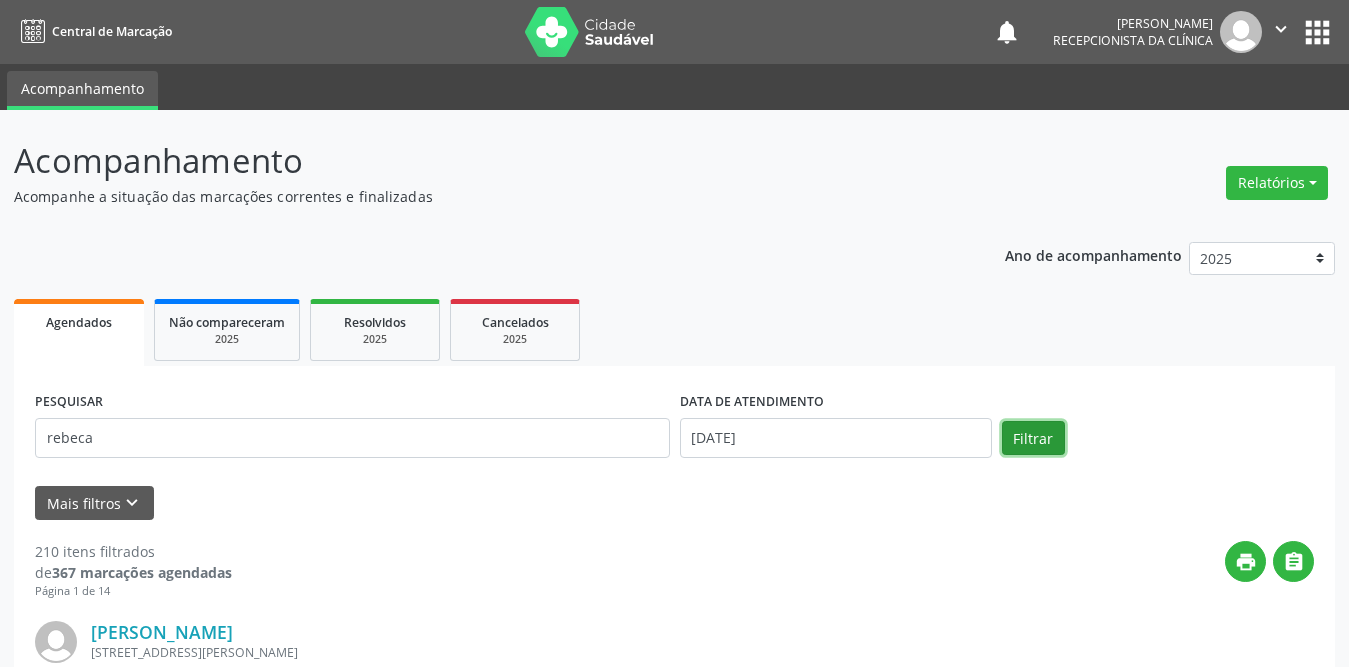 click on "Filtrar" at bounding box center [1033, 438] 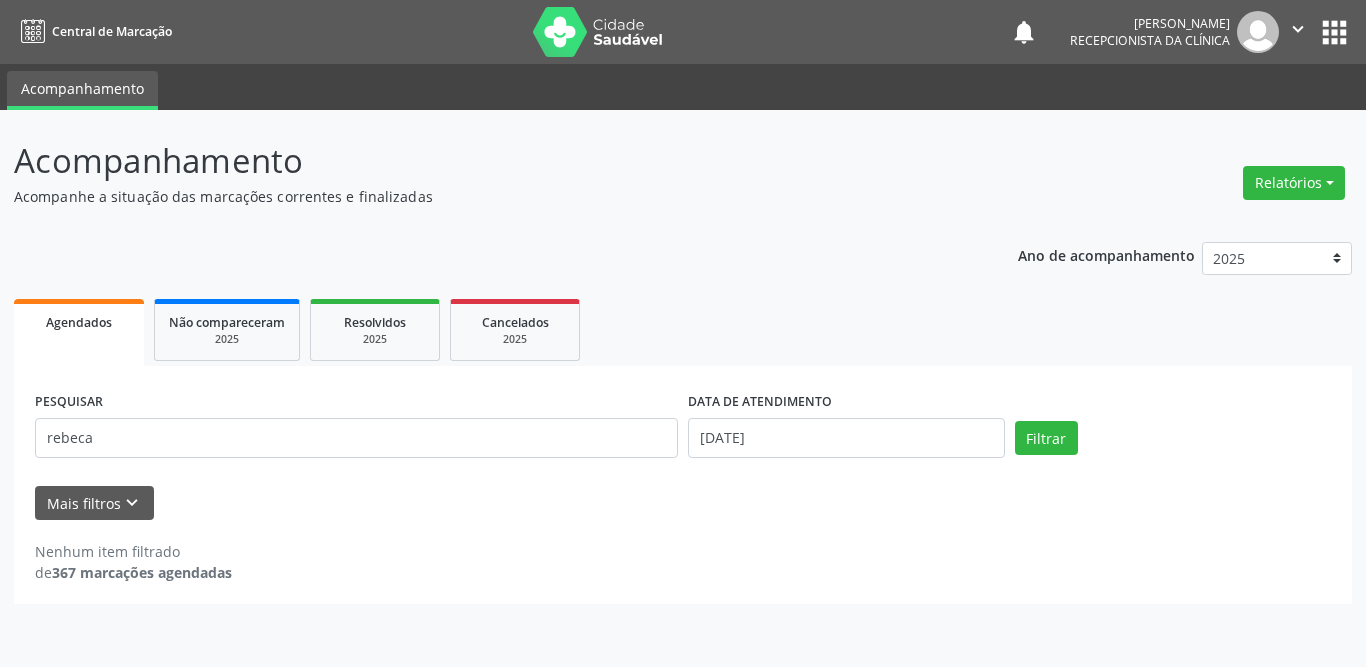click on "DATA DE ATENDIMENTO" at bounding box center (760, 402) 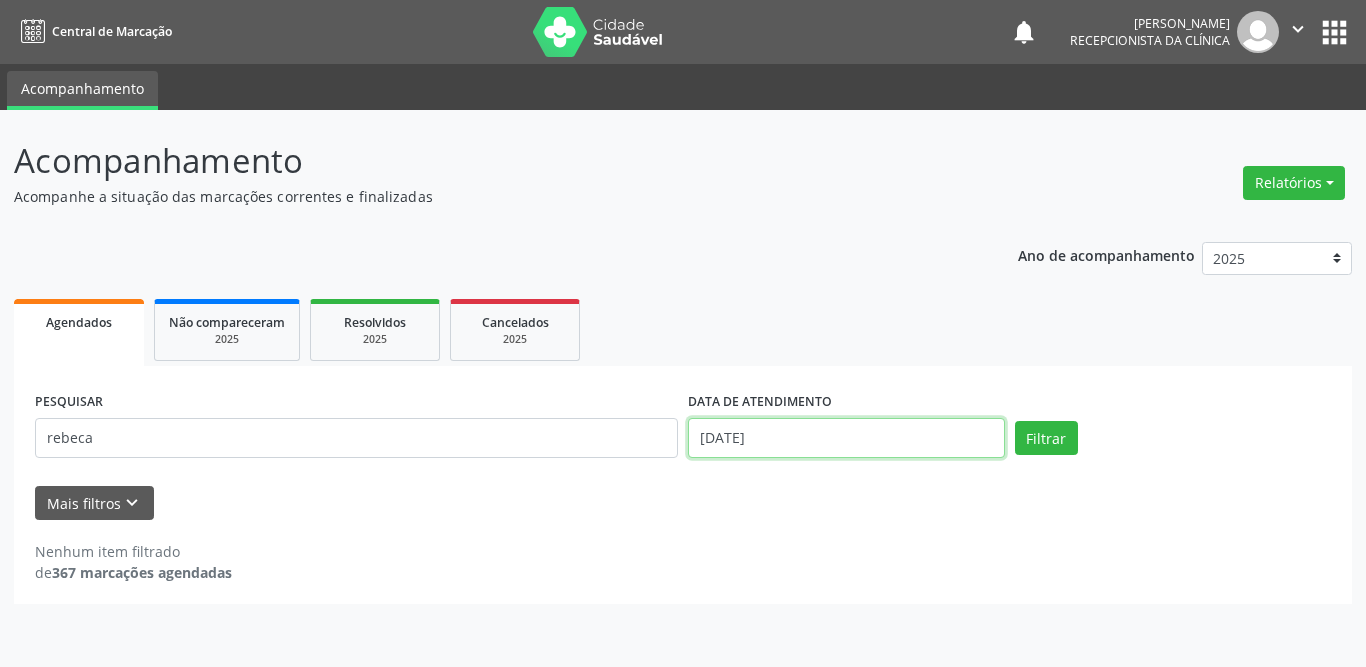 click on "[DATE]" at bounding box center [846, 438] 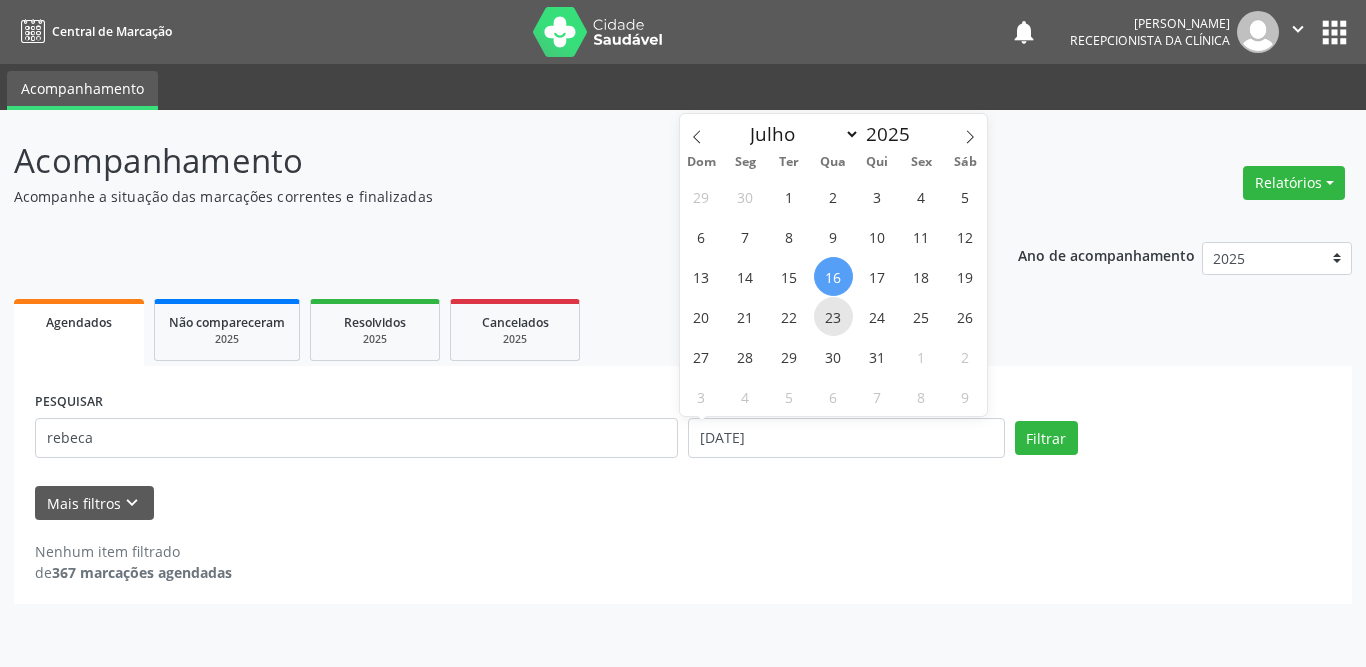 click on "23" at bounding box center (833, 316) 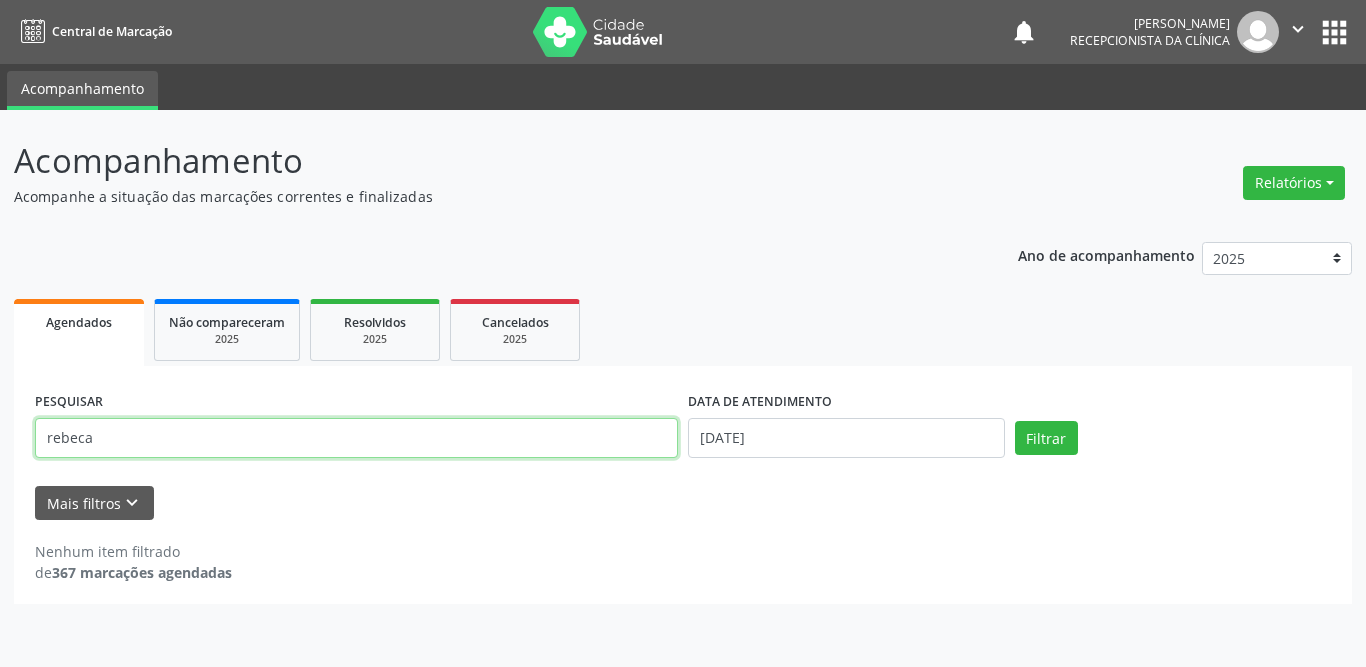 drag, startPoint x: 233, startPoint y: 436, endPoint x: 0, endPoint y: 447, distance: 233.2595 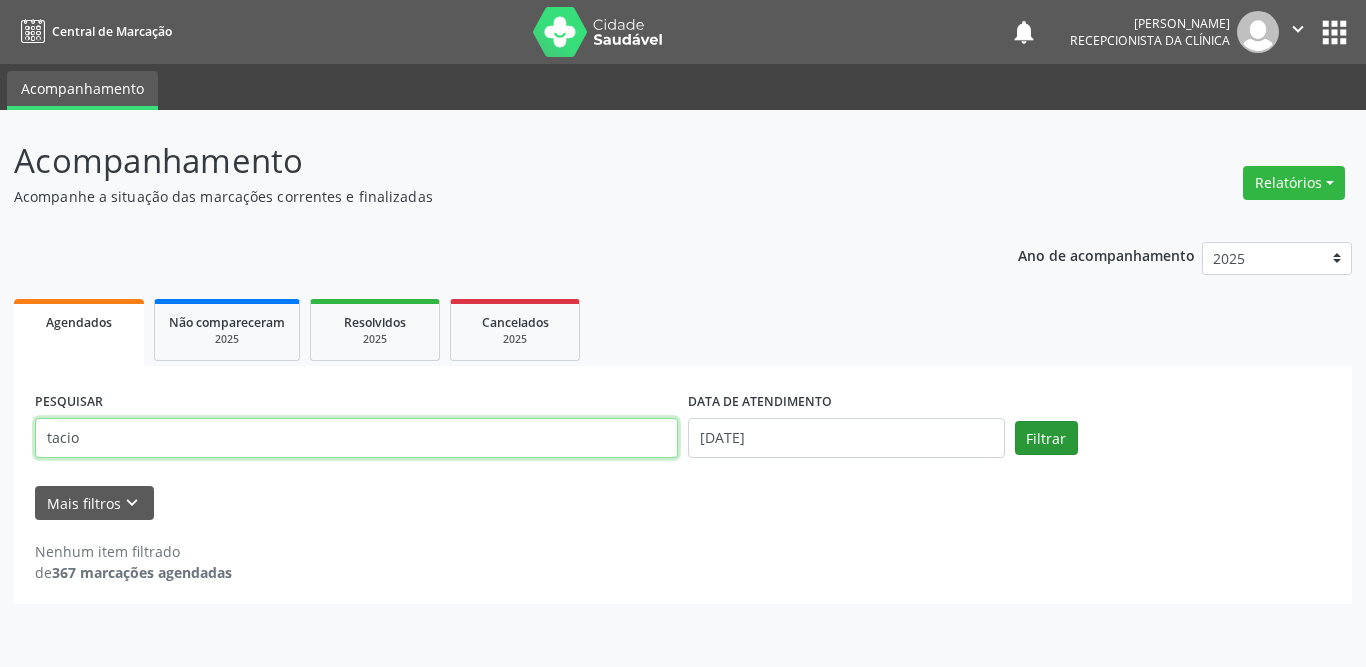 type on "tacio" 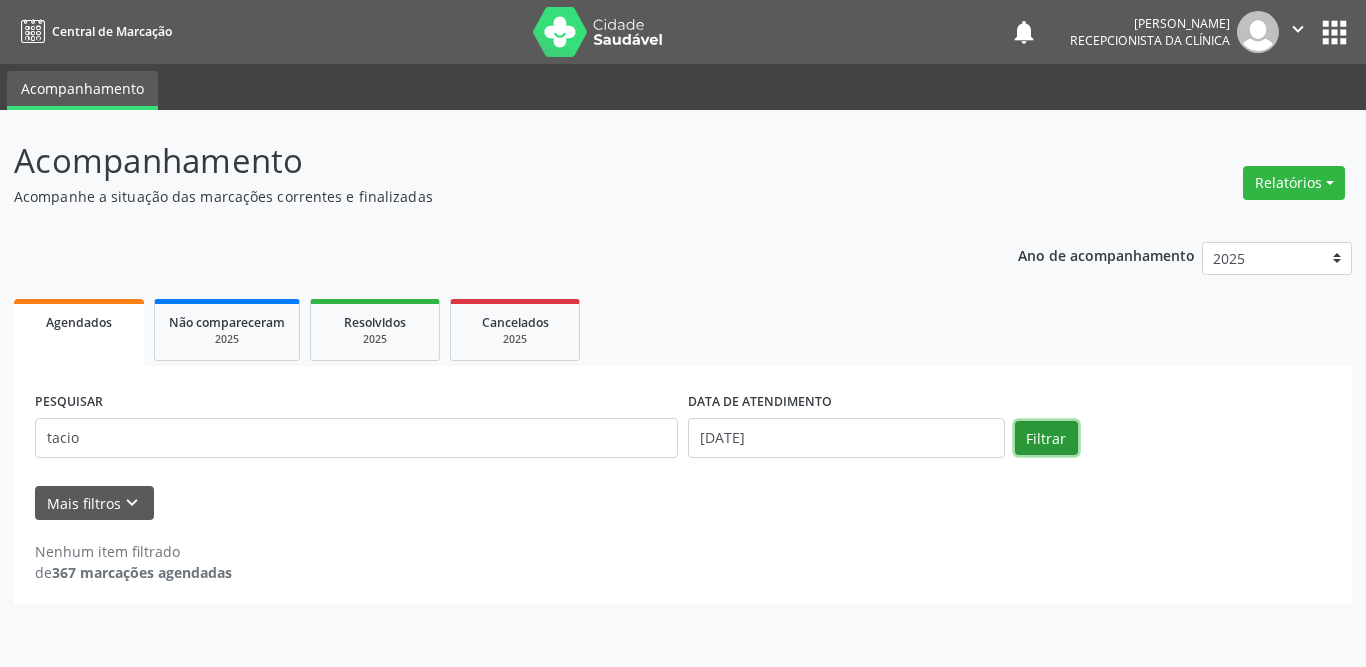 click on "Filtrar" at bounding box center (1046, 438) 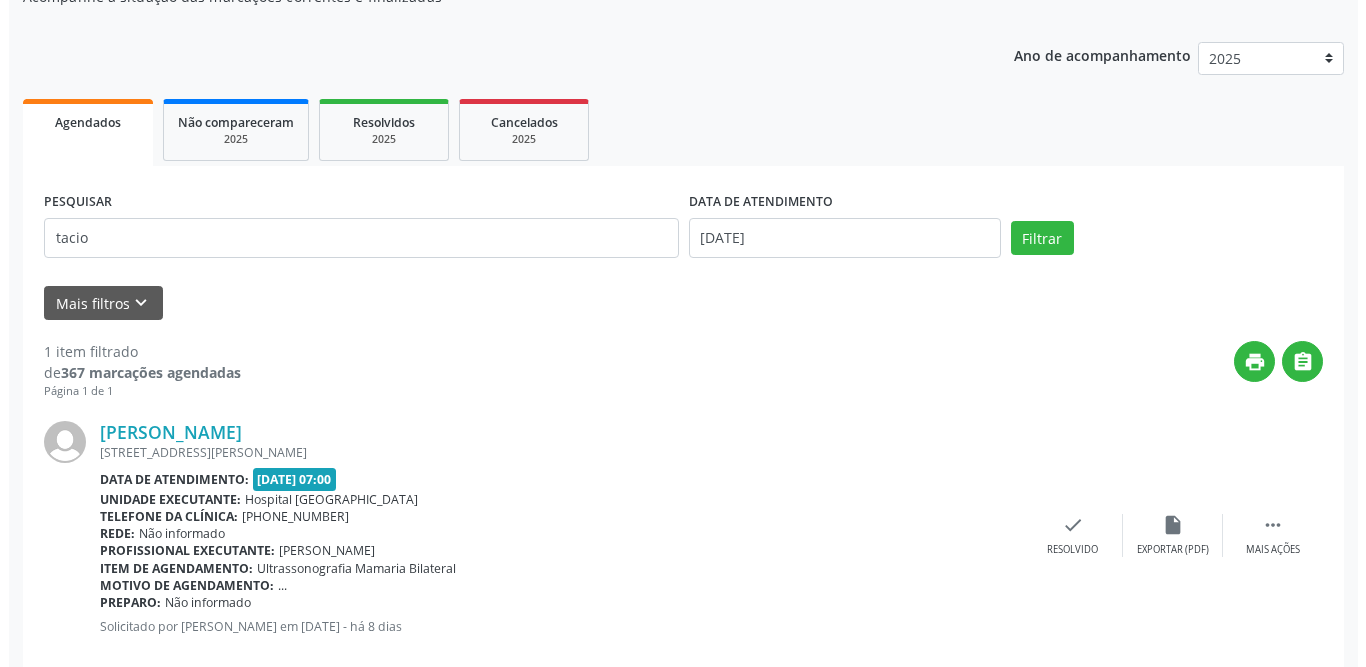 scroll, scrollTop: 238, scrollLeft: 0, axis: vertical 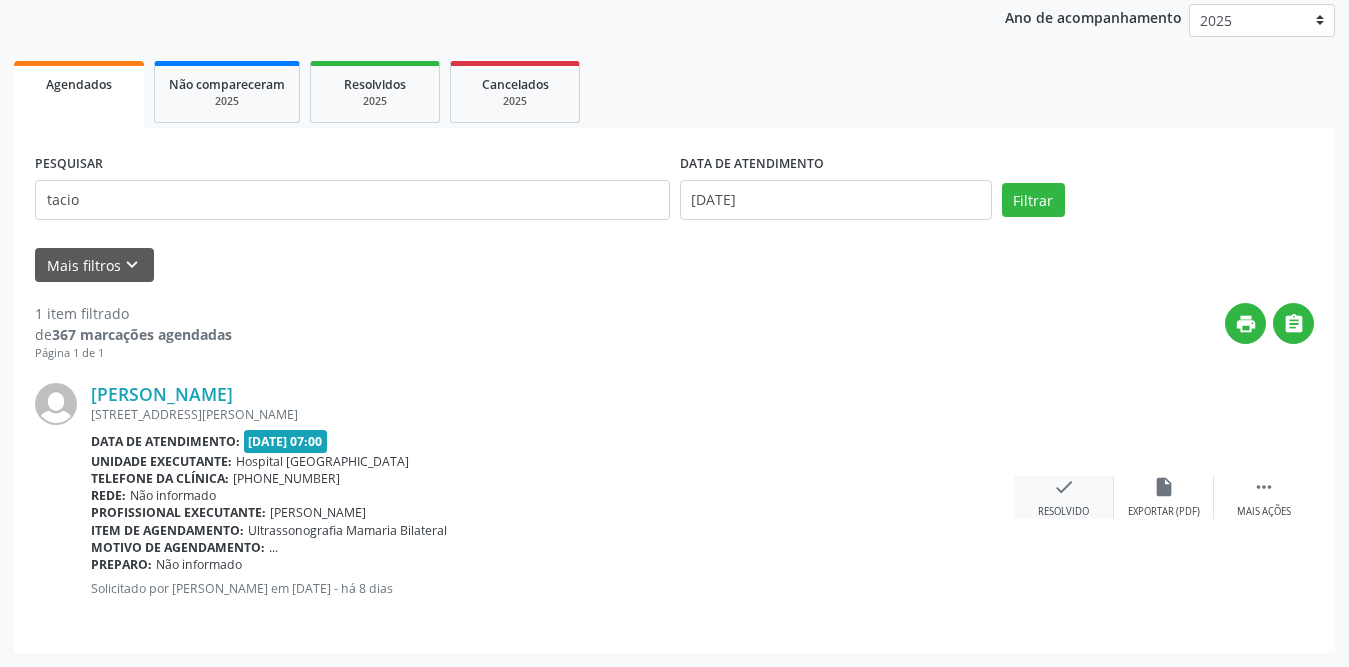 click on "check" at bounding box center [1064, 487] 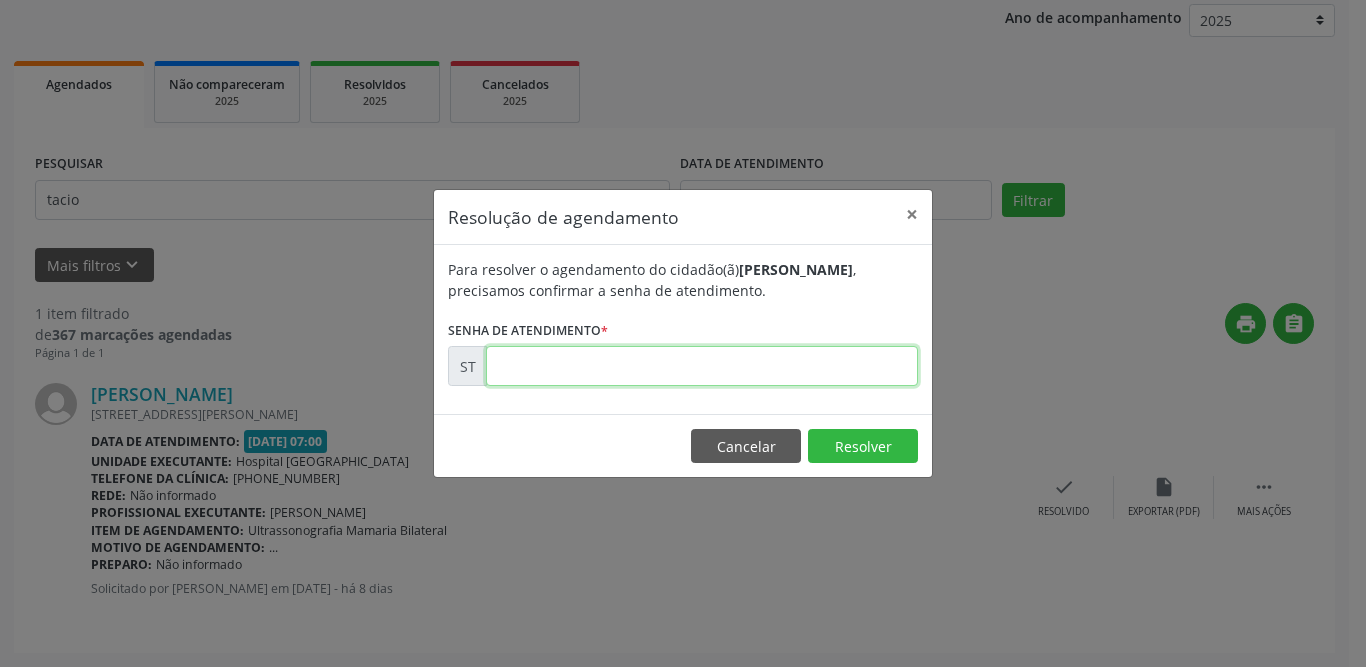 click at bounding box center [702, 366] 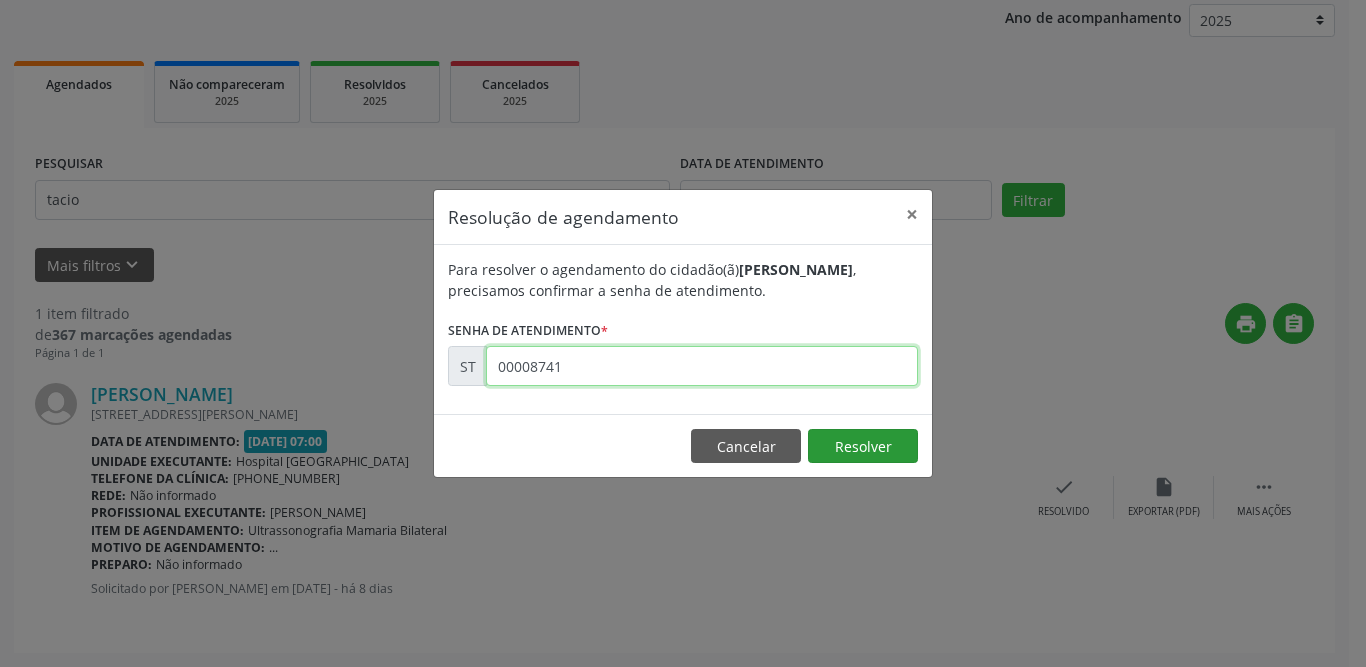 type on "00008741" 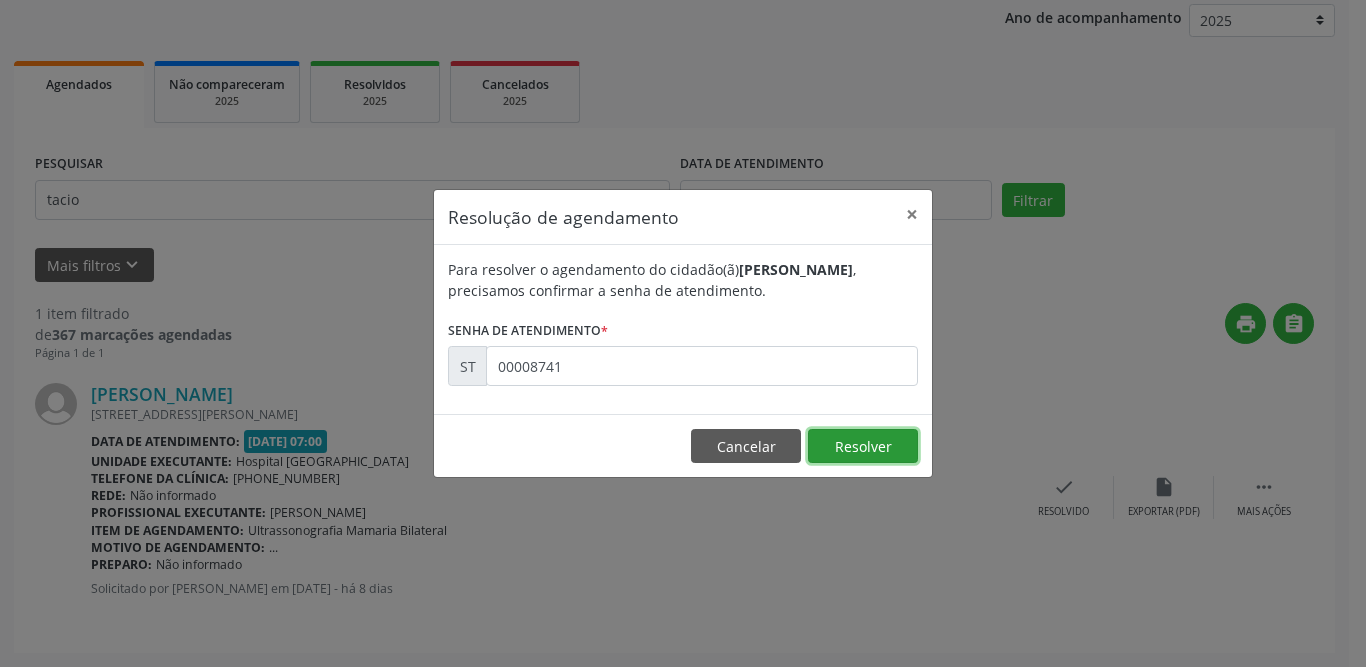 click on "Resolver" at bounding box center (863, 446) 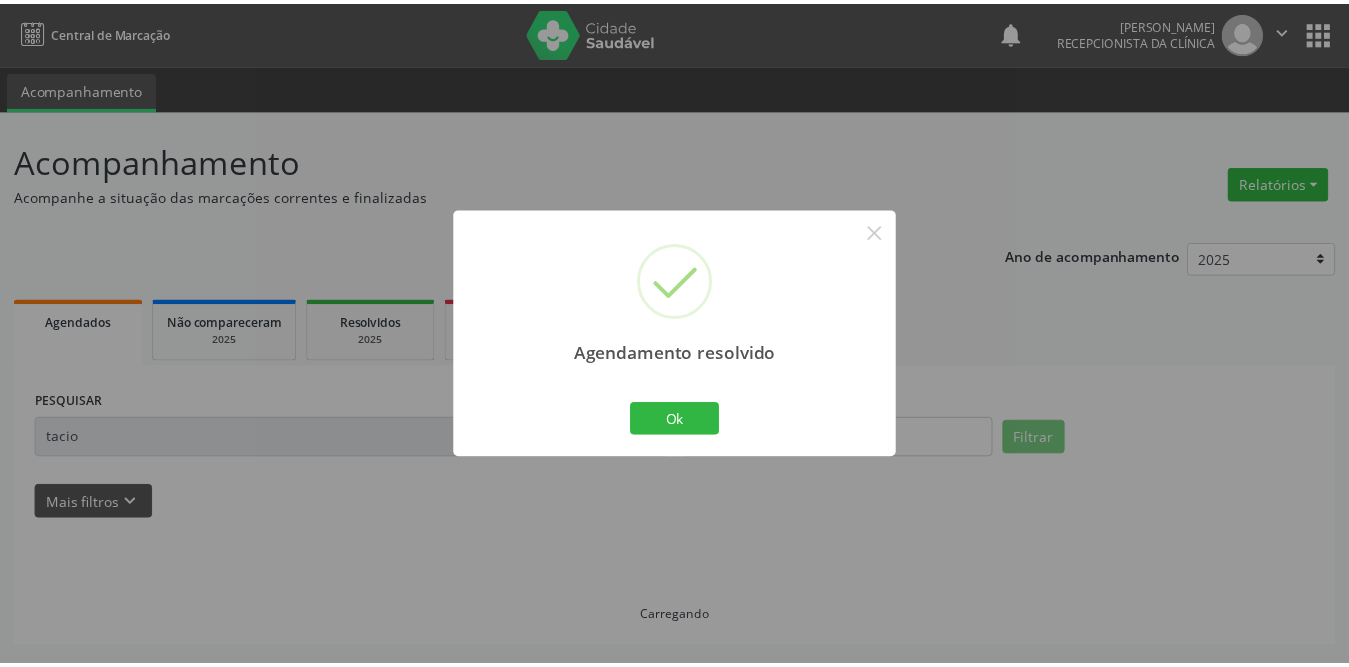 scroll, scrollTop: 0, scrollLeft: 0, axis: both 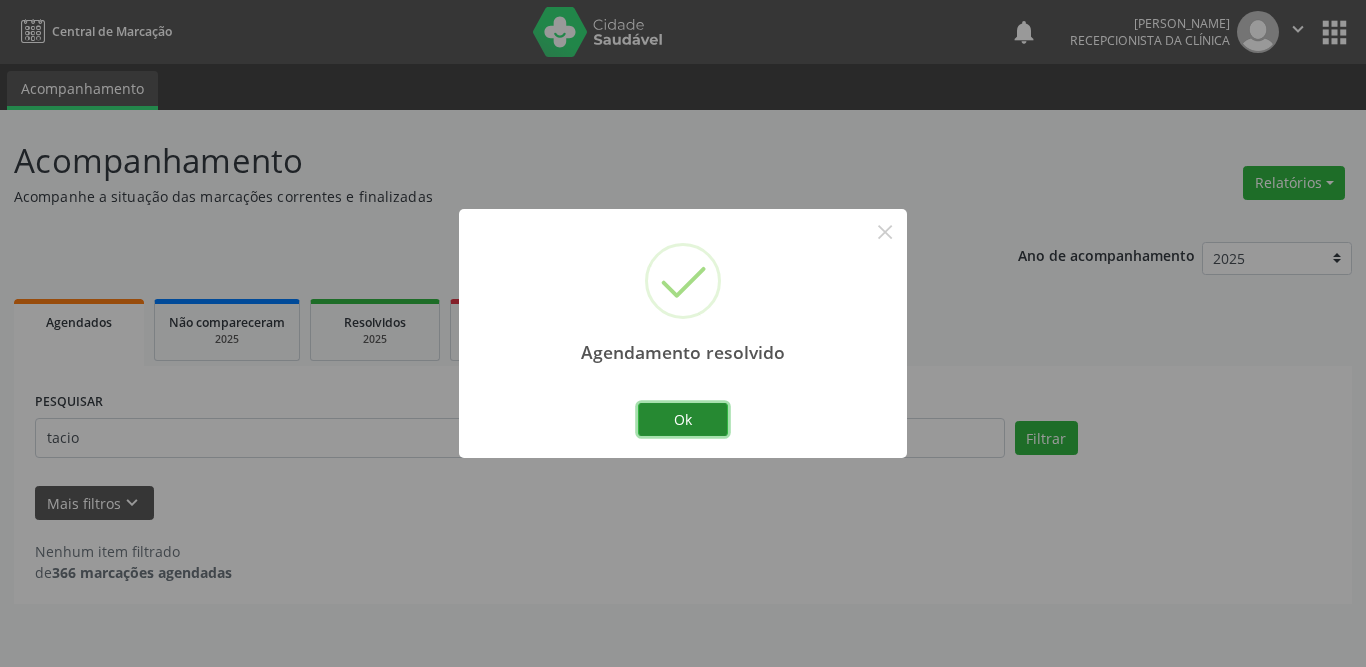 click on "Ok" at bounding box center [683, 420] 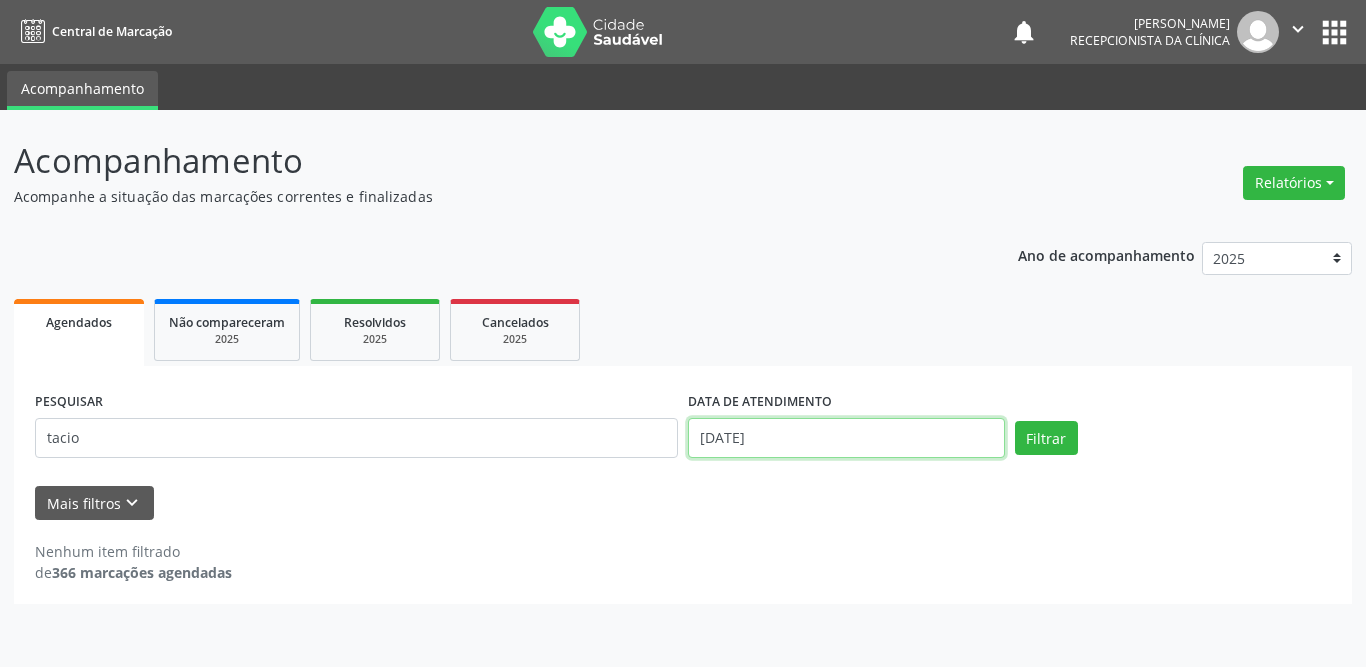 click on "[DATE]" at bounding box center [846, 438] 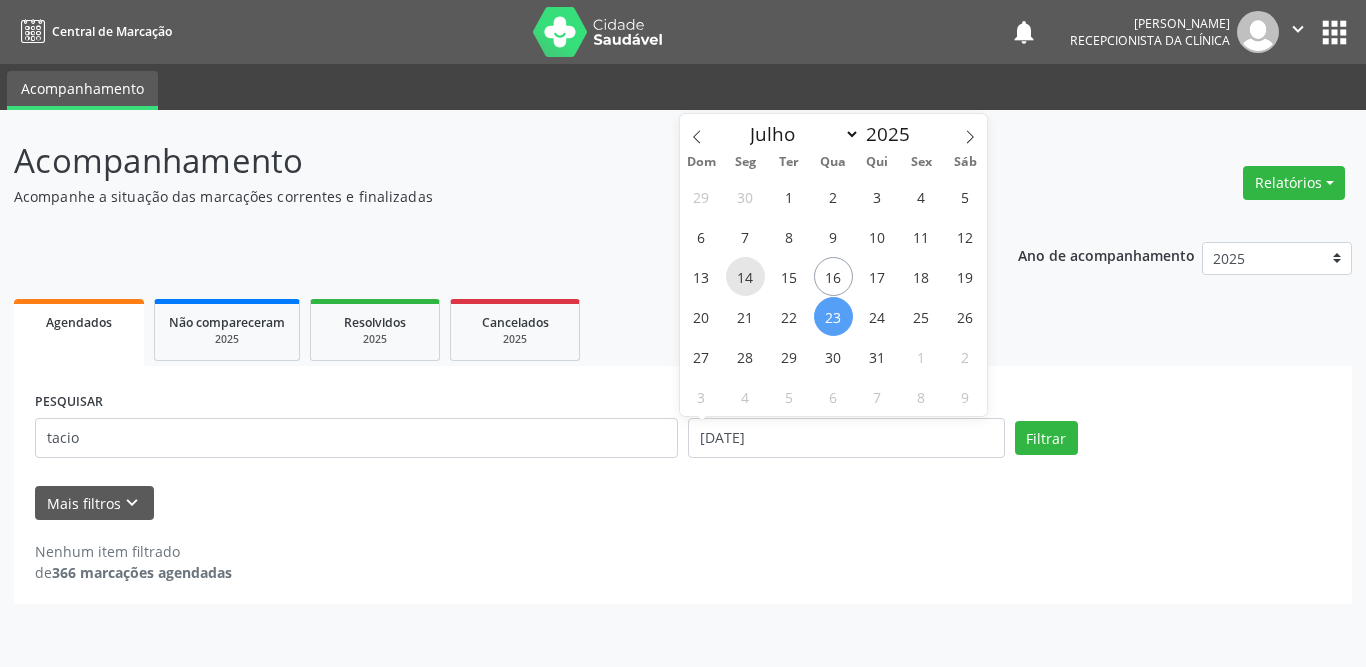 click on "14" at bounding box center (745, 276) 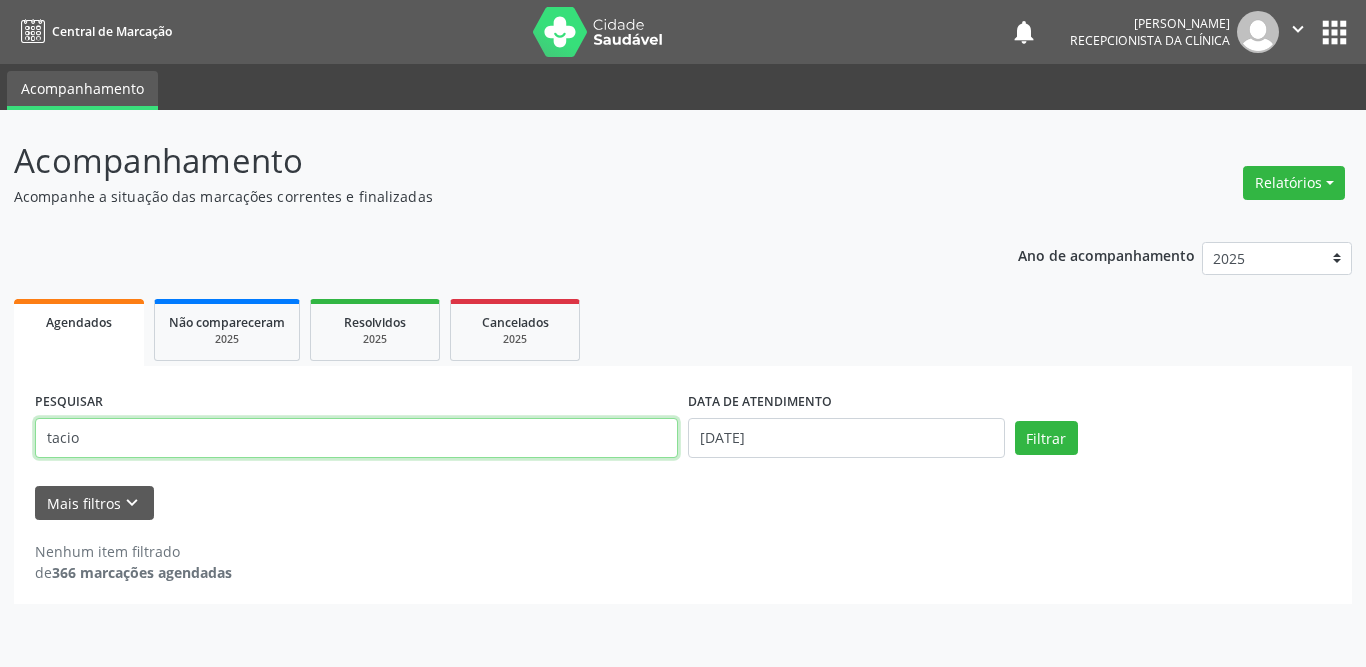 drag, startPoint x: 341, startPoint y: 431, endPoint x: 0, endPoint y: 450, distance: 341.5289 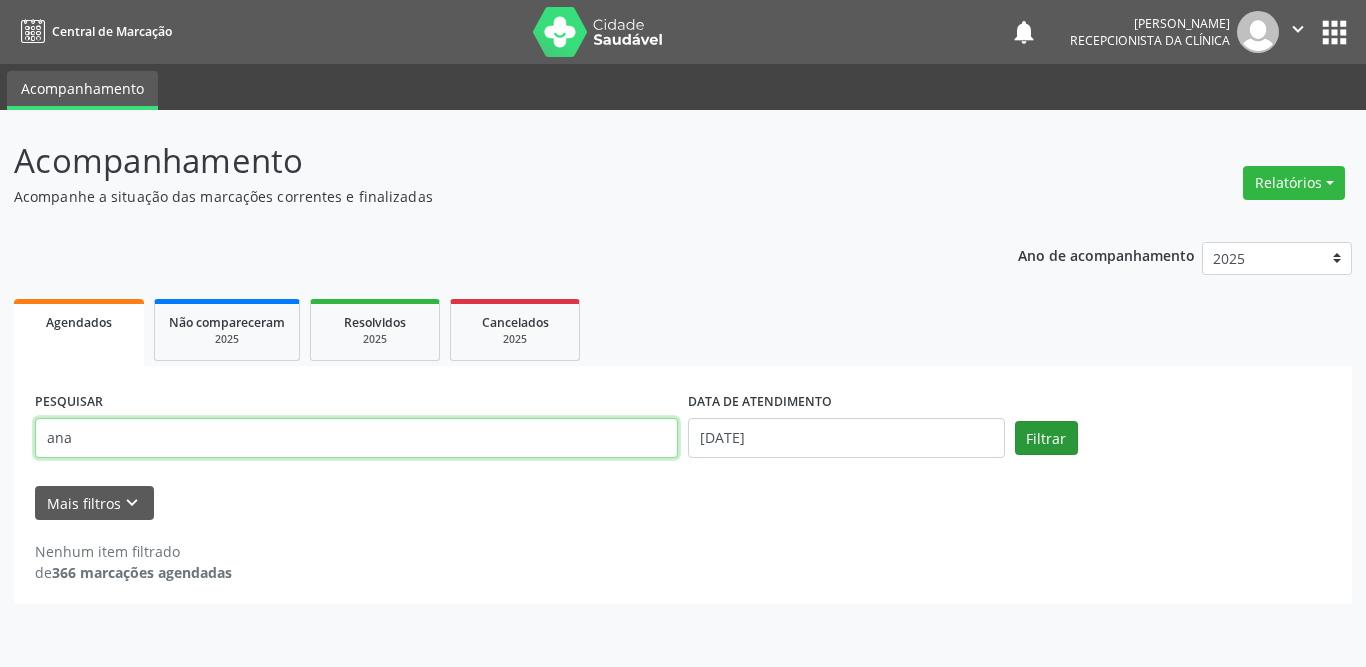 type on "ana" 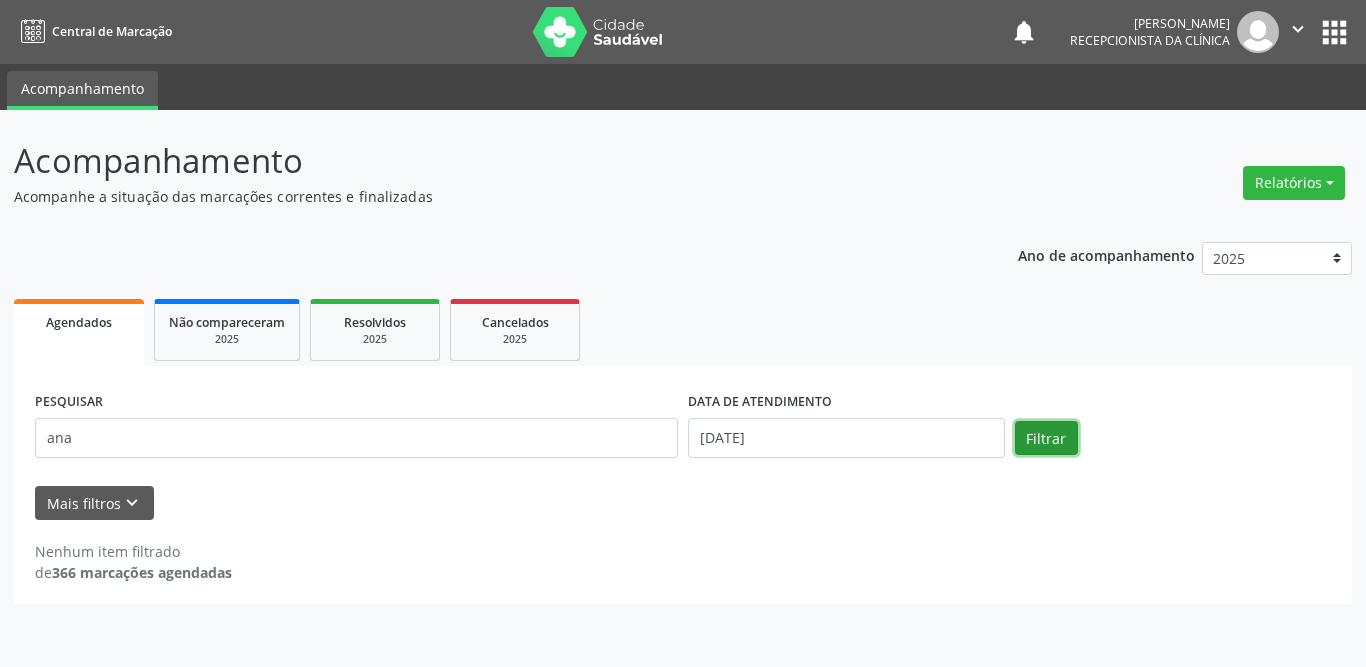 click on "Filtrar" at bounding box center (1046, 438) 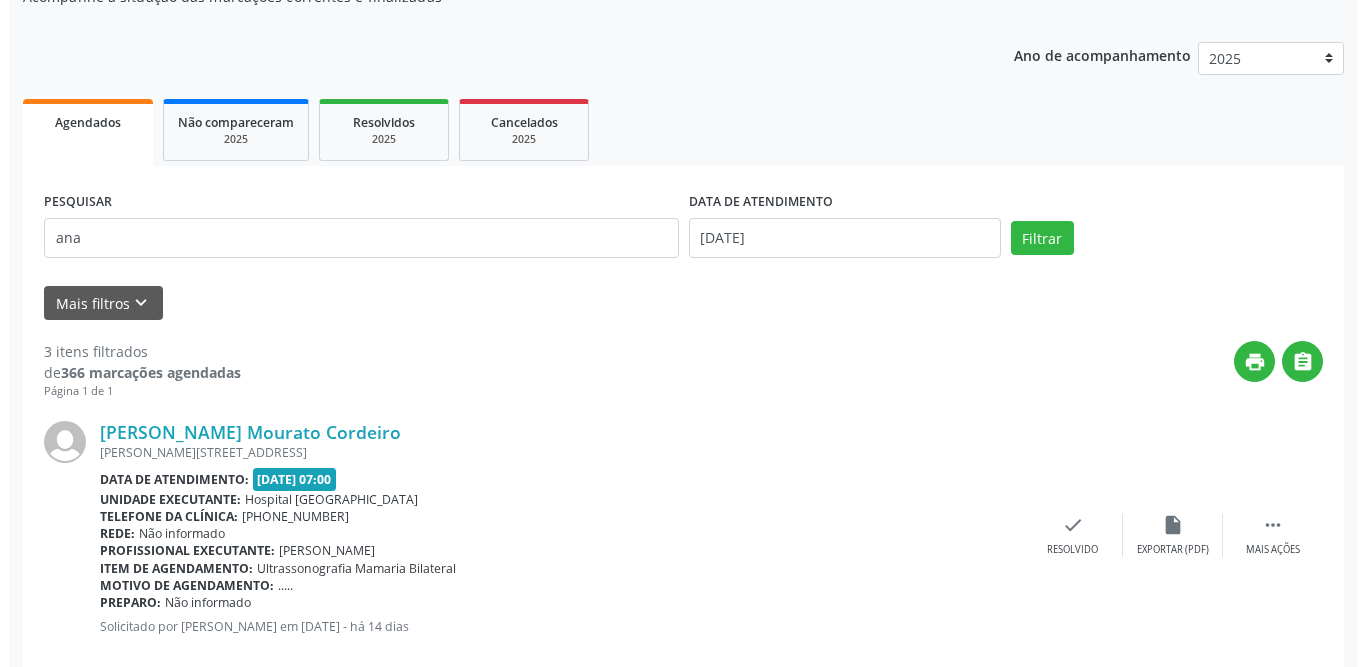 scroll, scrollTop: 300, scrollLeft: 0, axis: vertical 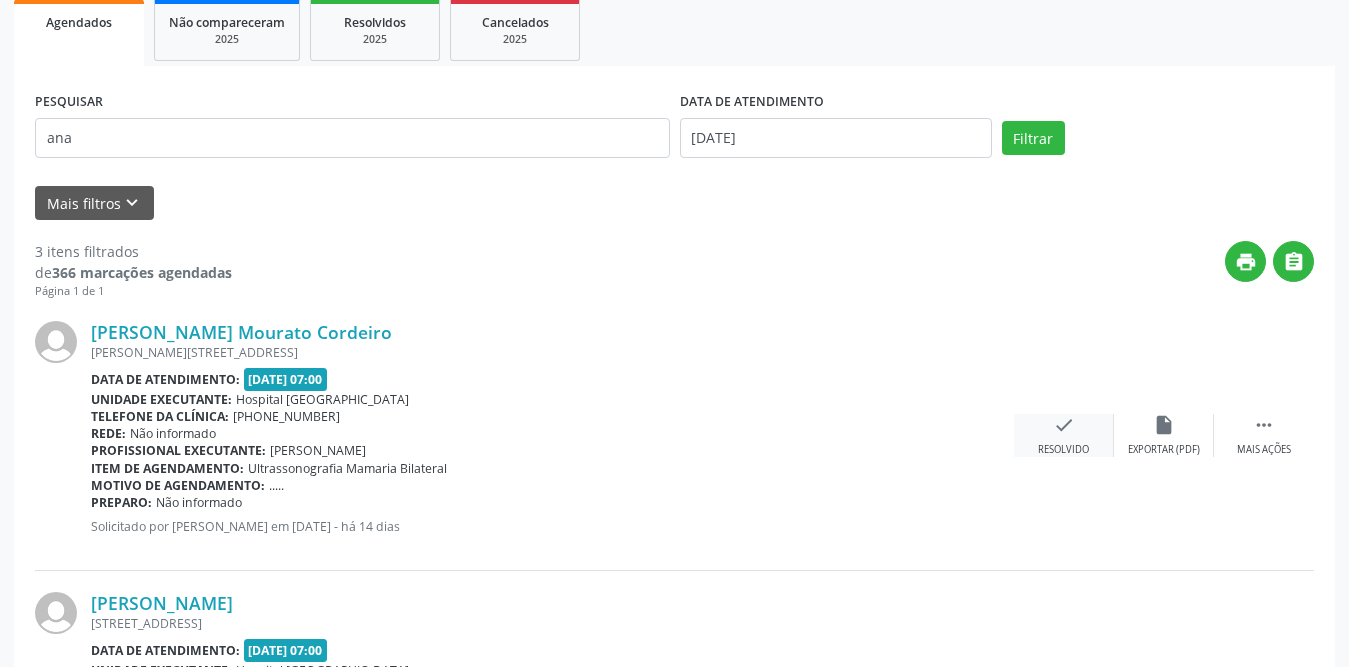 click on "check" at bounding box center [1064, 425] 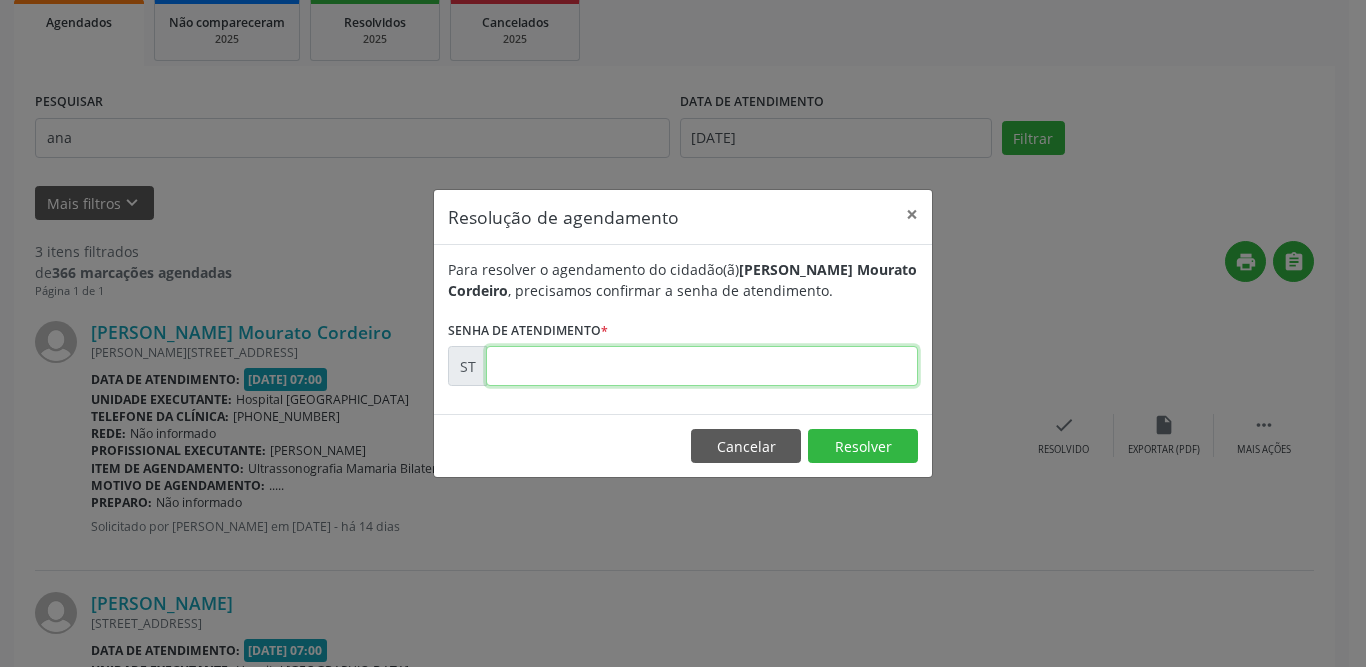 click at bounding box center [702, 366] 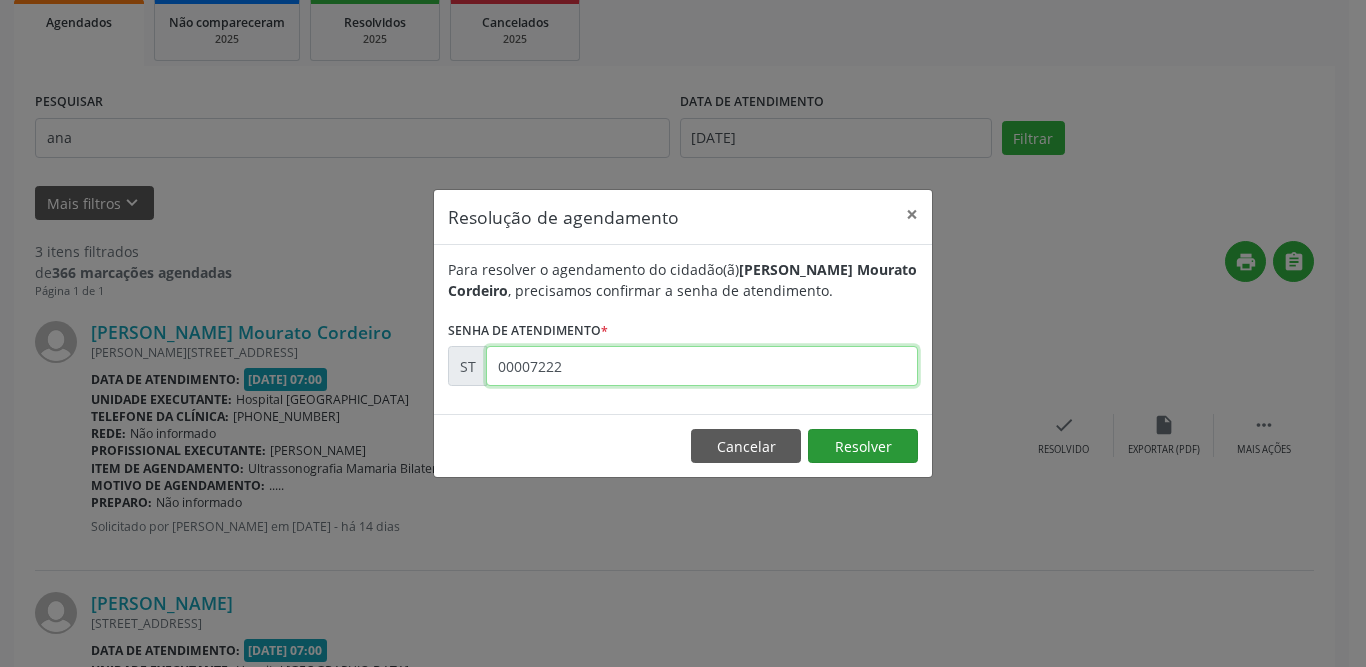 type on "00007222" 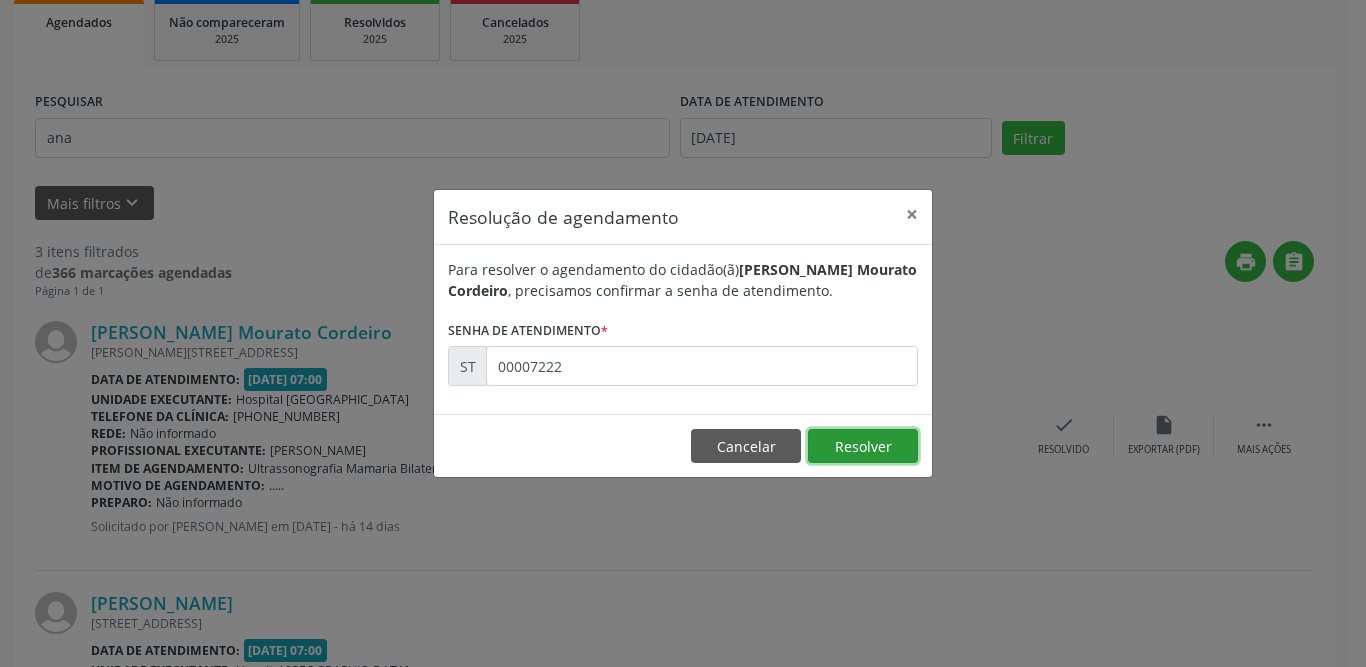 click on "Resolver" at bounding box center (863, 446) 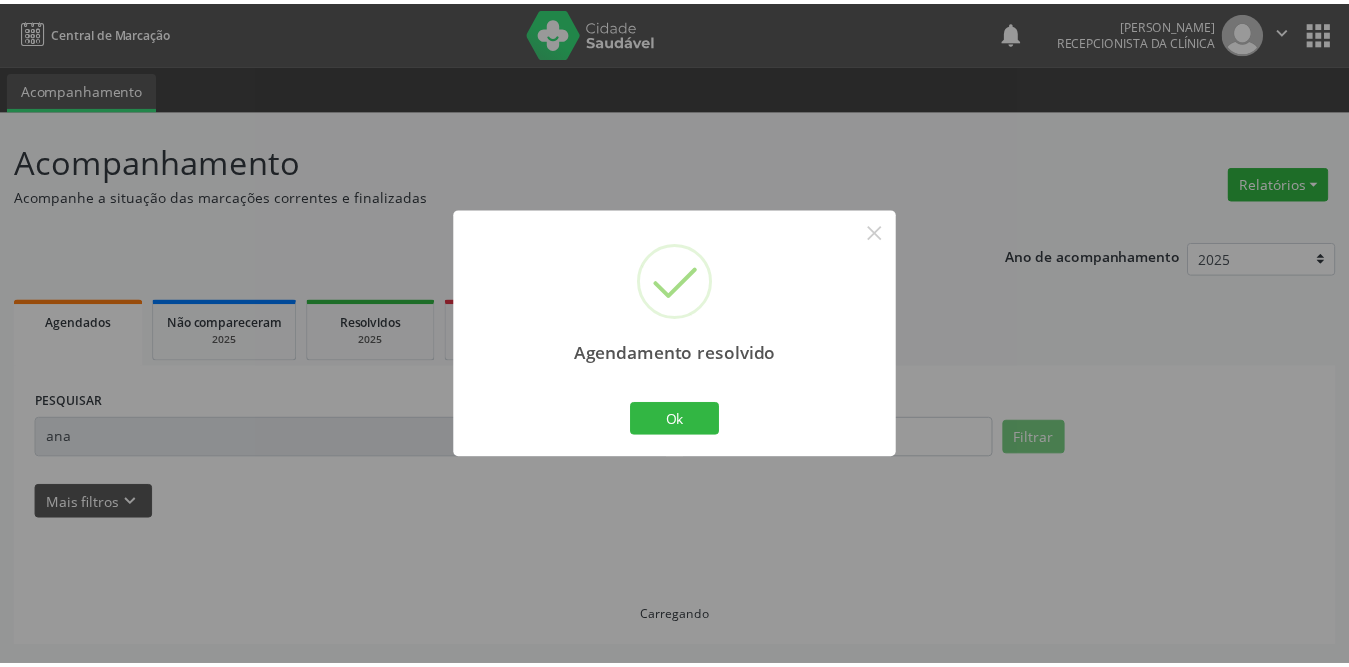 scroll, scrollTop: 0, scrollLeft: 0, axis: both 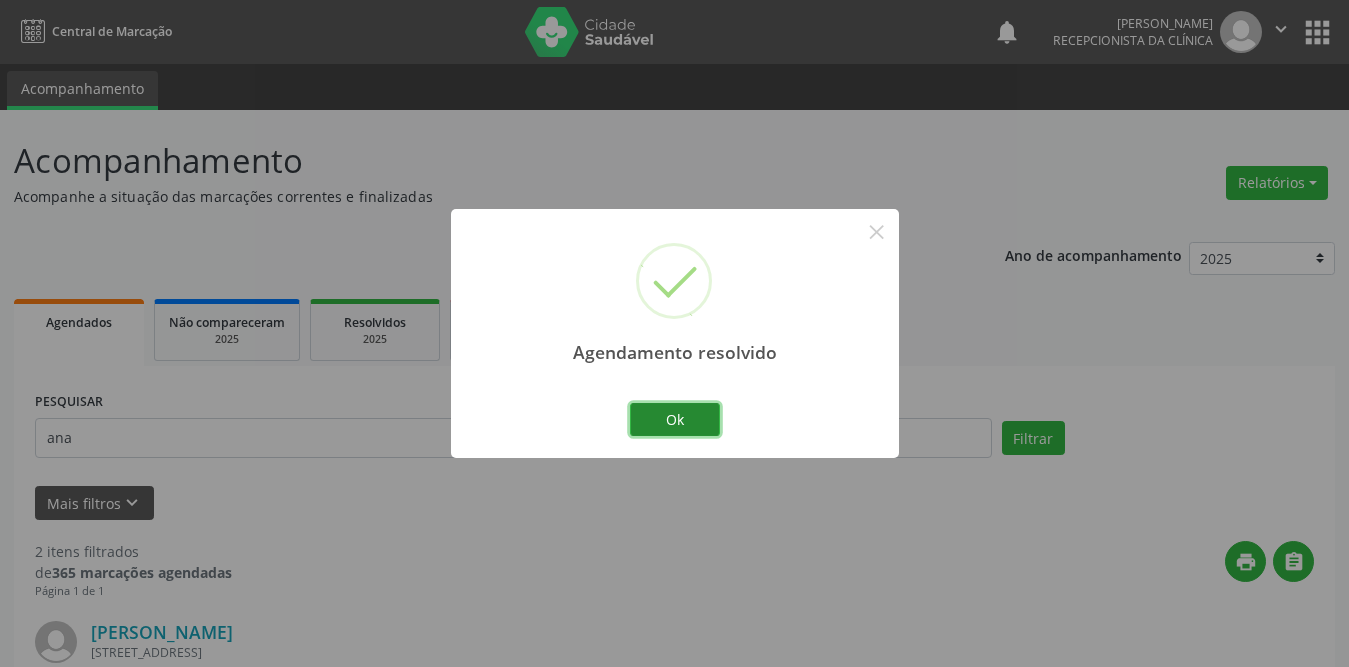 click on "Ok" at bounding box center [675, 420] 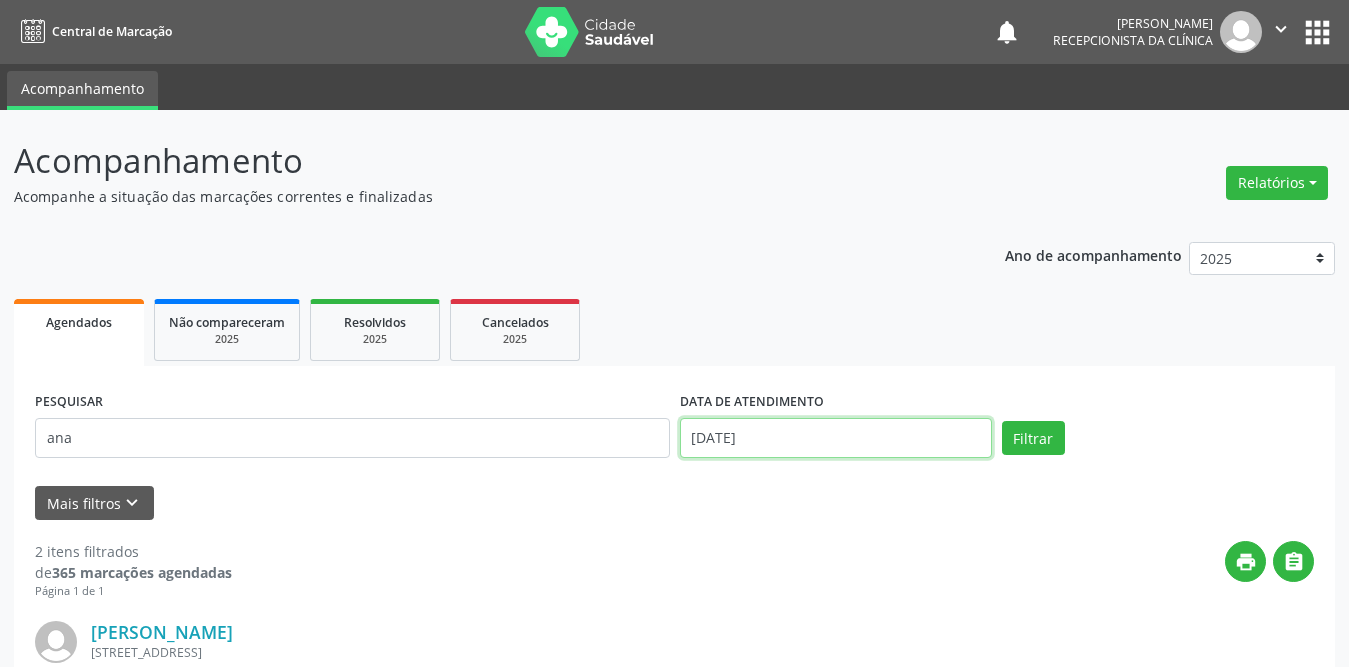 click on "[DATE]" at bounding box center (836, 438) 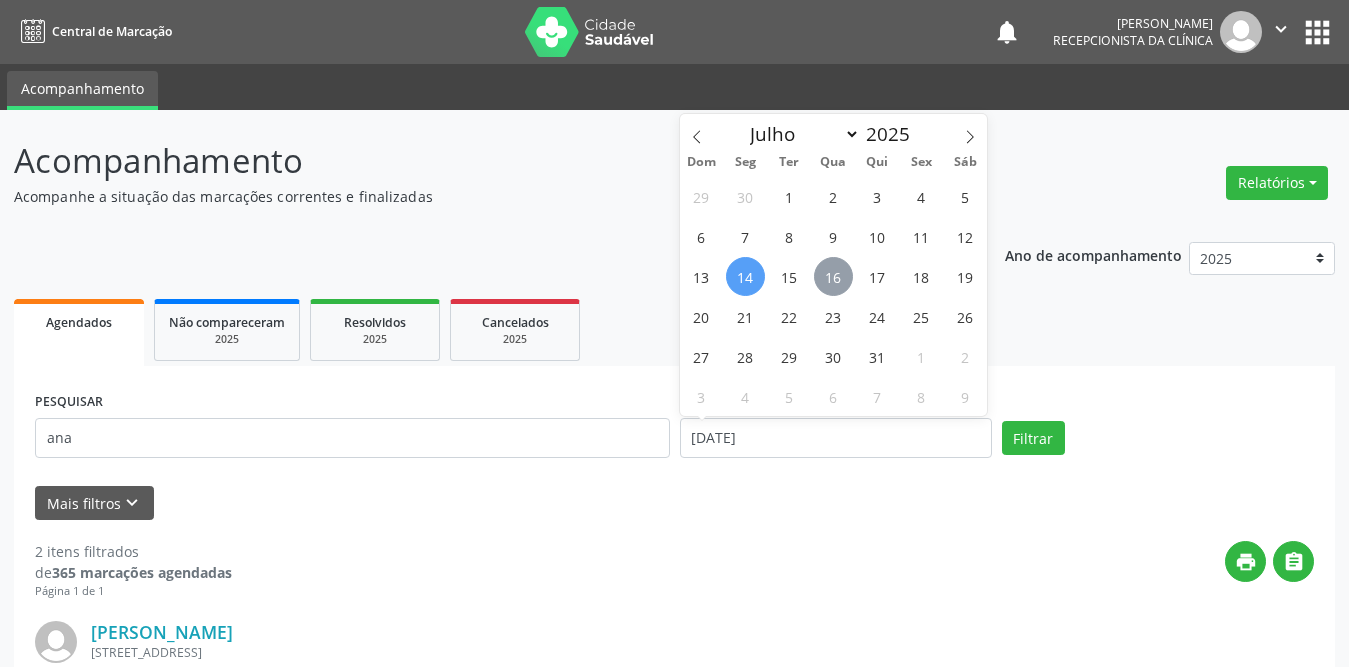 click on "16" at bounding box center (833, 276) 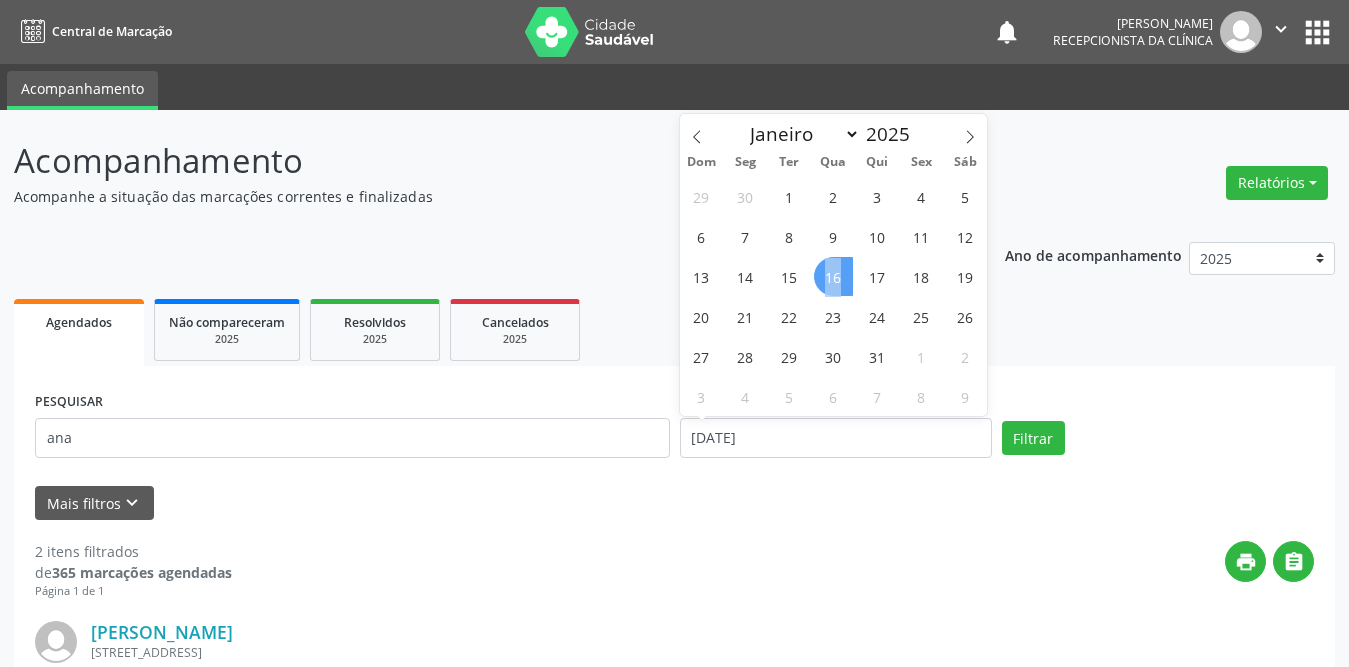 click on "16" at bounding box center [833, 276] 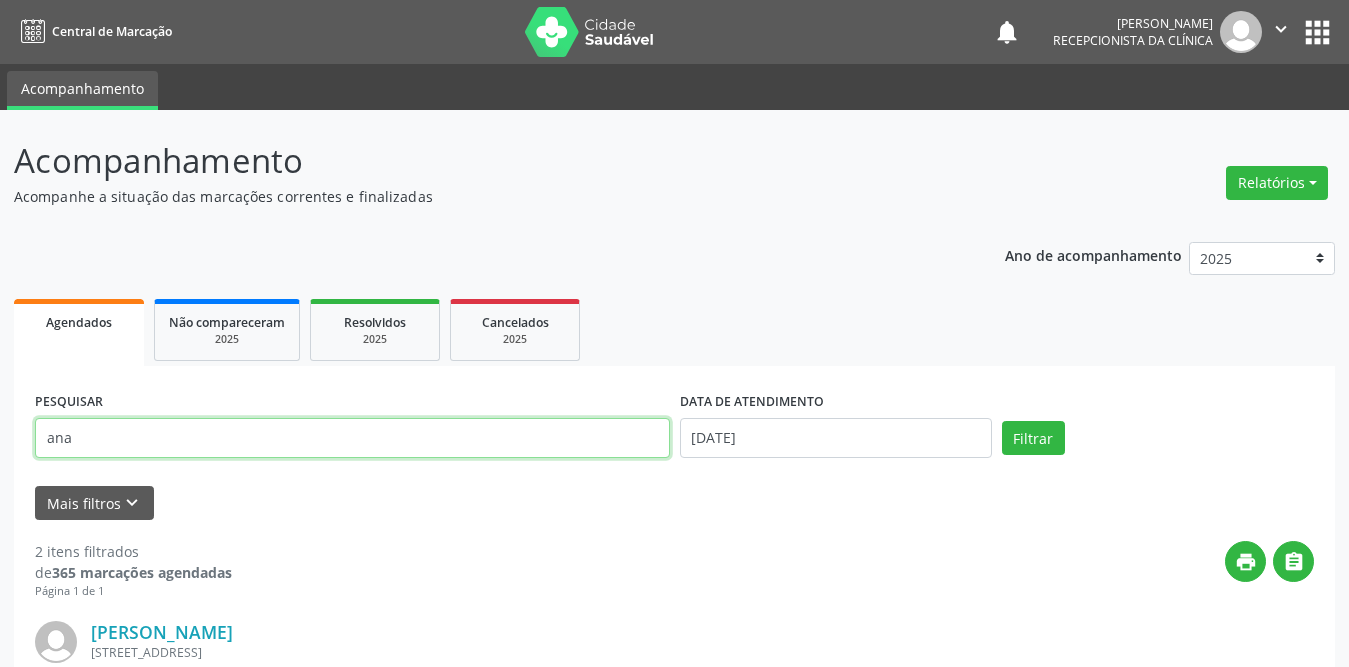 drag, startPoint x: 347, startPoint y: 441, endPoint x: 58, endPoint y: 432, distance: 289.1401 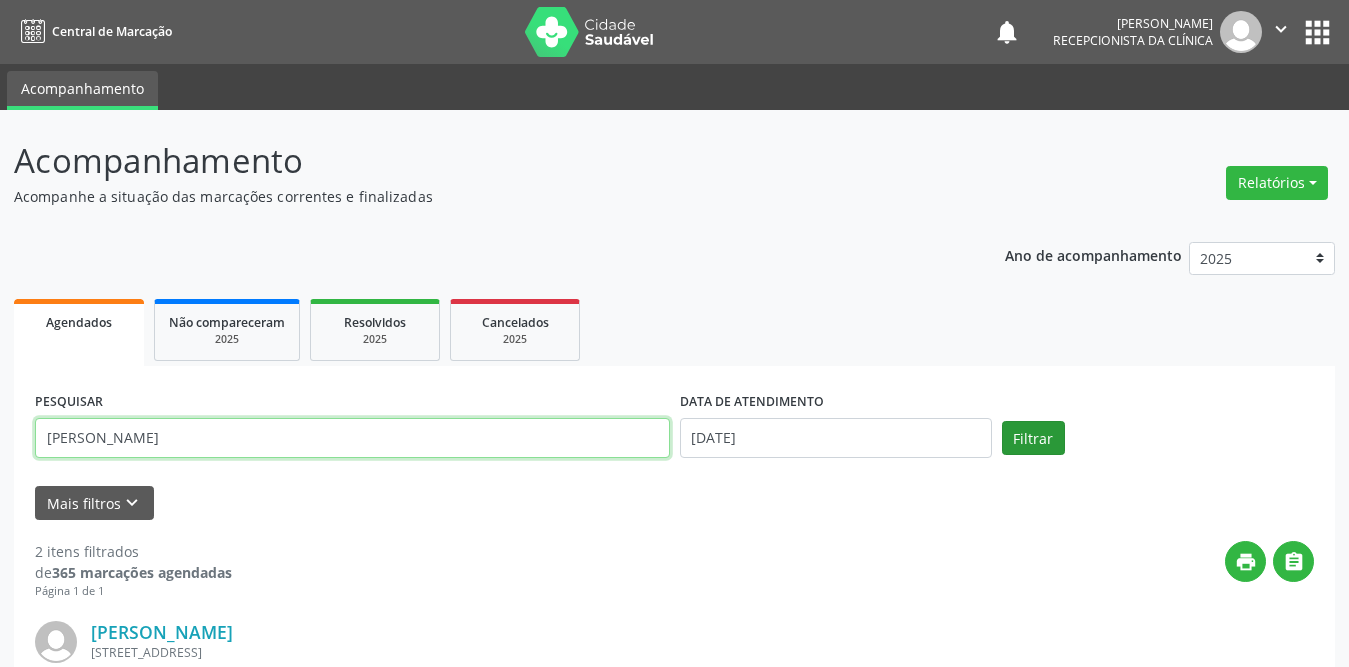 type on "[PERSON_NAME]" 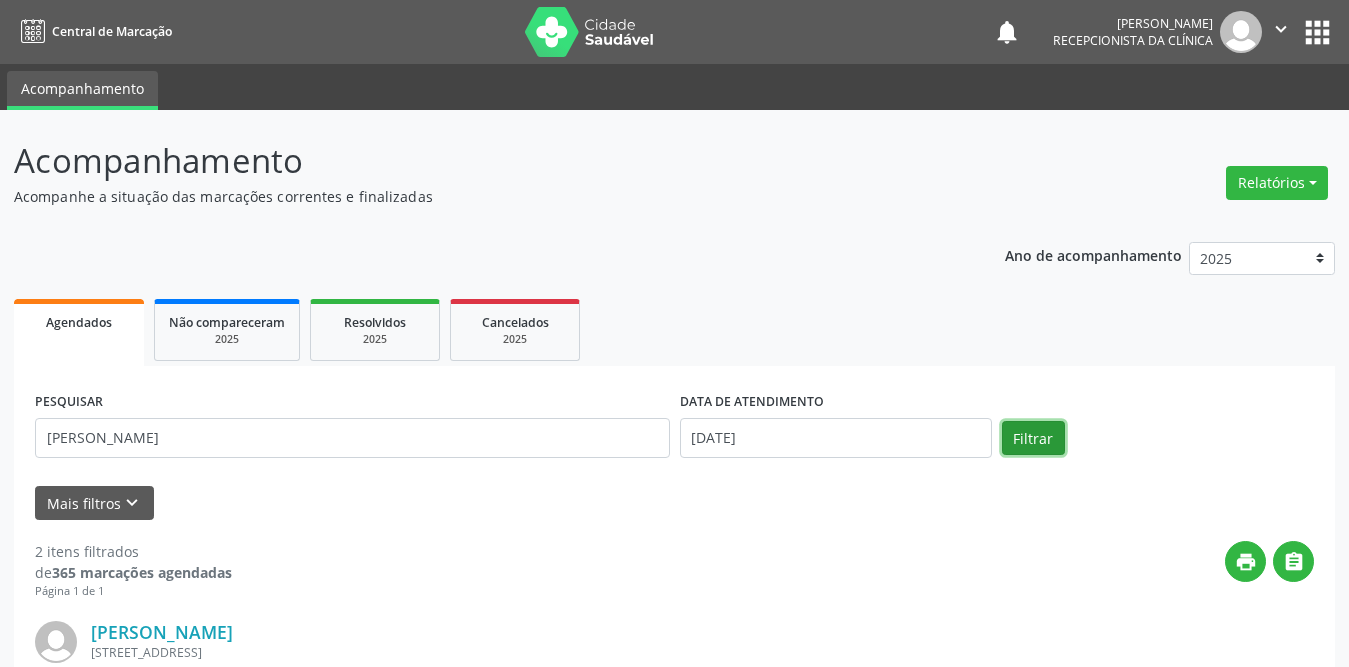click on "Filtrar" at bounding box center [1033, 438] 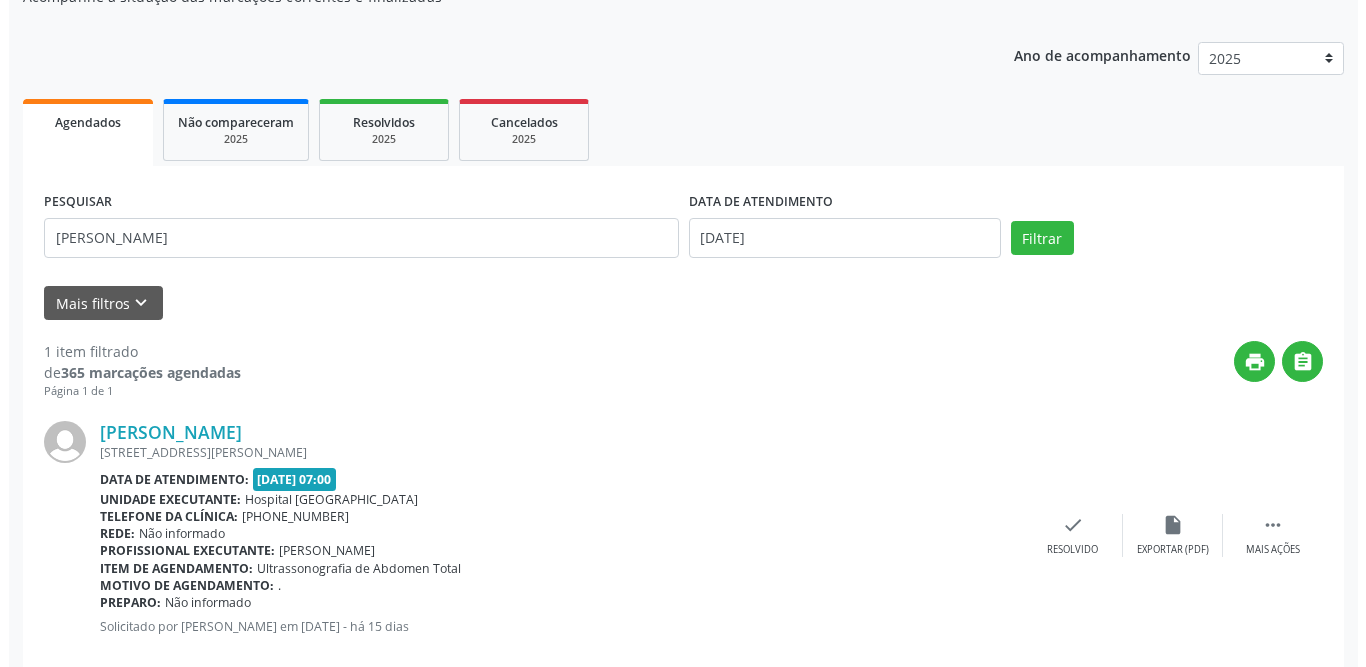 scroll, scrollTop: 238, scrollLeft: 0, axis: vertical 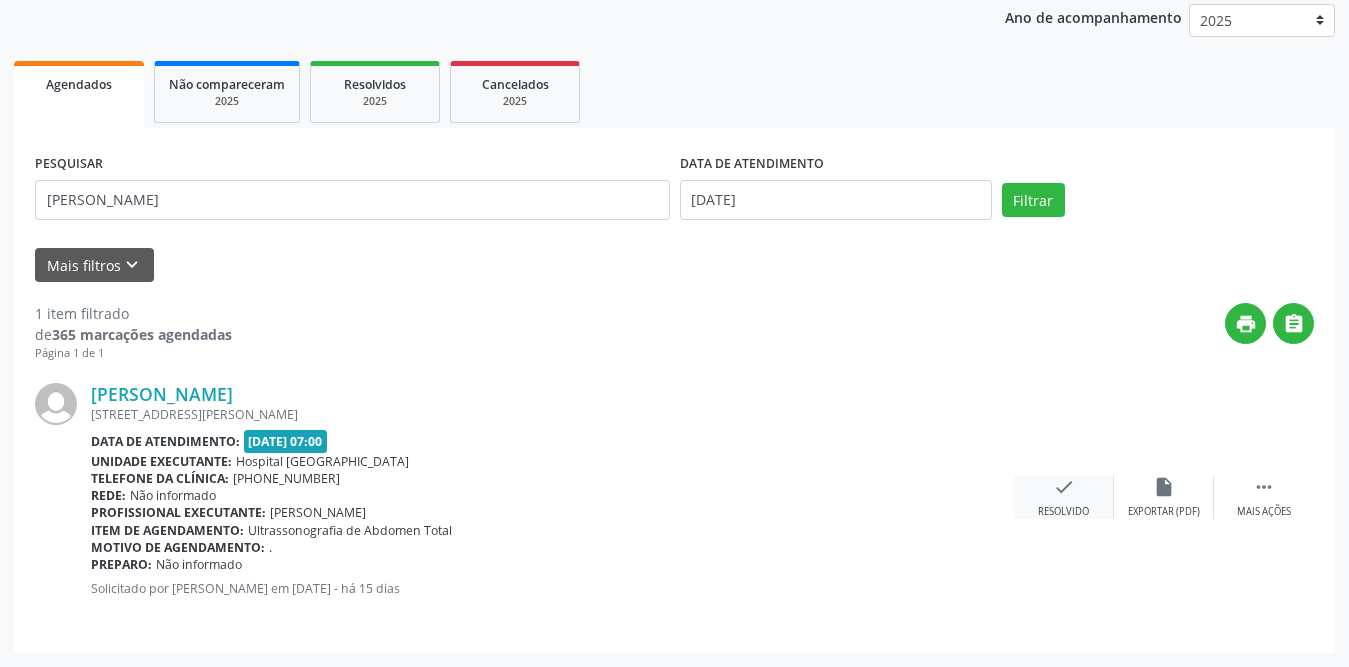 click on "check" at bounding box center (1064, 487) 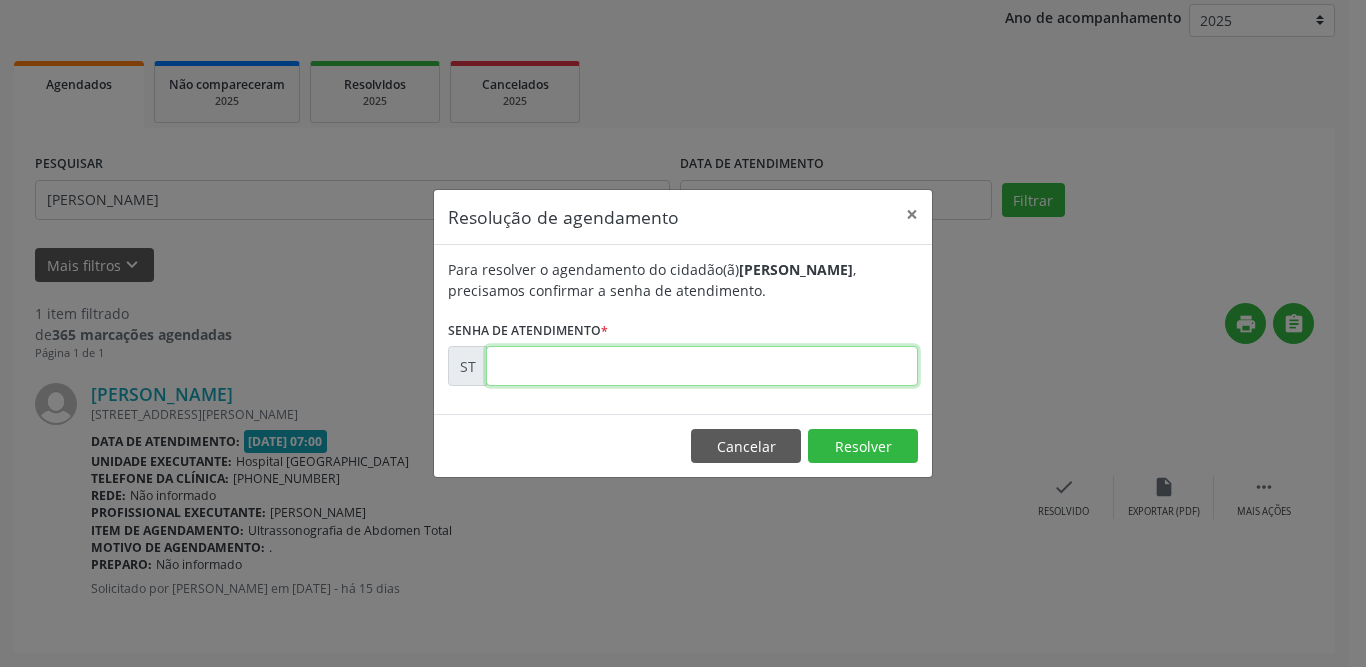 click at bounding box center [702, 366] 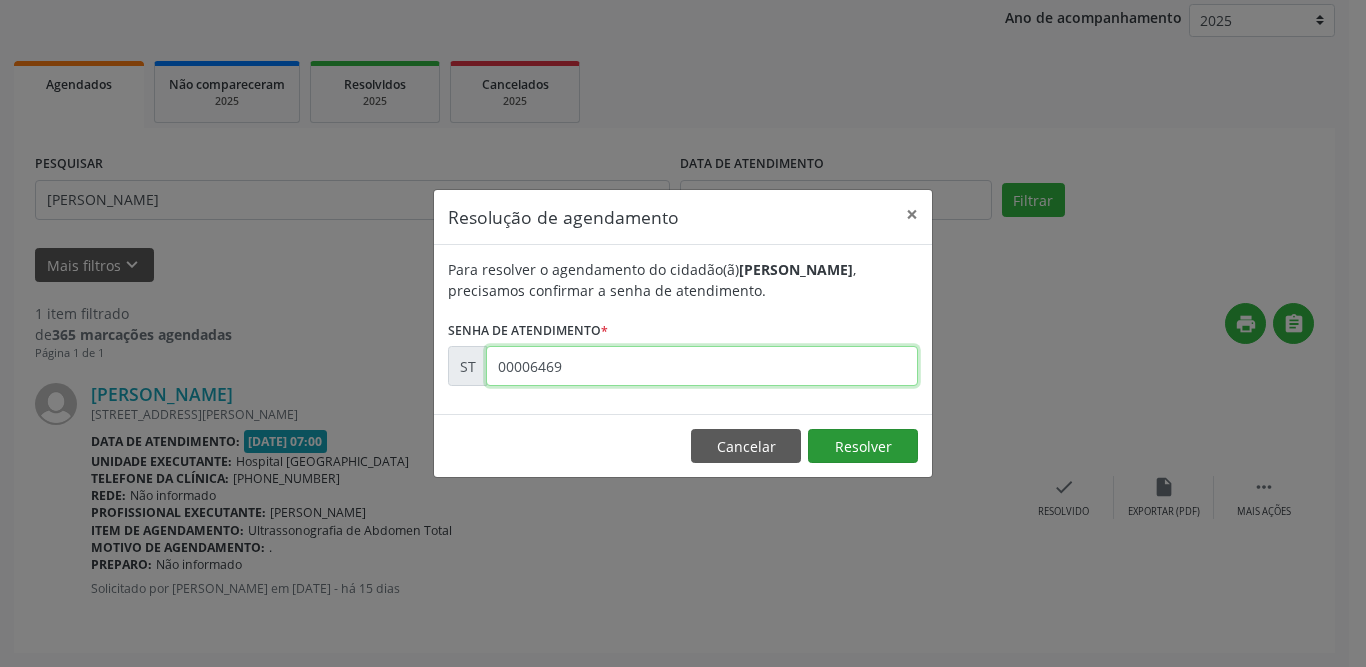 type on "00006469" 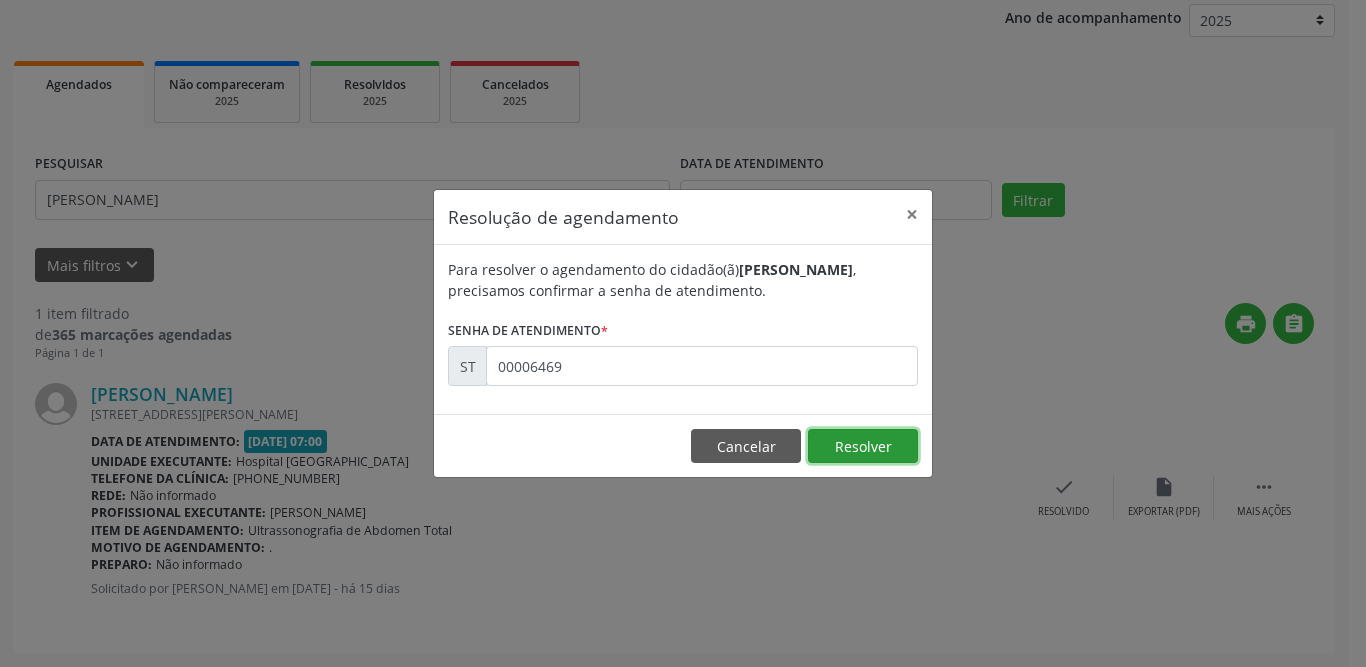 click on "Resolver" at bounding box center [863, 446] 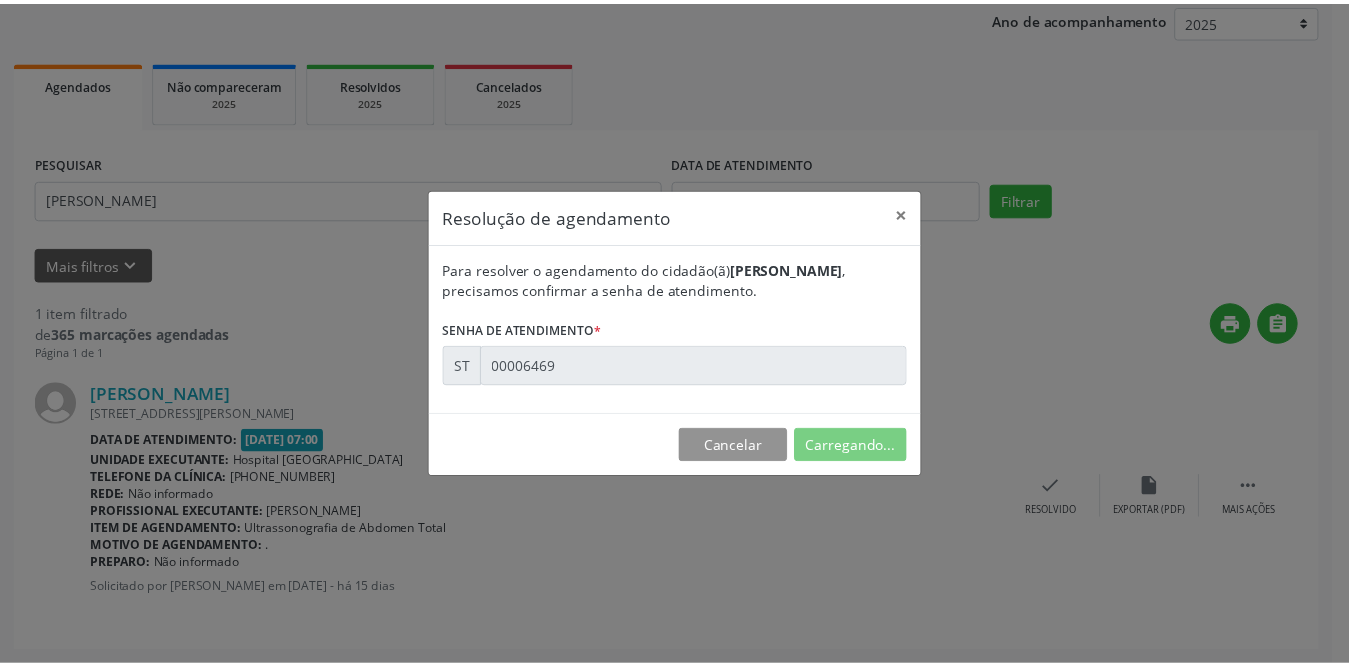 scroll, scrollTop: 0, scrollLeft: 0, axis: both 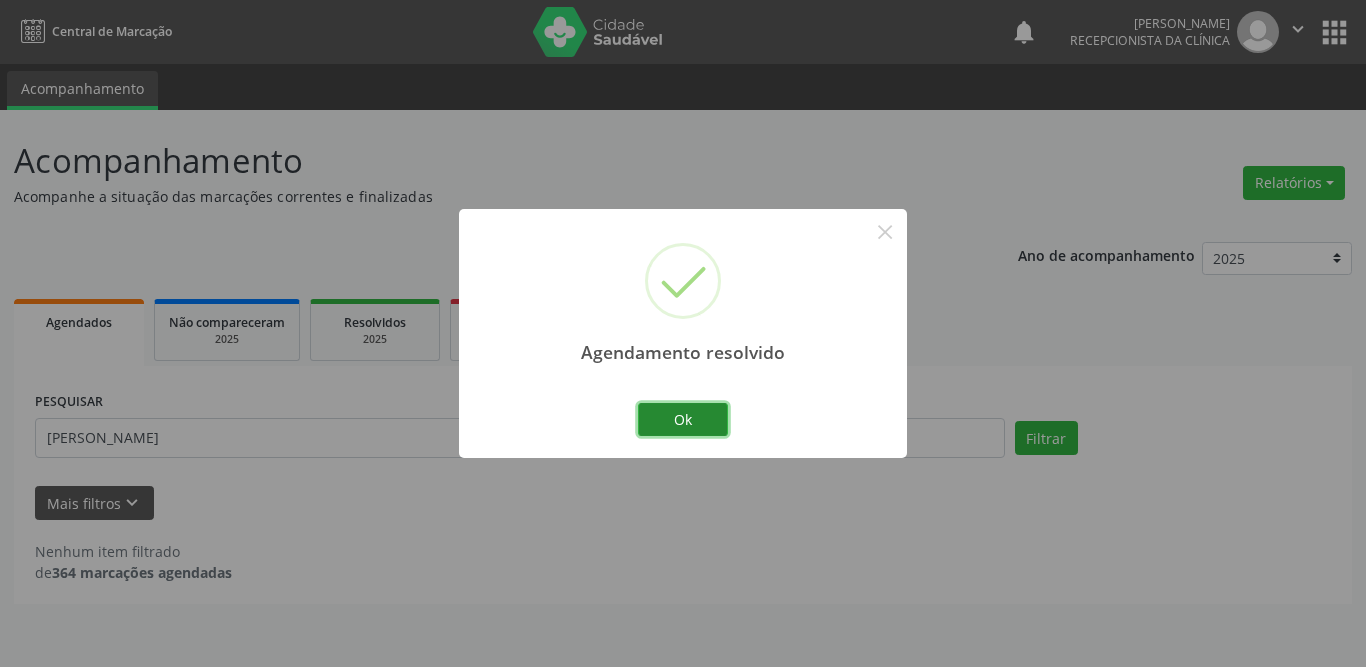 click on "Ok" at bounding box center (683, 420) 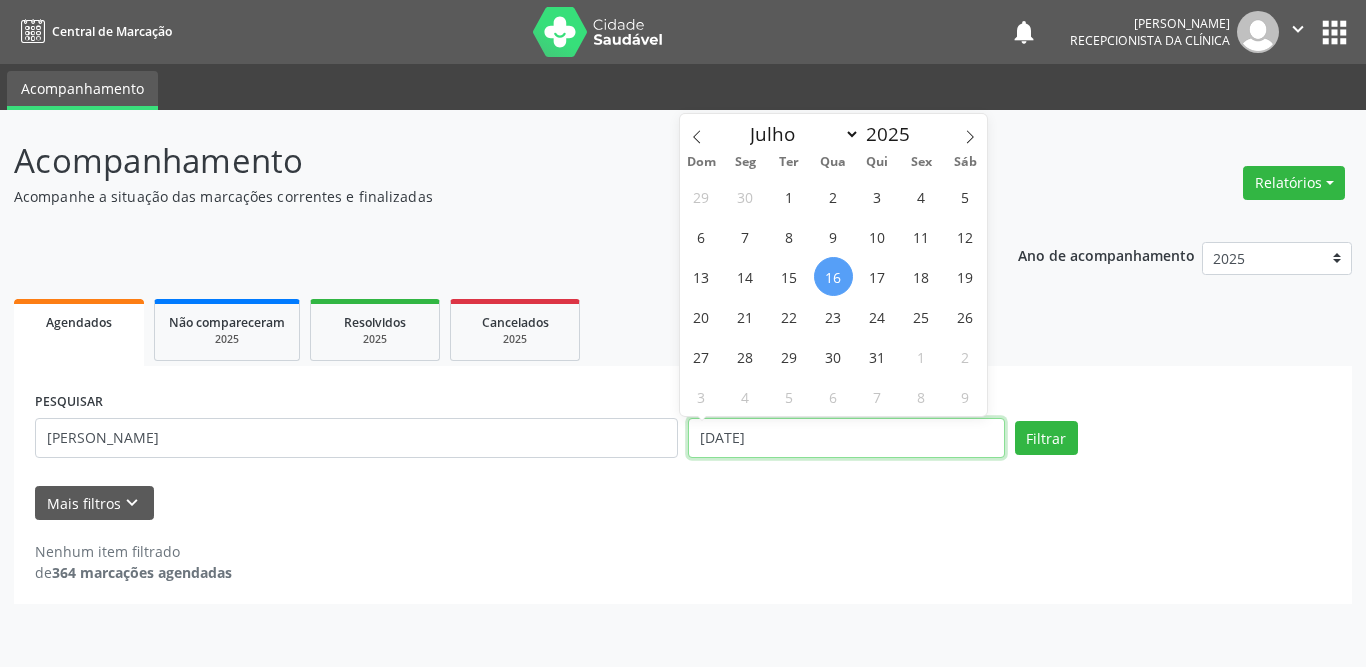 click on "[DATE]" at bounding box center [846, 438] 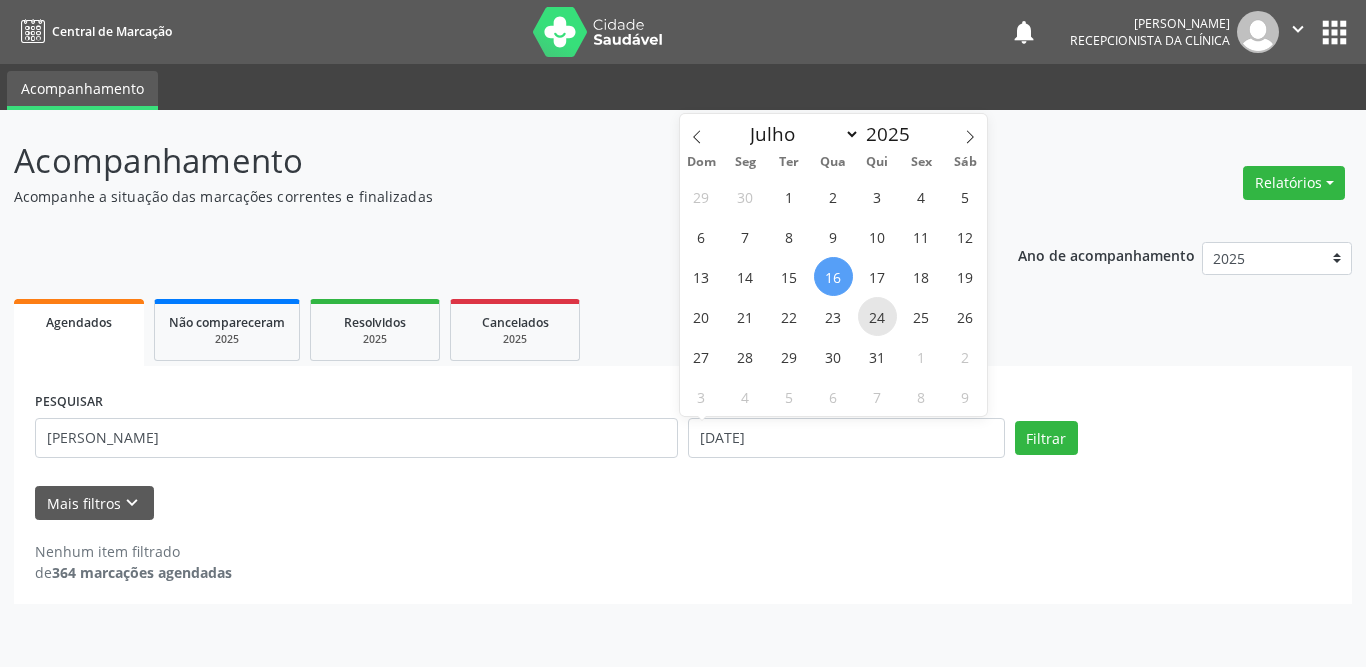 click on "24" at bounding box center (877, 316) 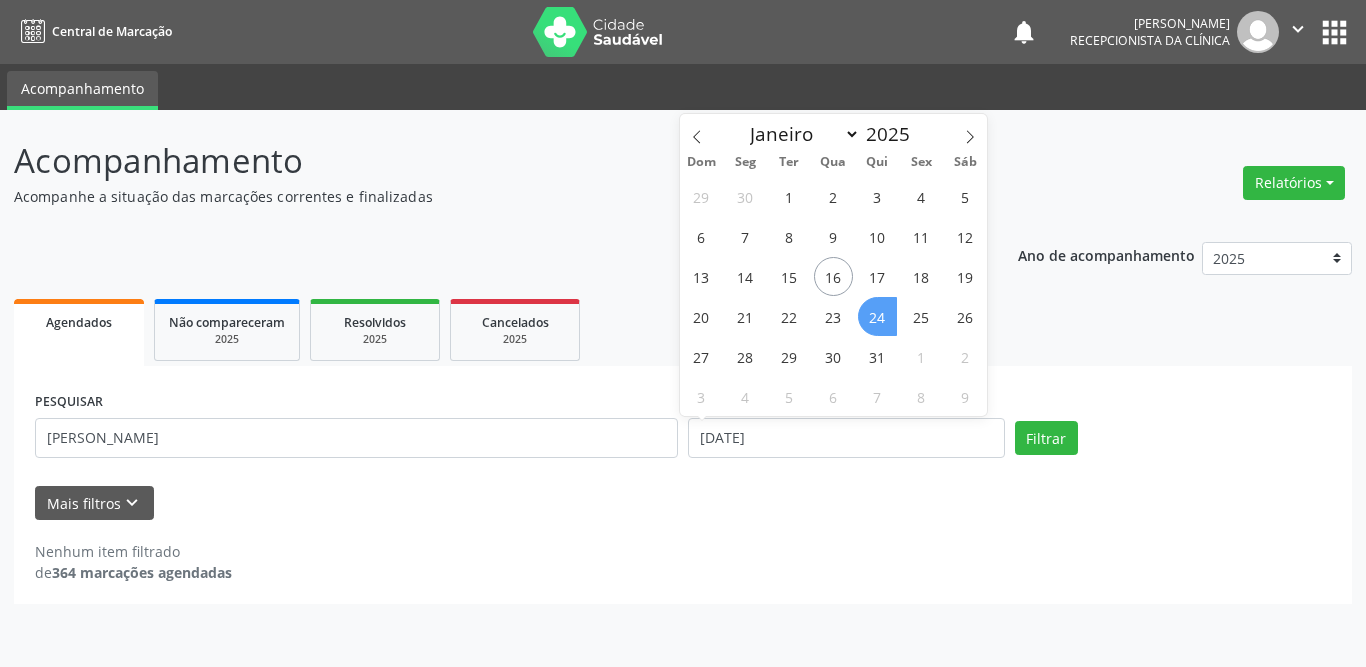 click on "24" at bounding box center (877, 316) 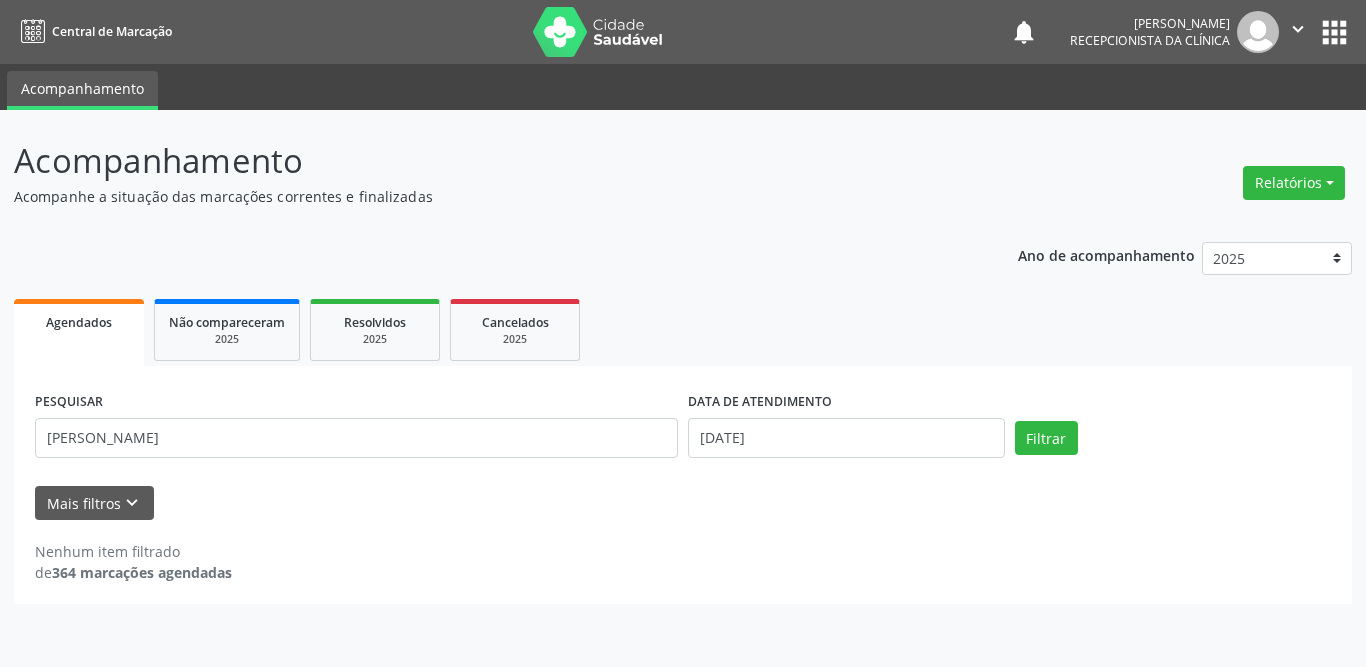 click on "Agendados   Não compareceram
2025
Resolvidos
2025
Cancelados
2025" at bounding box center [683, 330] 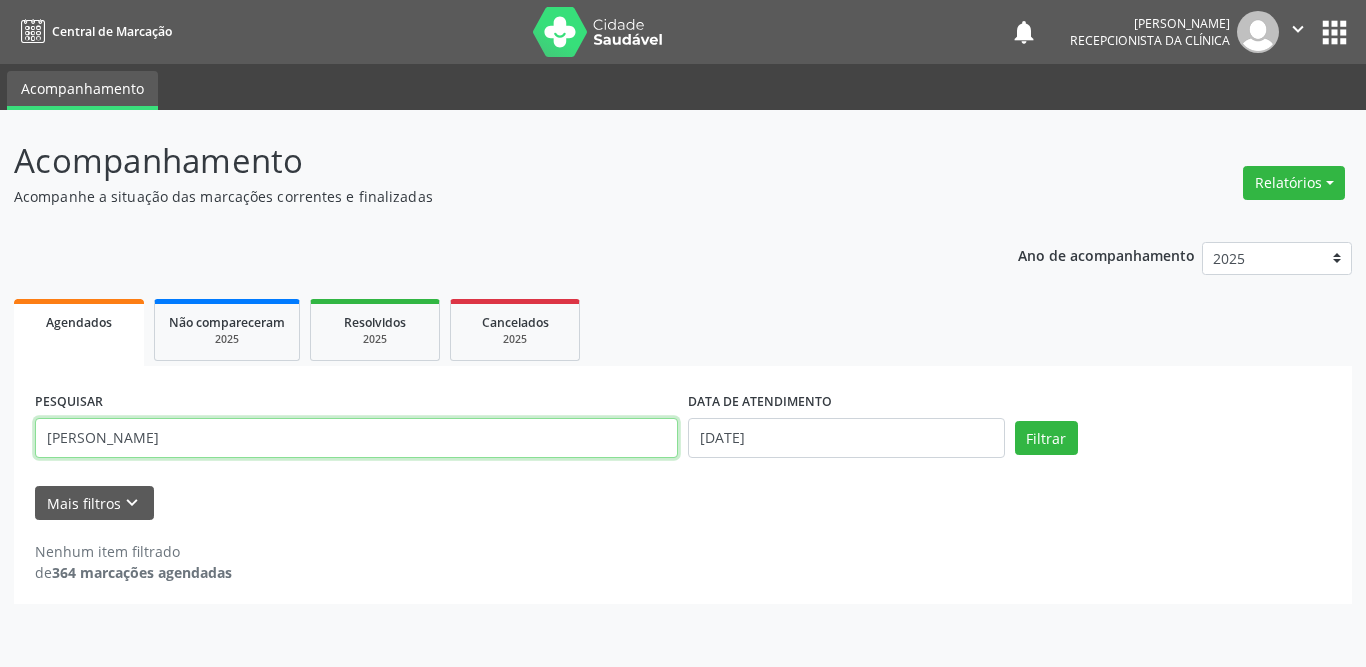 drag, startPoint x: 388, startPoint y: 442, endPoint x: 71, endPoint y: 444, distance: 317.00632 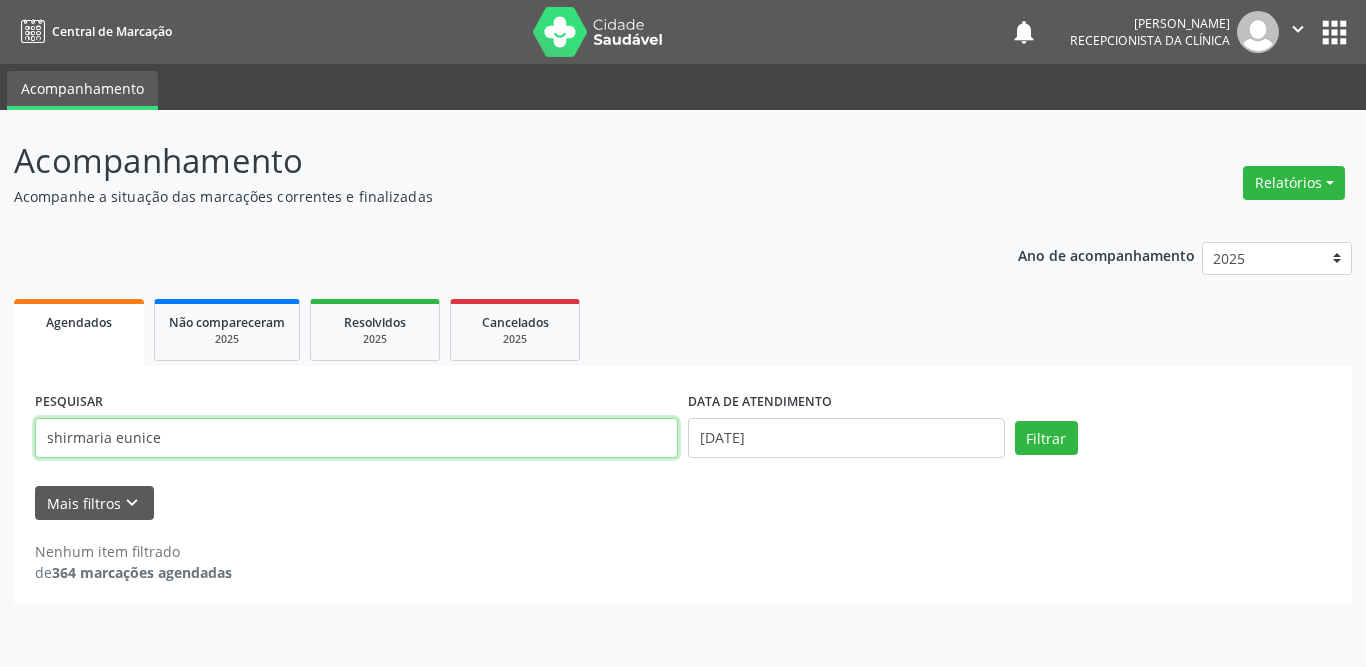 click on "shirmaria eunice" at bounding box center (356, 438) 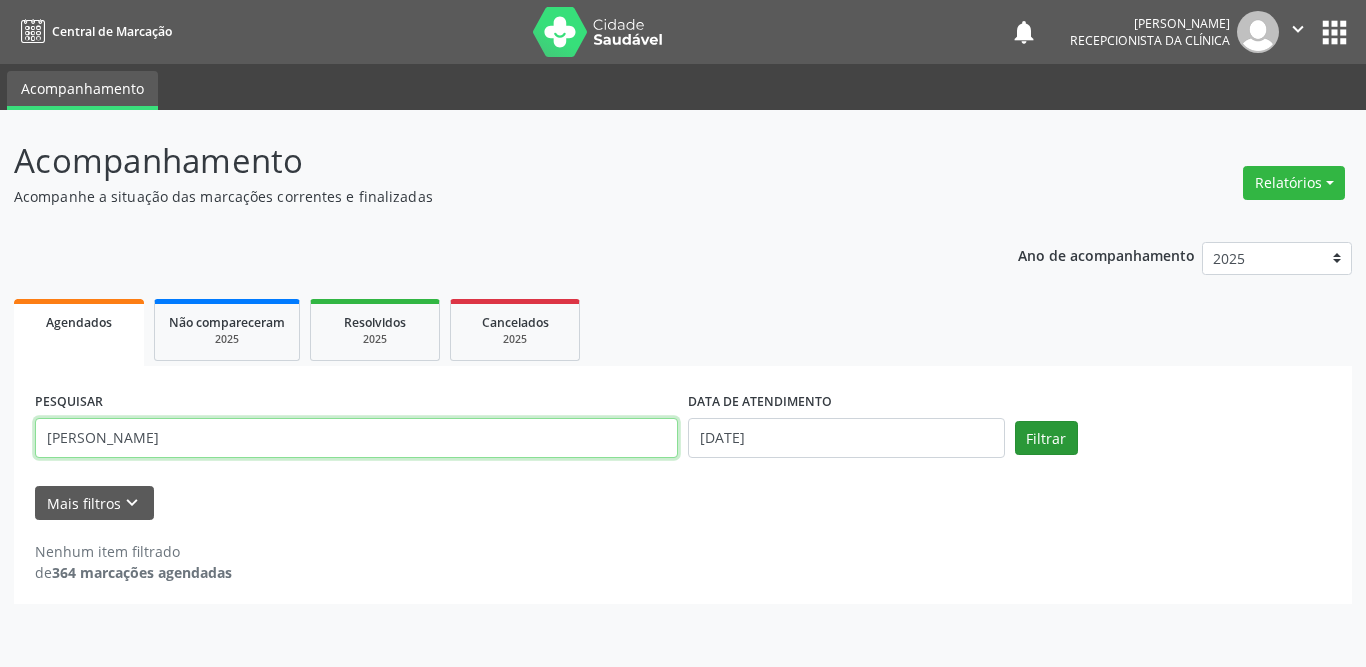 type on "[PERSON_NAME]" 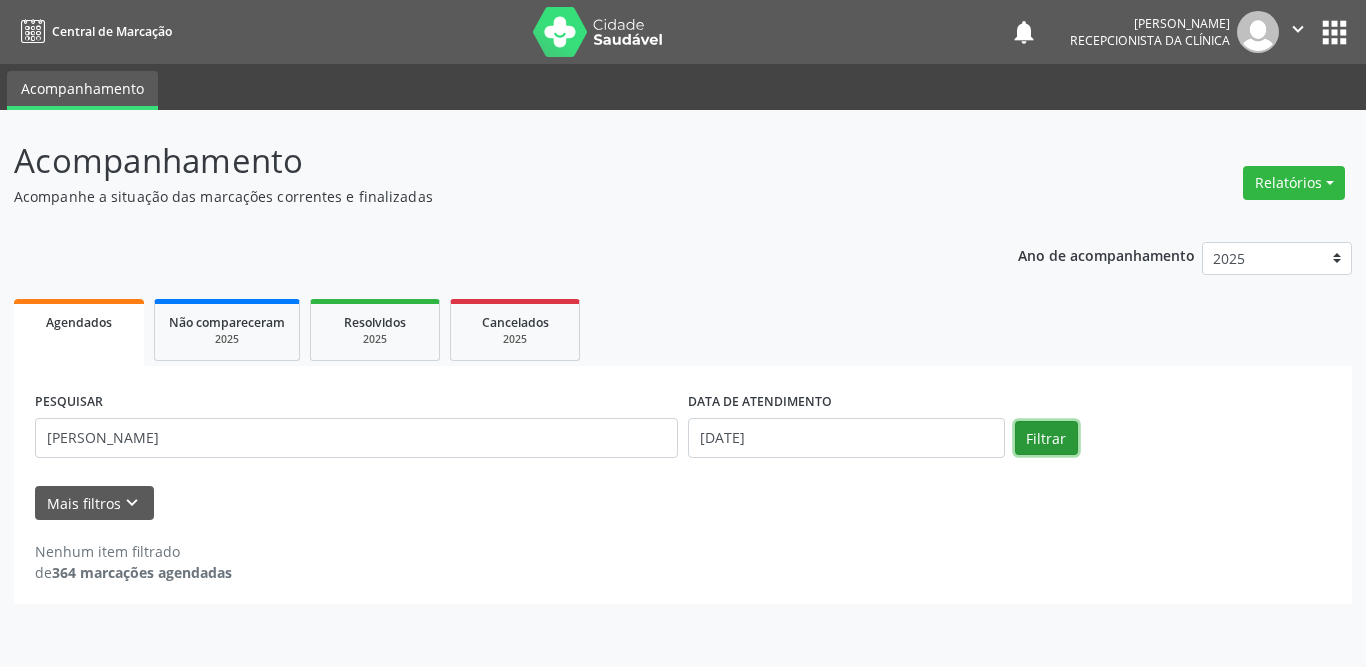 click on "Filtrar" at bounding box center [1046, 438] 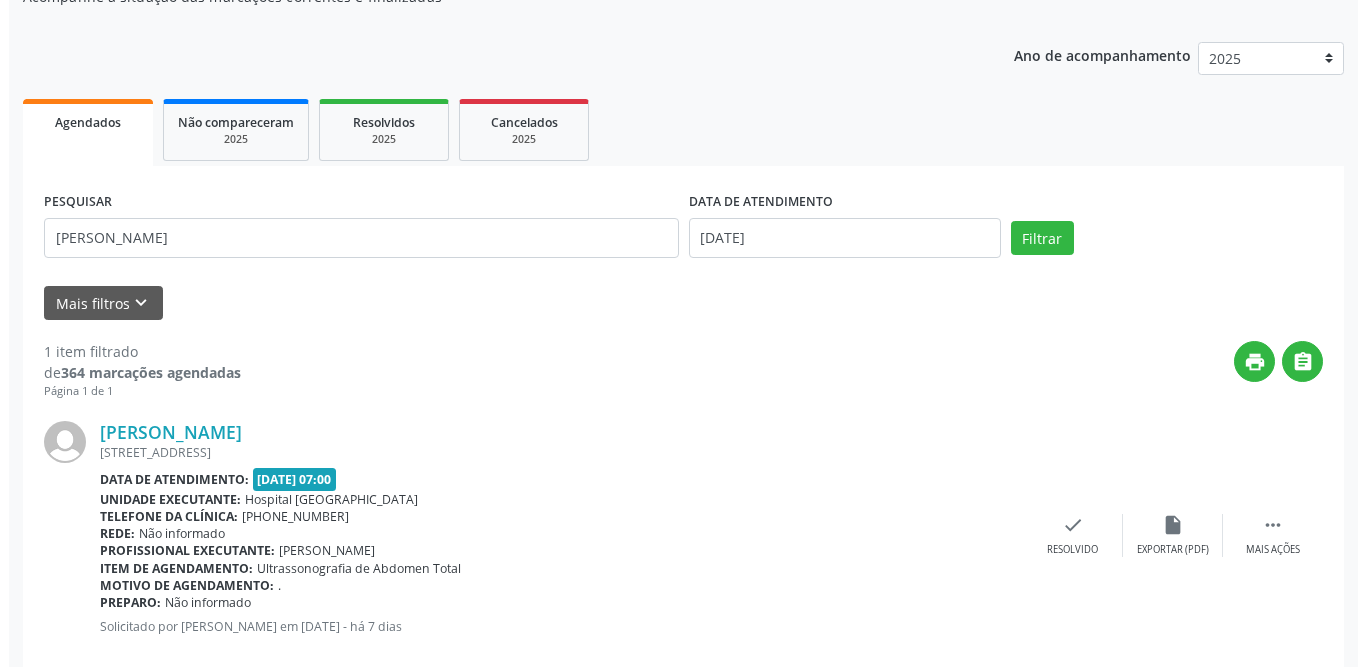 scroll, scrollTop: 238, scrollLeft: 0, axis: vertical 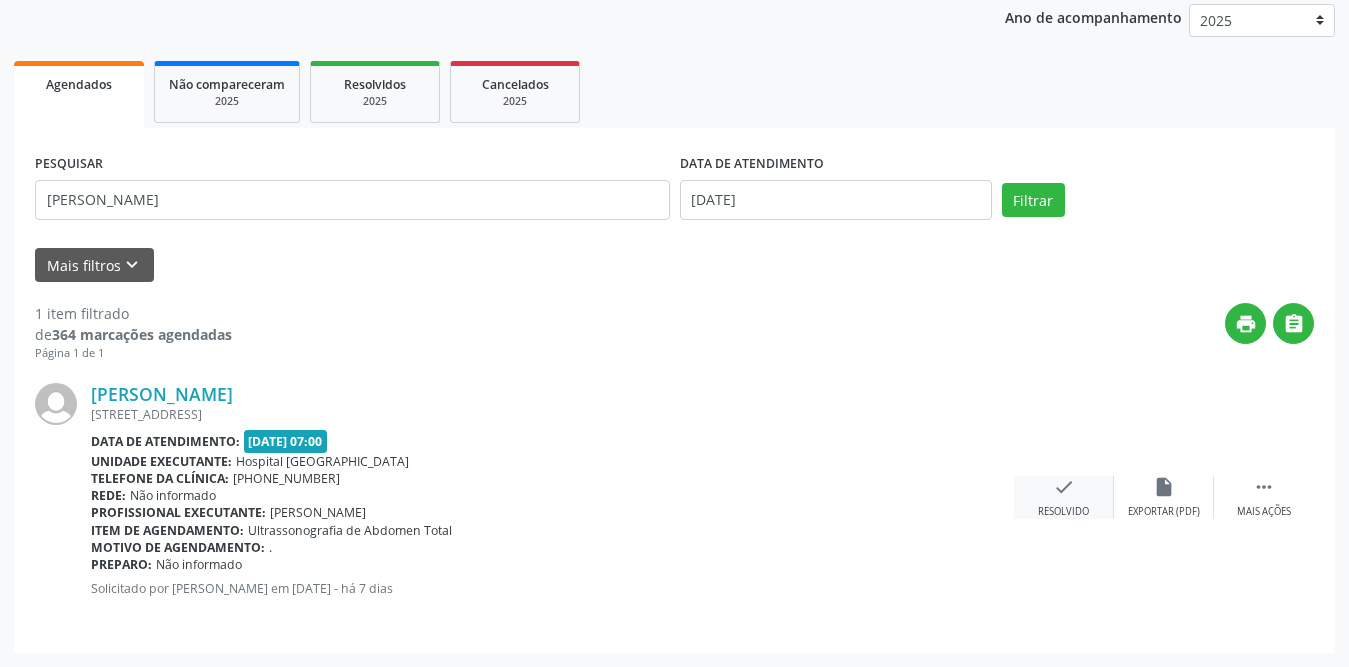 click on "check
Resolvido" at bounding box center (1064, 497) 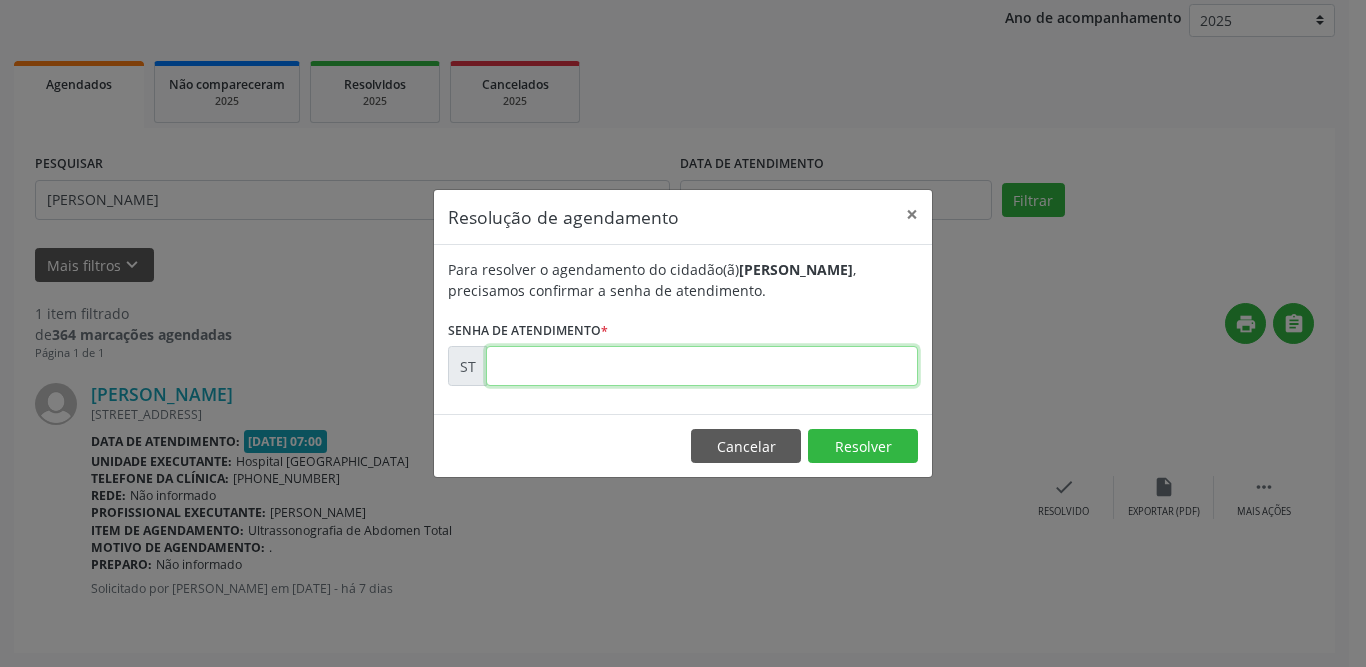 click at bounding box center [702, 366] 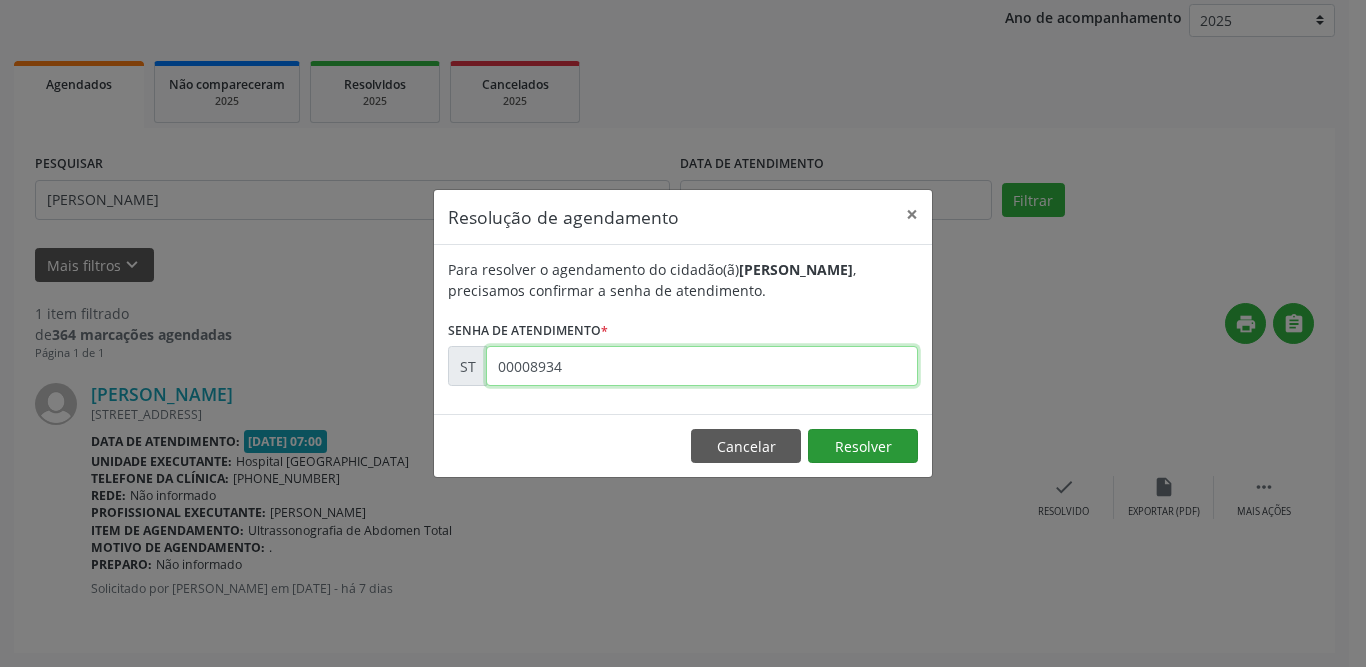 type on "00008934" 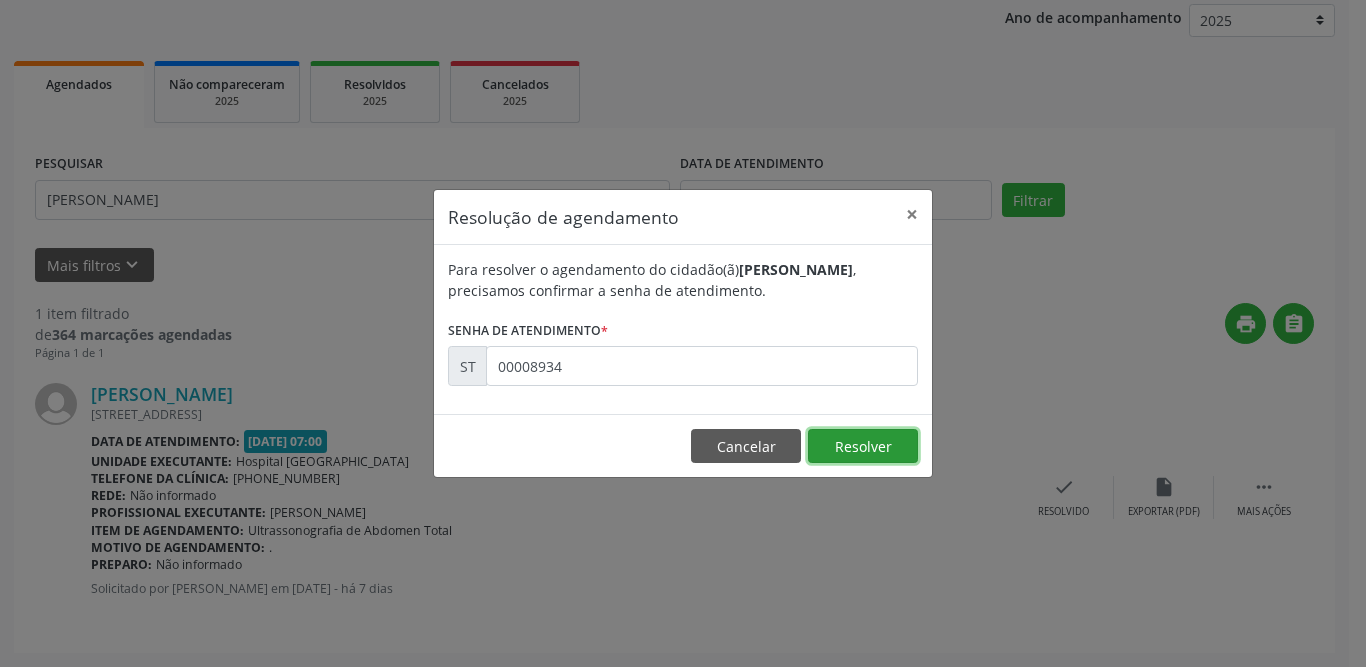 click on "Resolver" at bounding box center (863, 446) 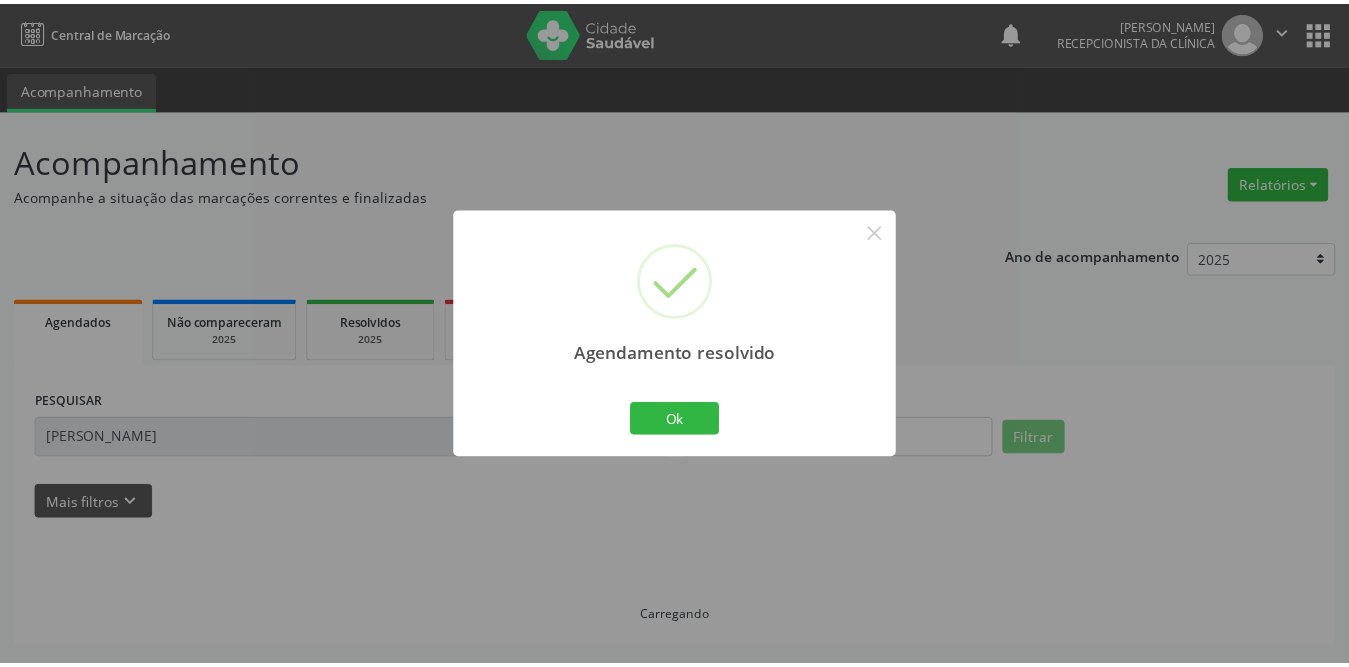 scroll, scrollTop: 0, scrollLeft: 0, axis: both 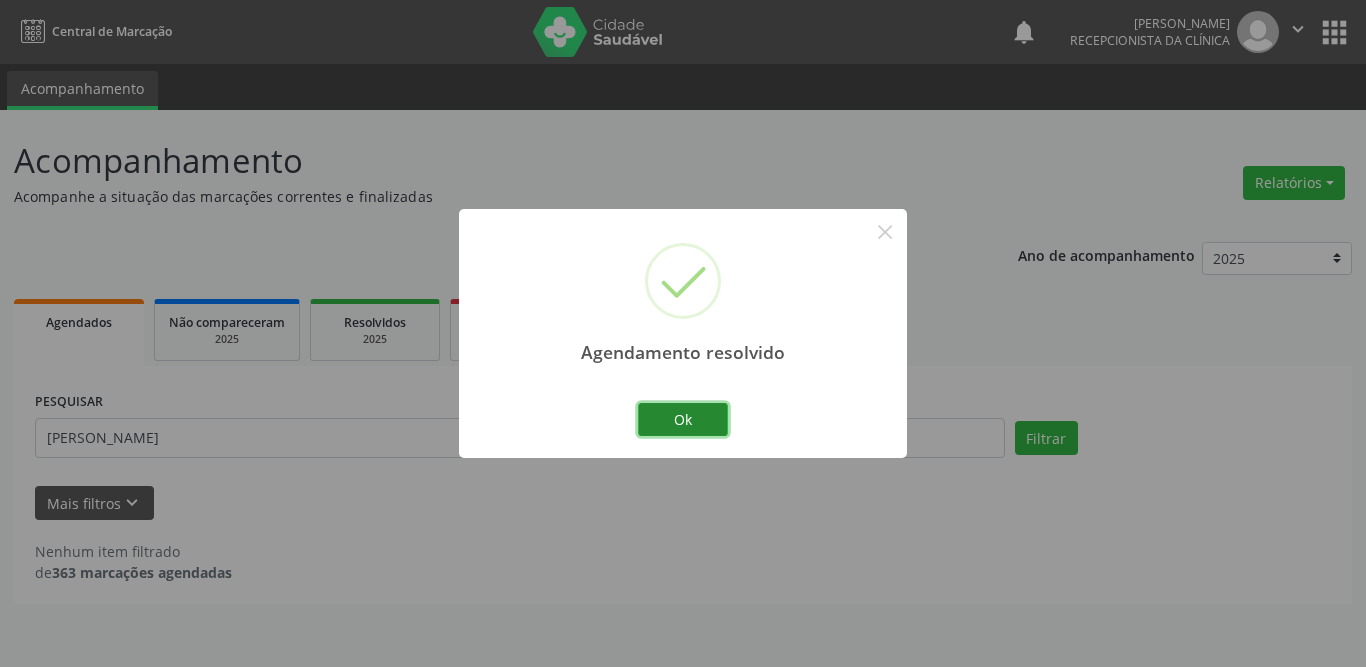 click on "Ok" at bounding box center [683, 420] 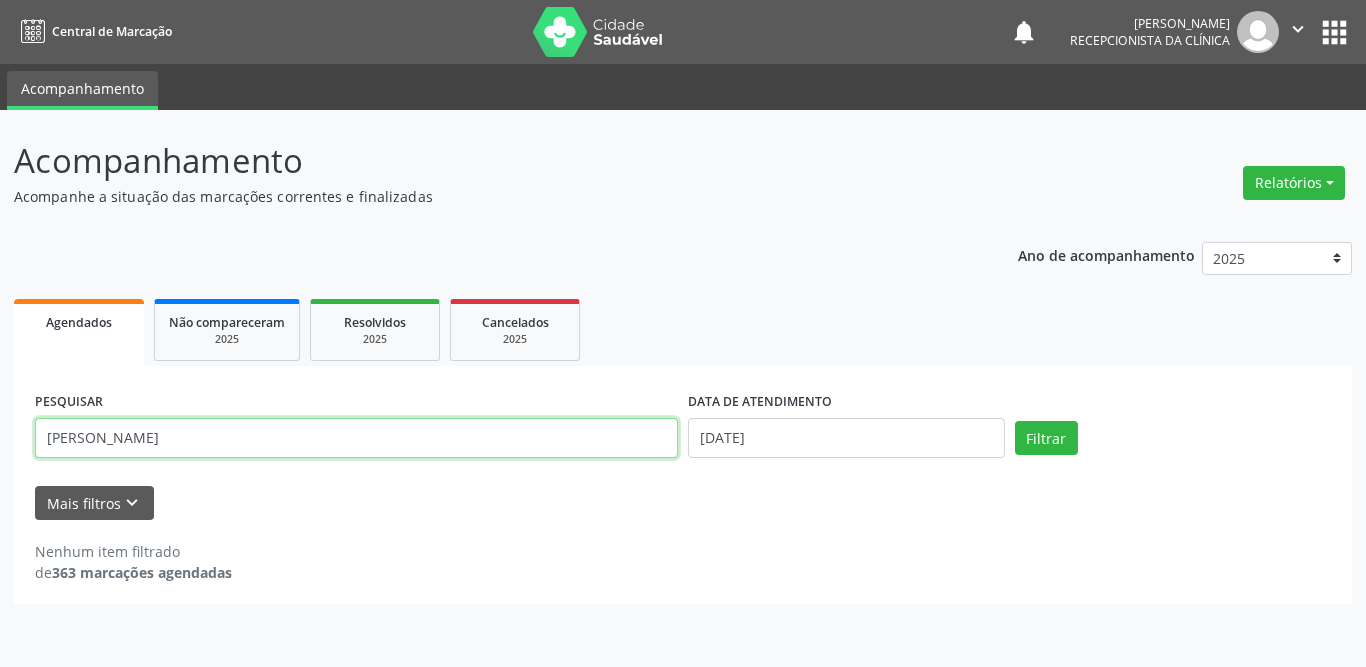 drag, startPoint x: 134, startPoint y: 441, endPoint x: 14, endPoint y: 442, distance: 120.004166 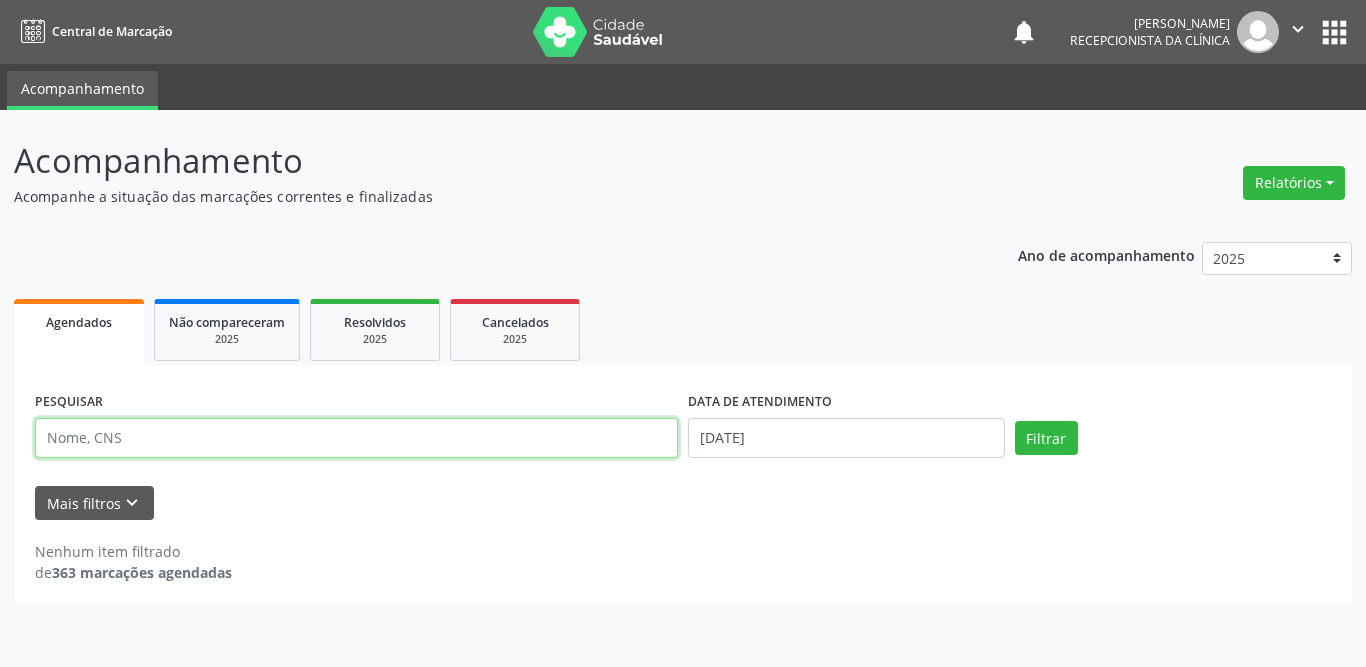 type 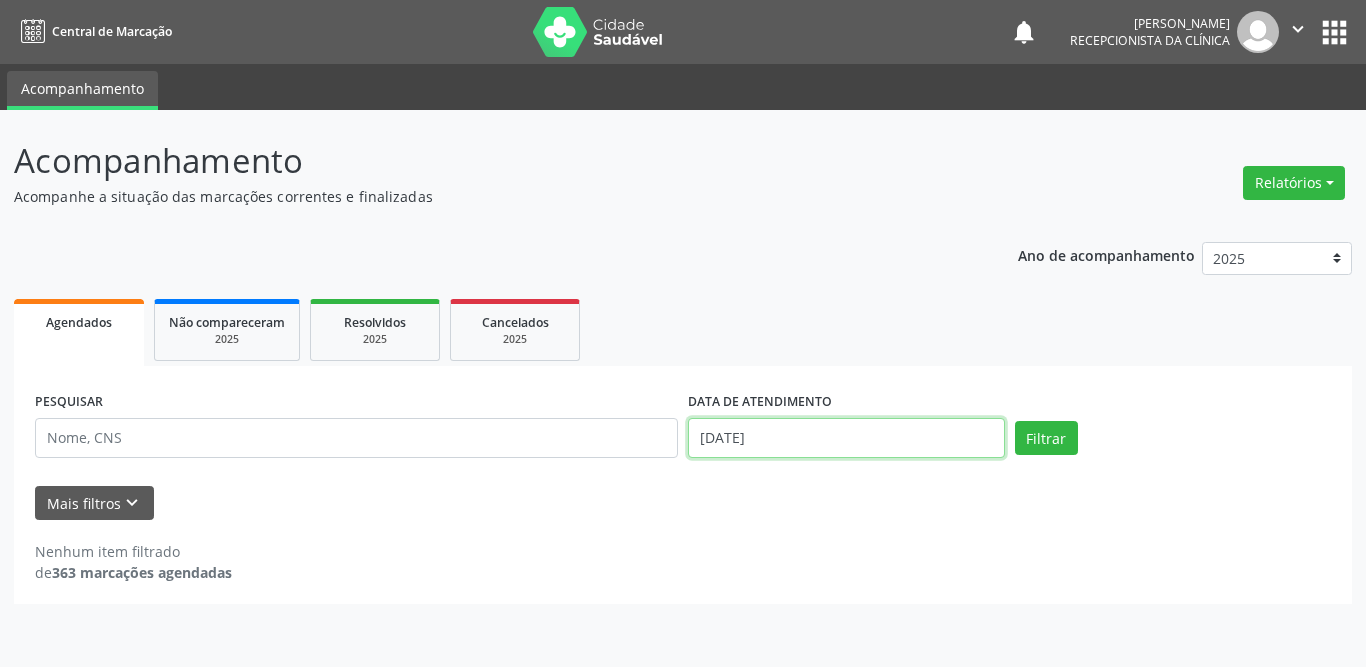 click on "[DATE]" at bounding box center (846, 438) 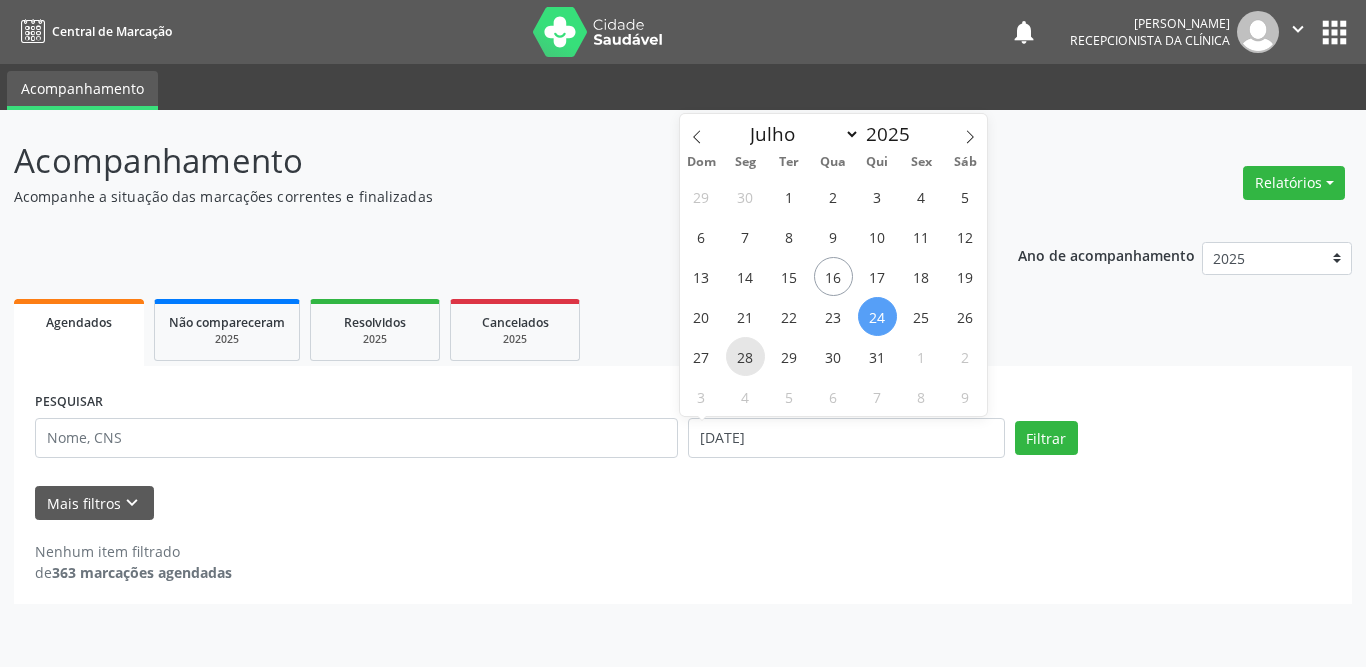 click on "28" at bounding box center [745, 356] 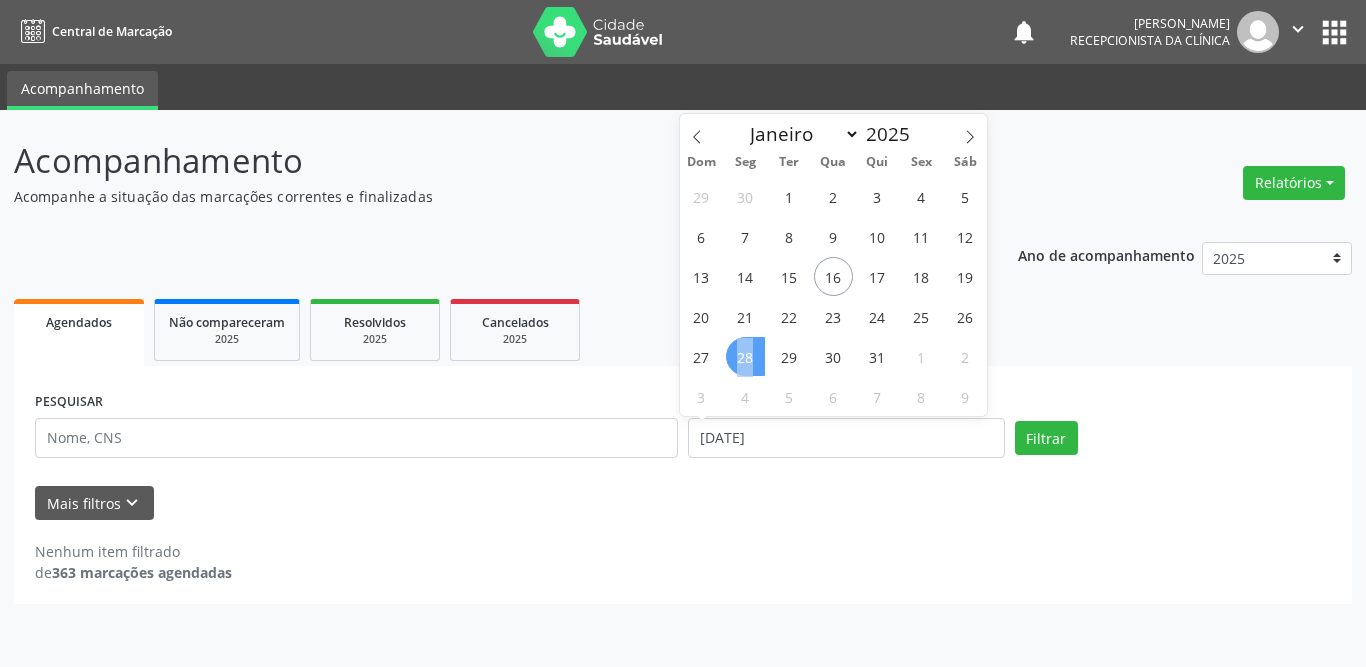 click on "28" at bounding box center (745, 356) 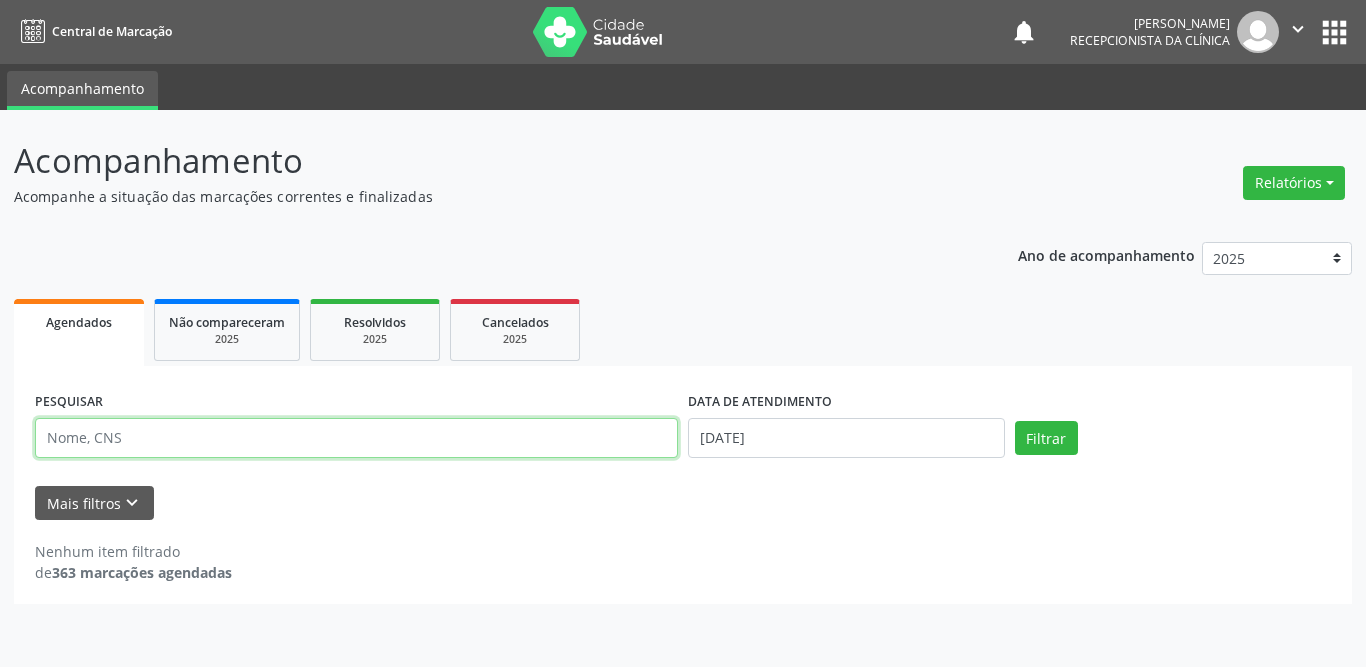 click at bounding box center [356, 438] 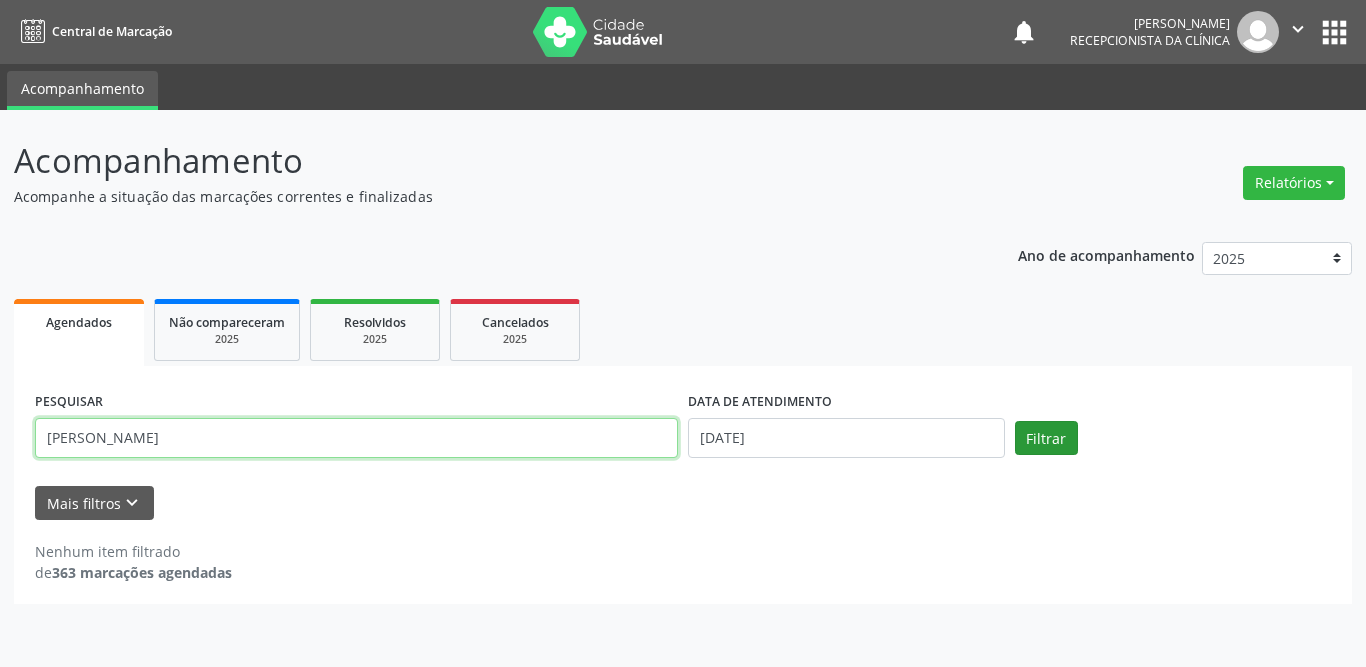 type on "[PERSON_NAME]" 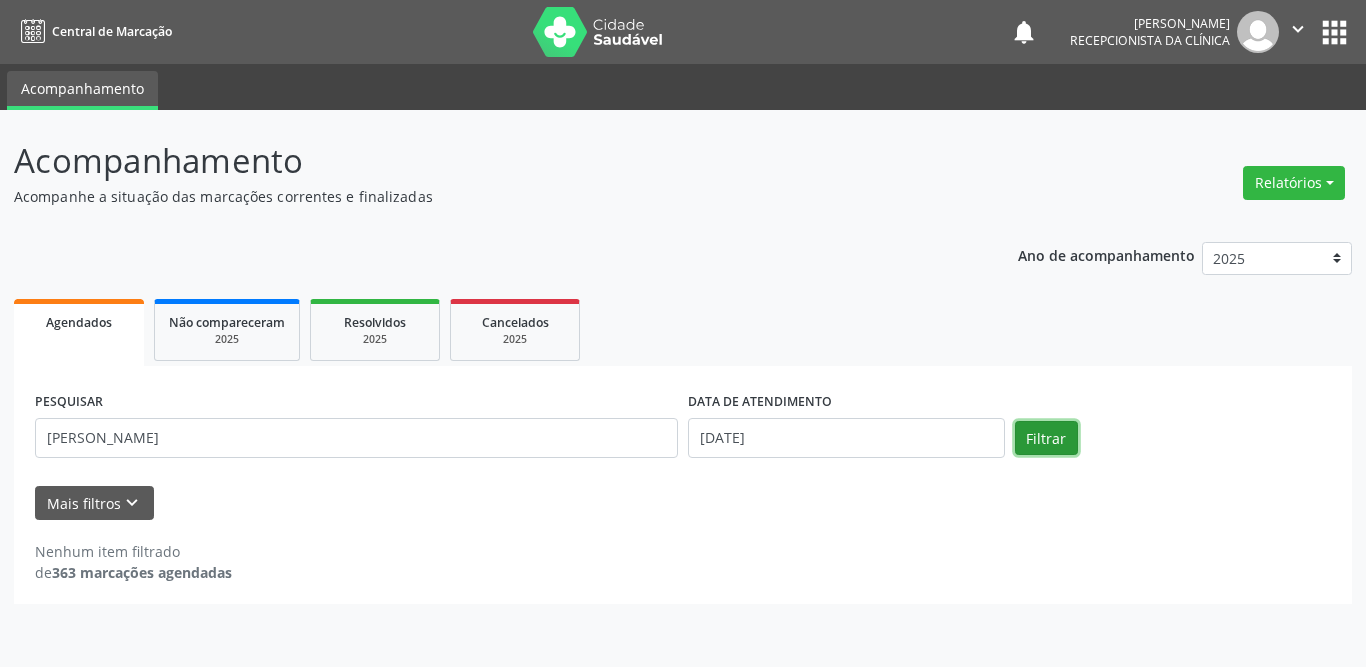 click on "Filtrar" at bounding box center (1046, 438) 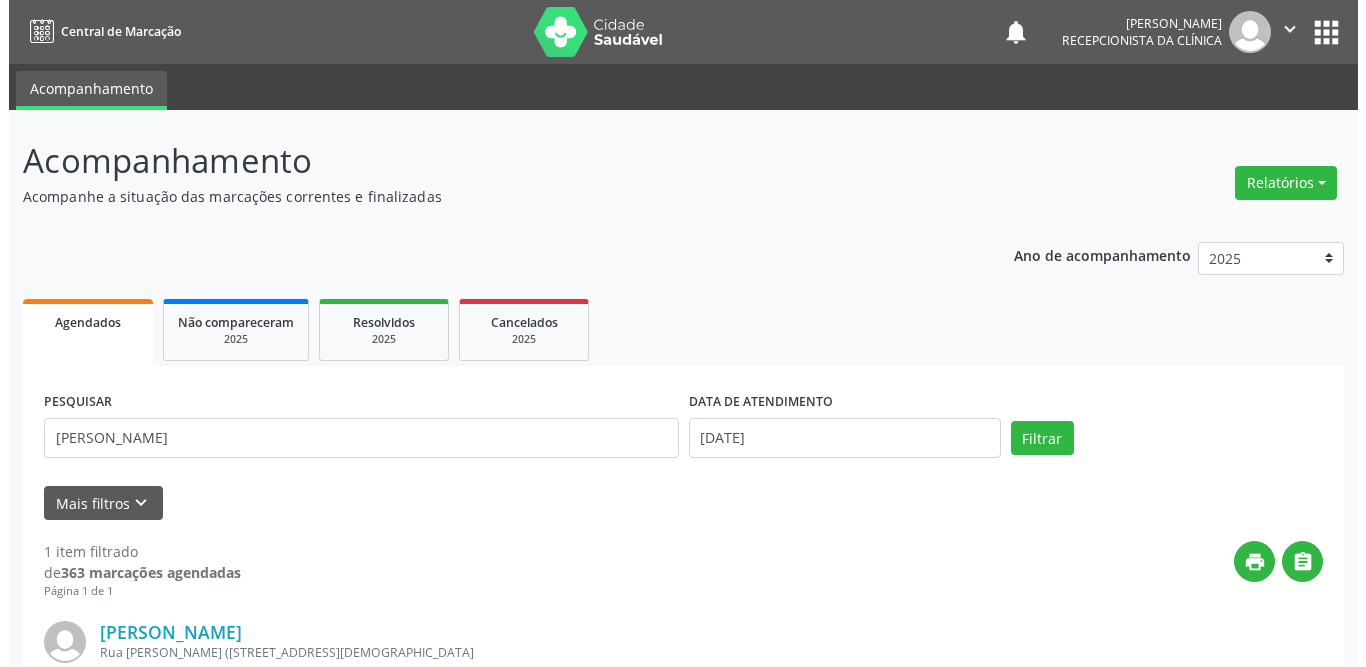 scroll, scrollTop: 238, scrollLeft: 0, axis: vertical 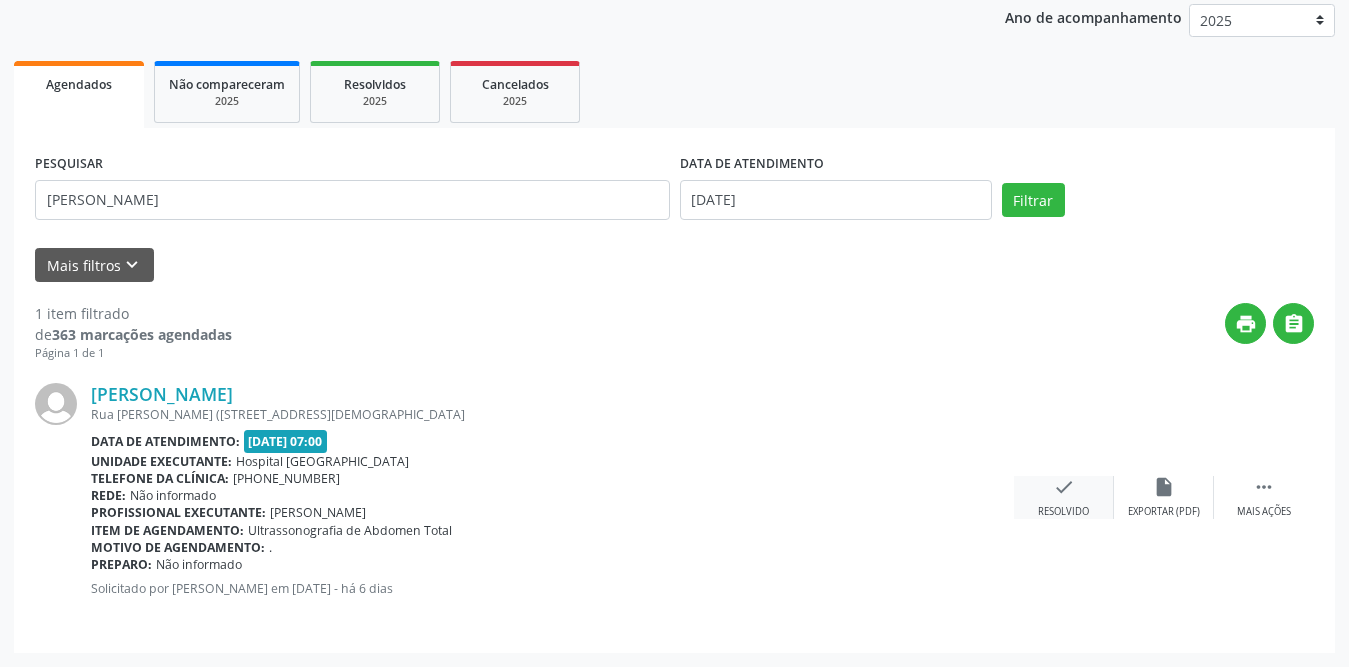 click on "check" at bounding box center (1064, 487) 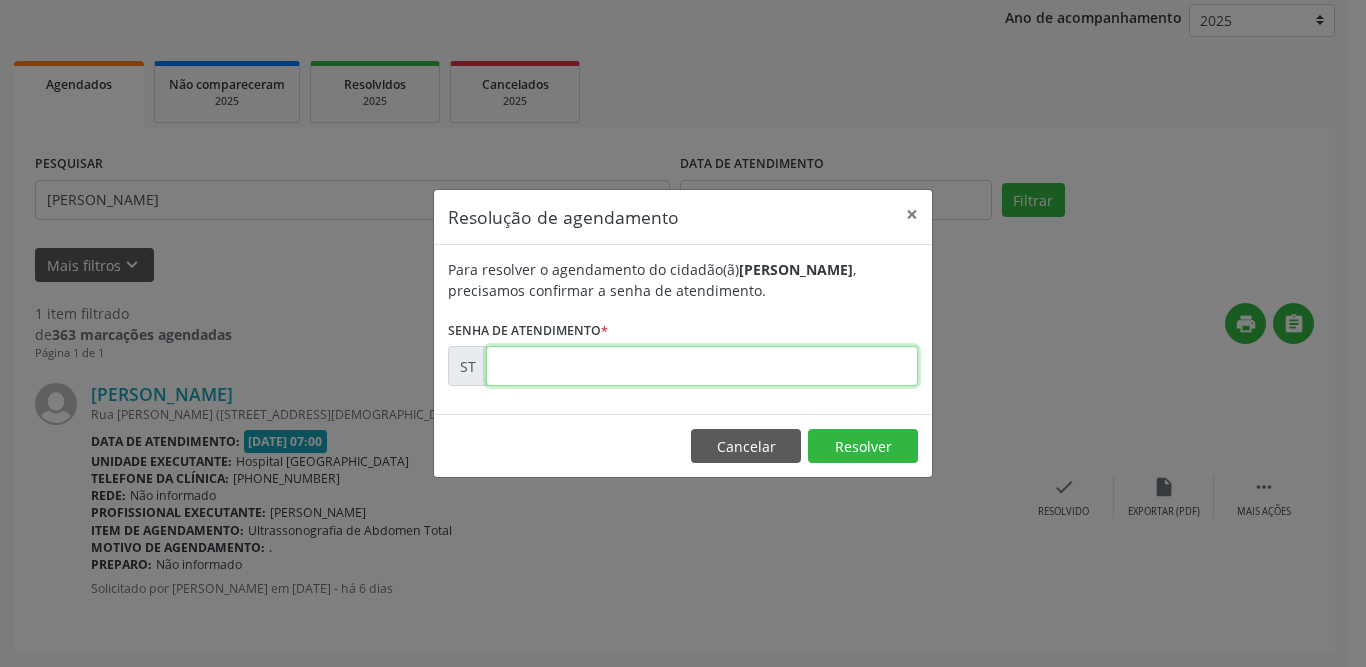 click at bounding box center [702, 366] 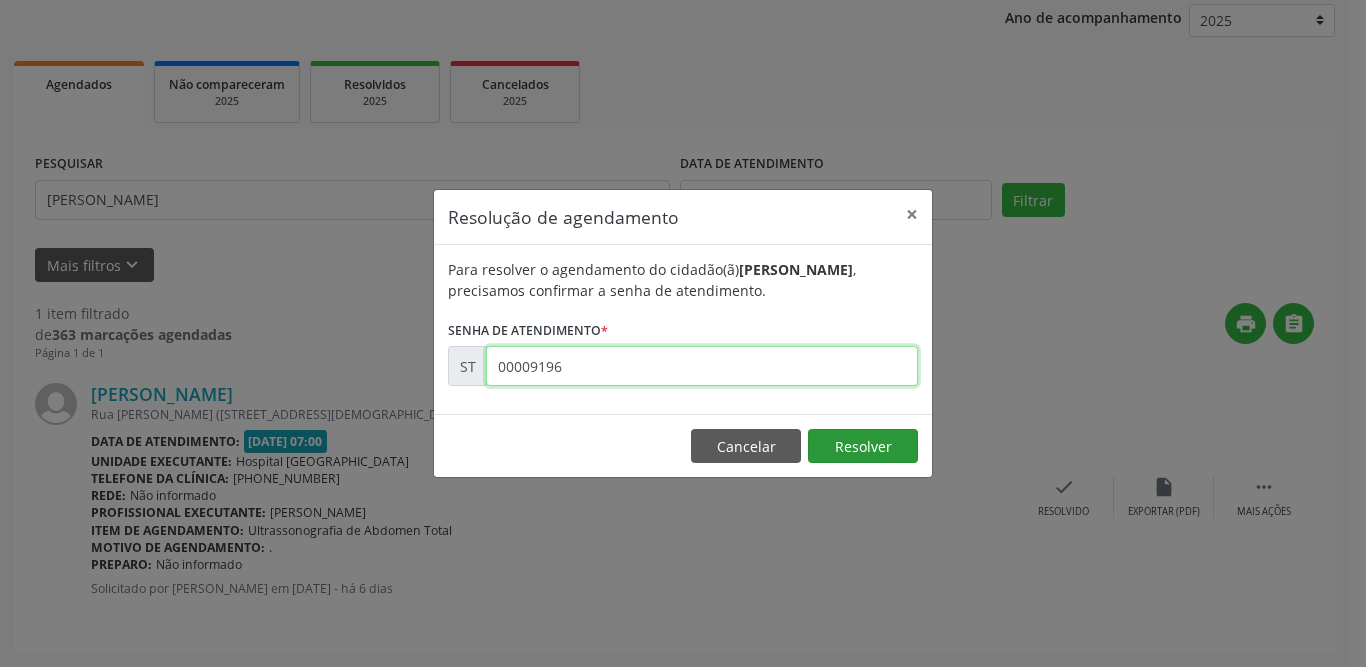 type on "00009196" 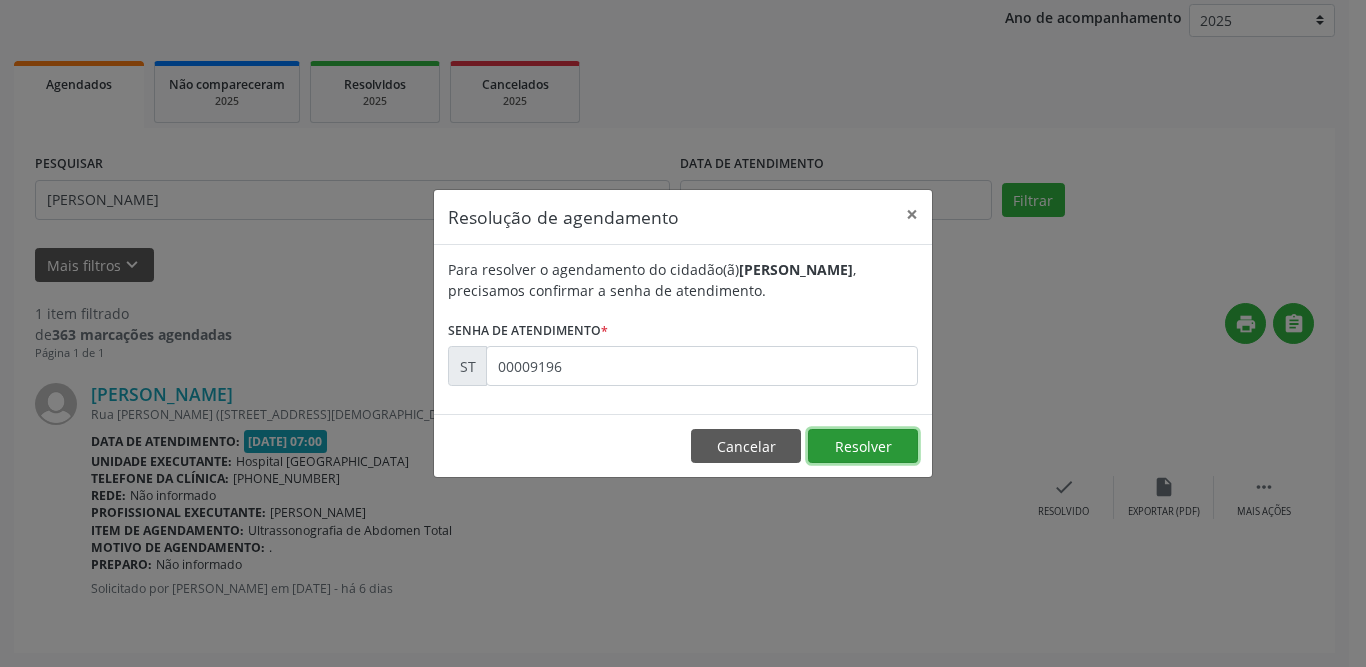click on "Resolver" at bounding box center [863, 446] 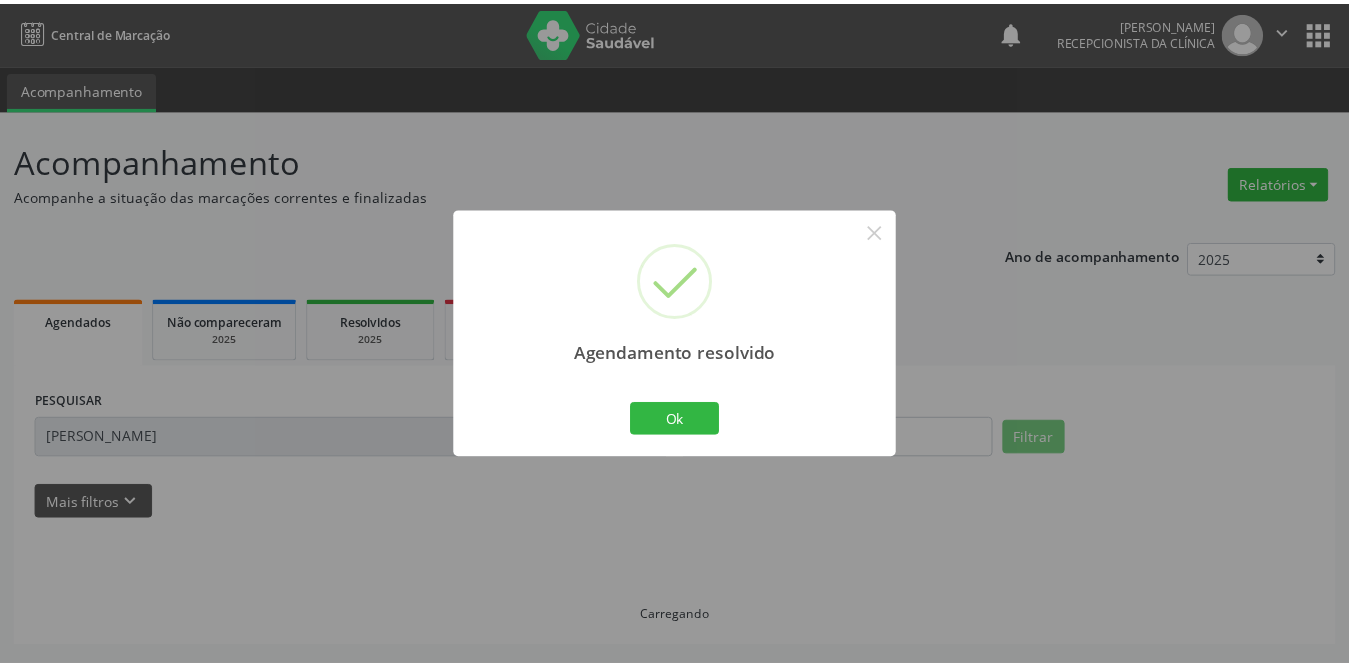 scroll, scrollTop: 0, scrollLeft: 0, axis: both 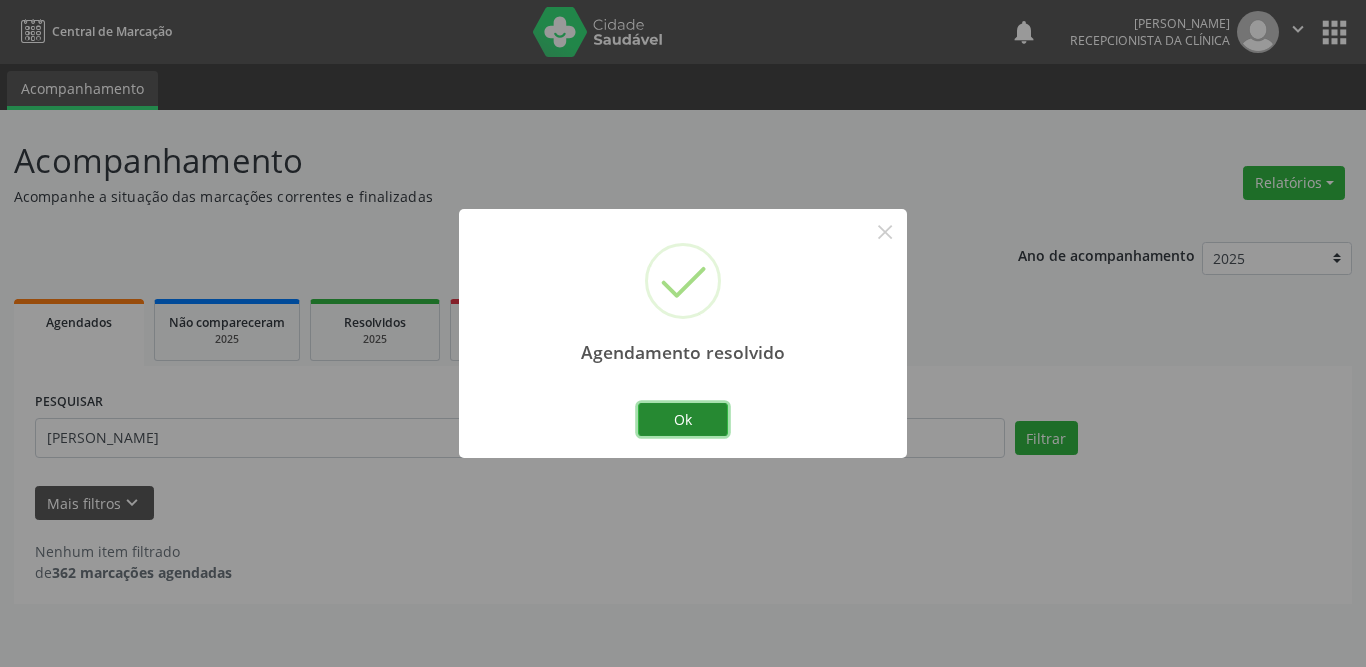 click on "Ok" at bounding box center [683, 420] 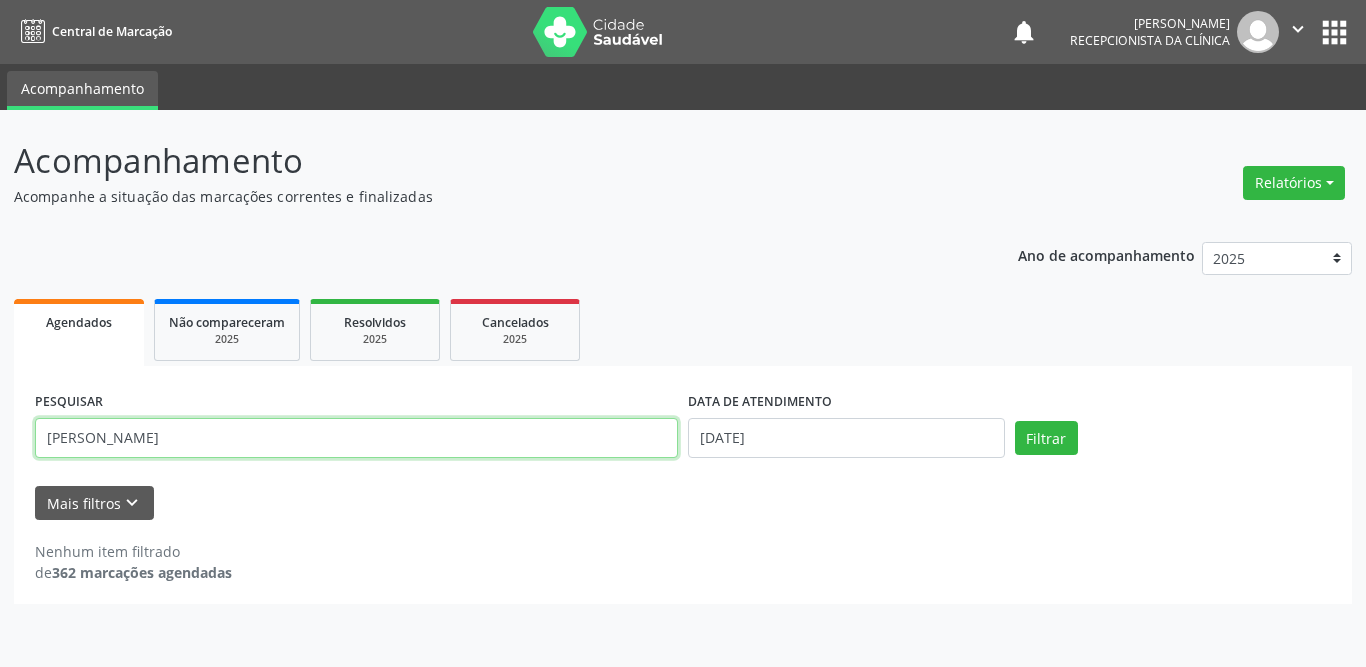 drag, startPoint x: 322, startPoint y: 441, endPoint x: 10, endPoint y: 460, distance: 312.578 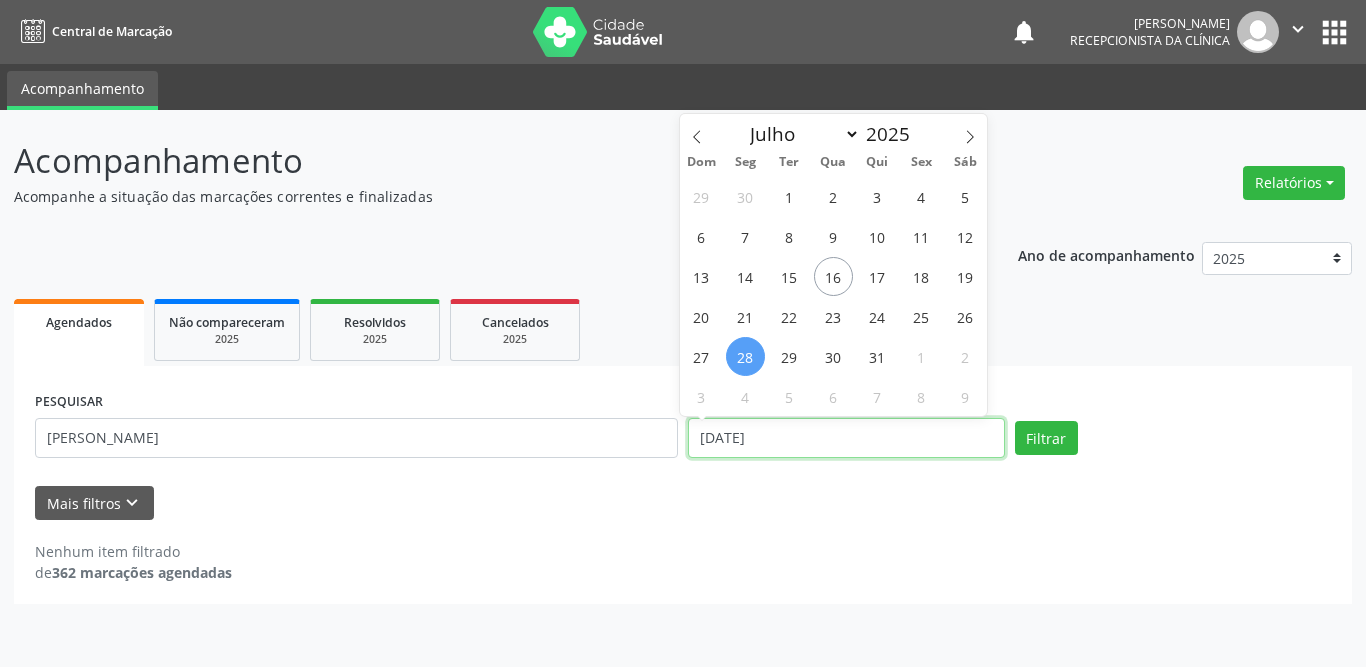 click on "[DATE]" at bounding box center (846, 438) 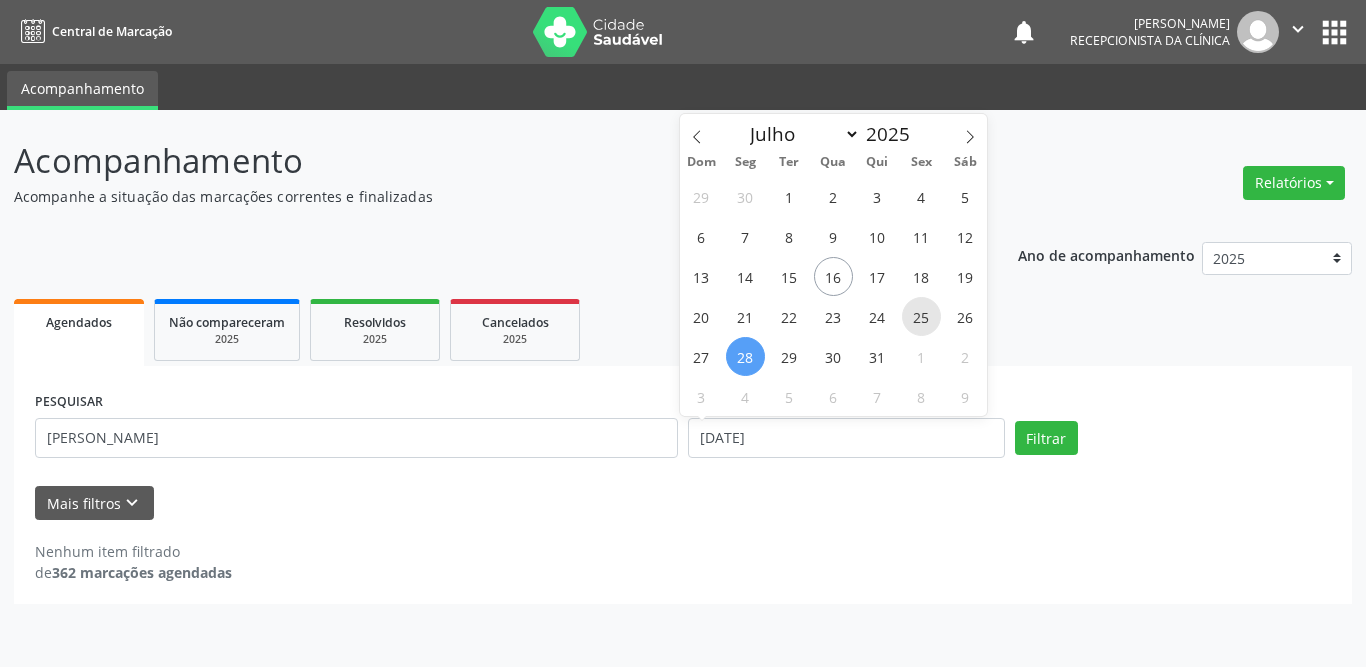 click on "25" at bounding box center (921, 316) 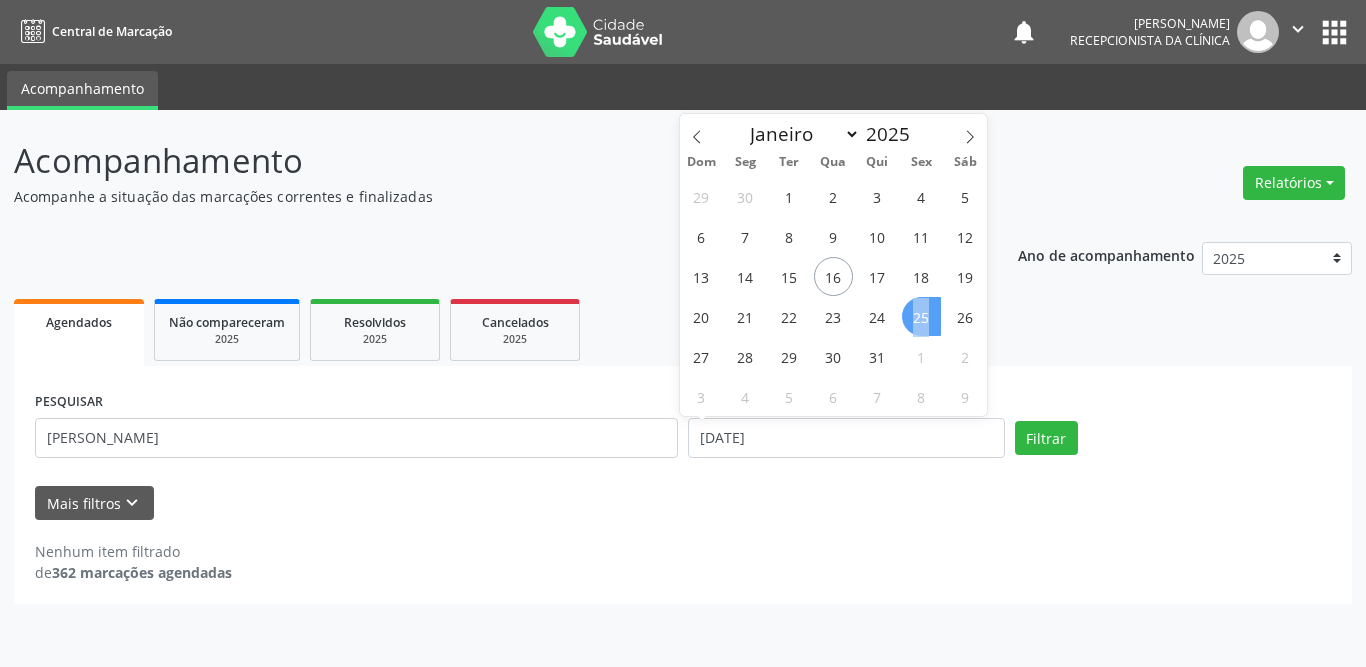 click on "25" at bounding box center [921, 316] 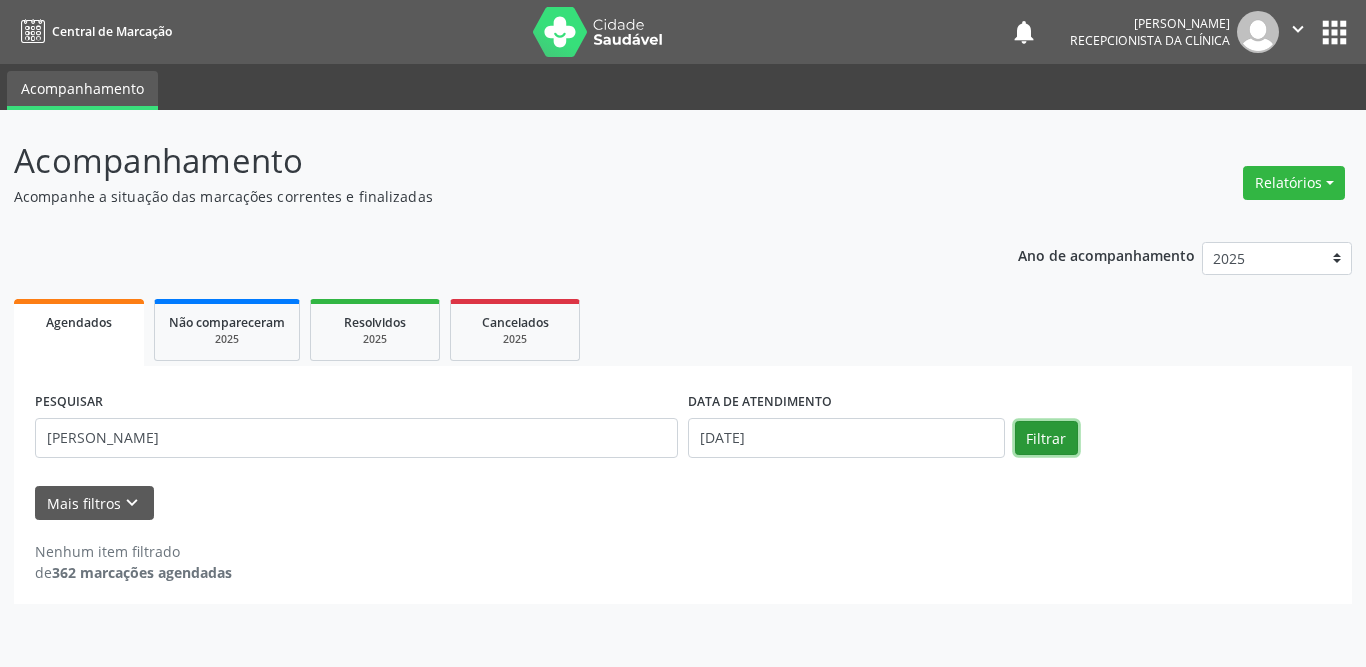 click on "Filtrar" at bounding box center (1046, 438) 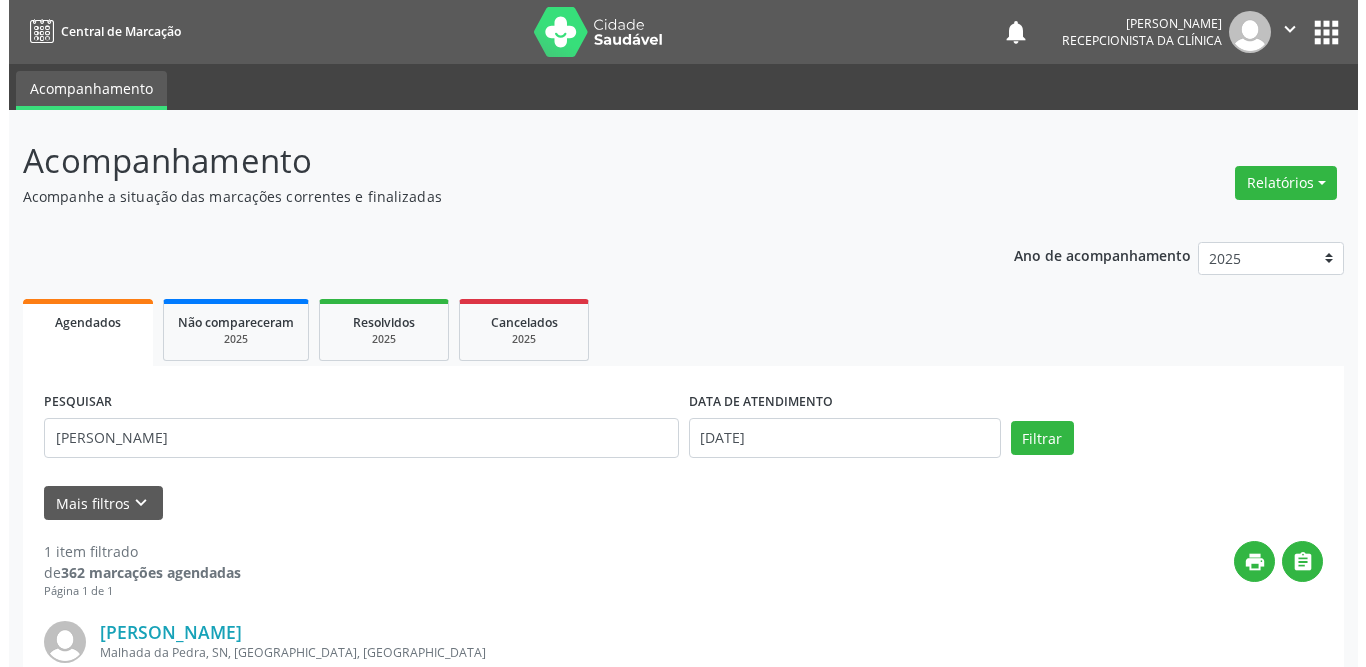 scroll, scrollTop: 238, scrollLeft: 0, axis: vertical 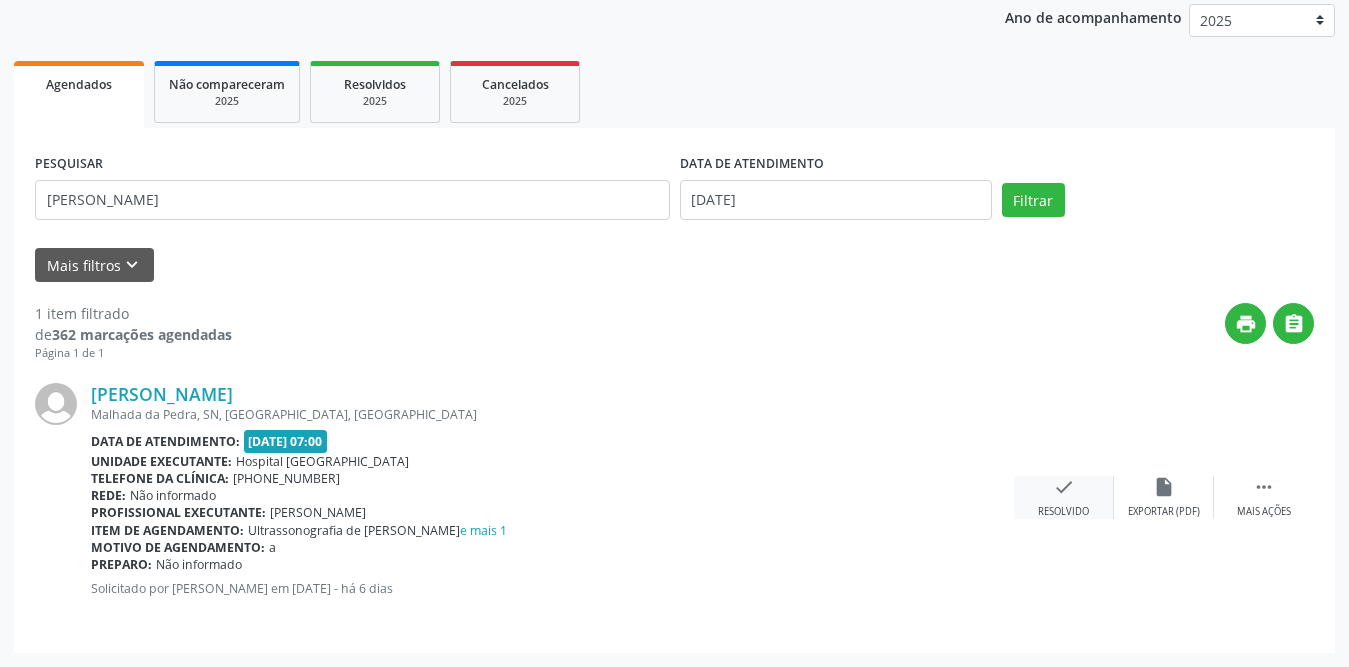 click on "check" at bounding box center (1064, 487) 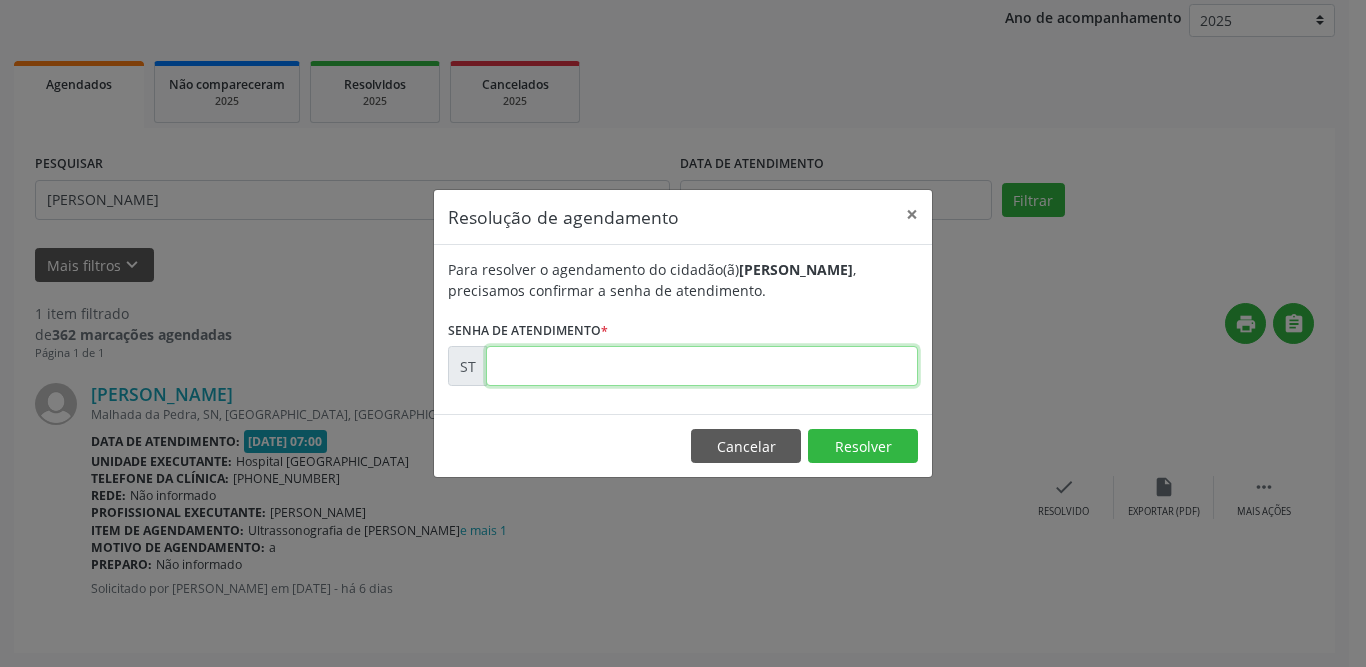 click at bounding box center (702, 366) 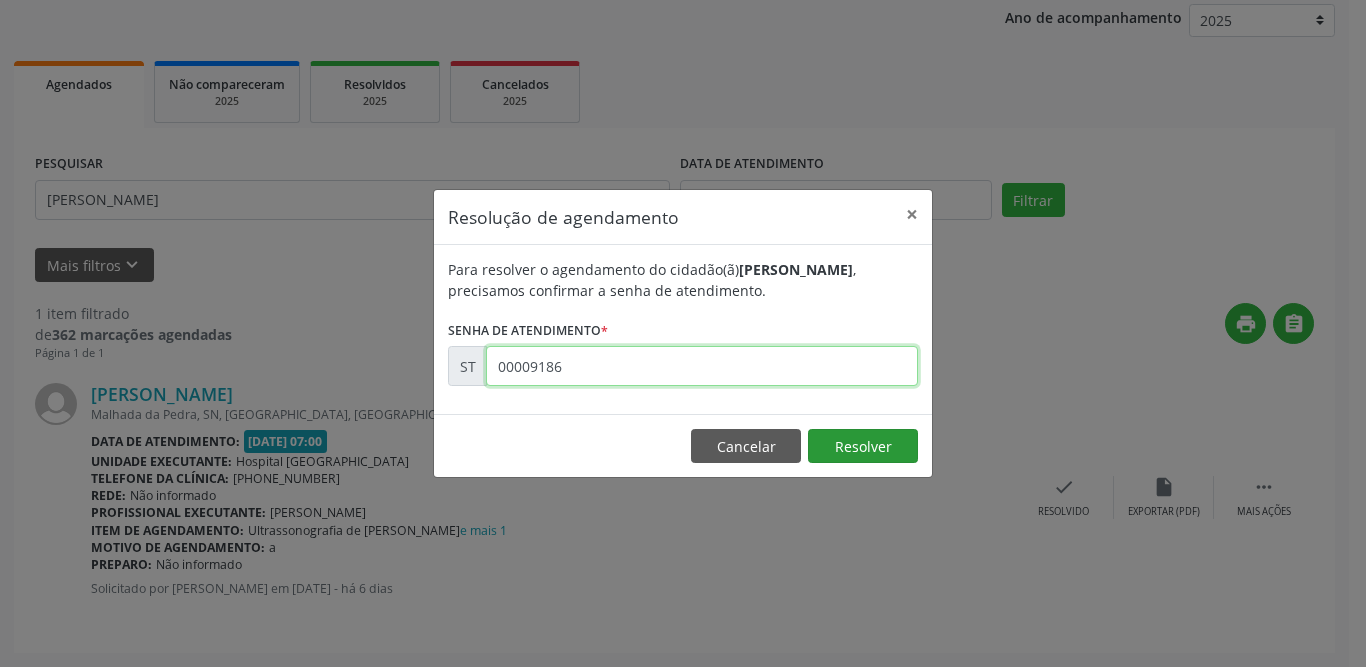 type on "00009186" 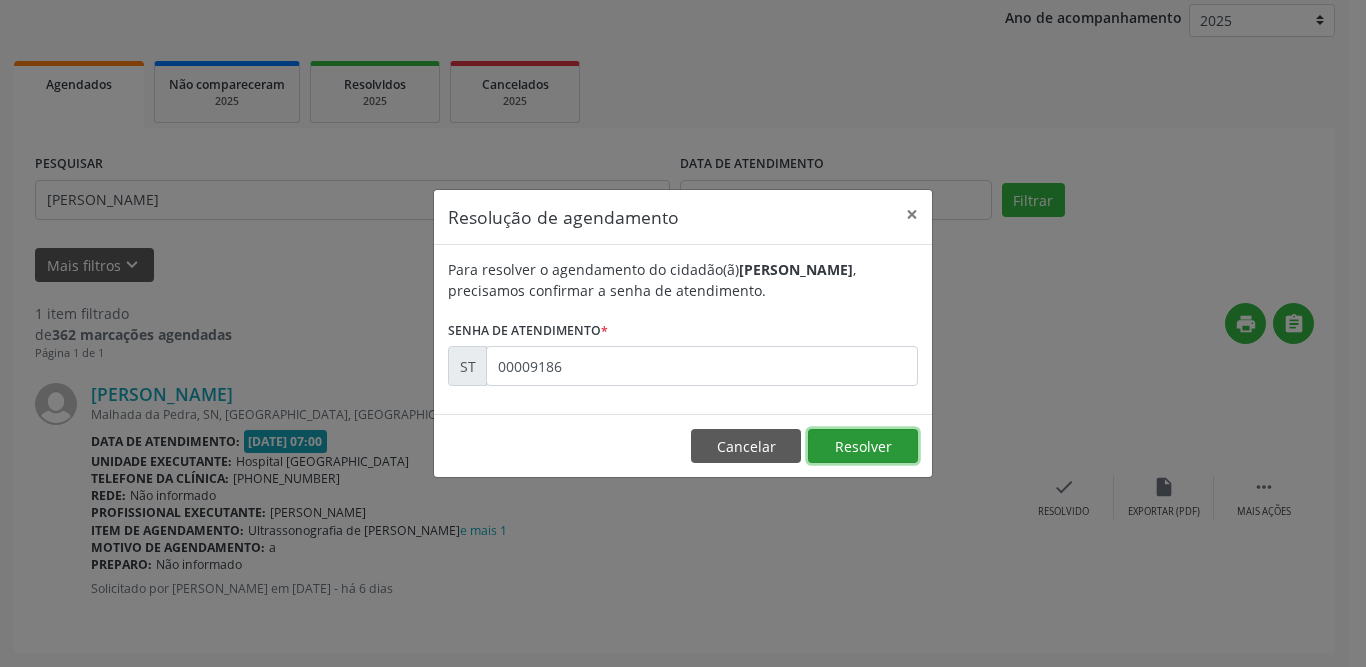 click on "Resolver" at bounding box center [863, 446] 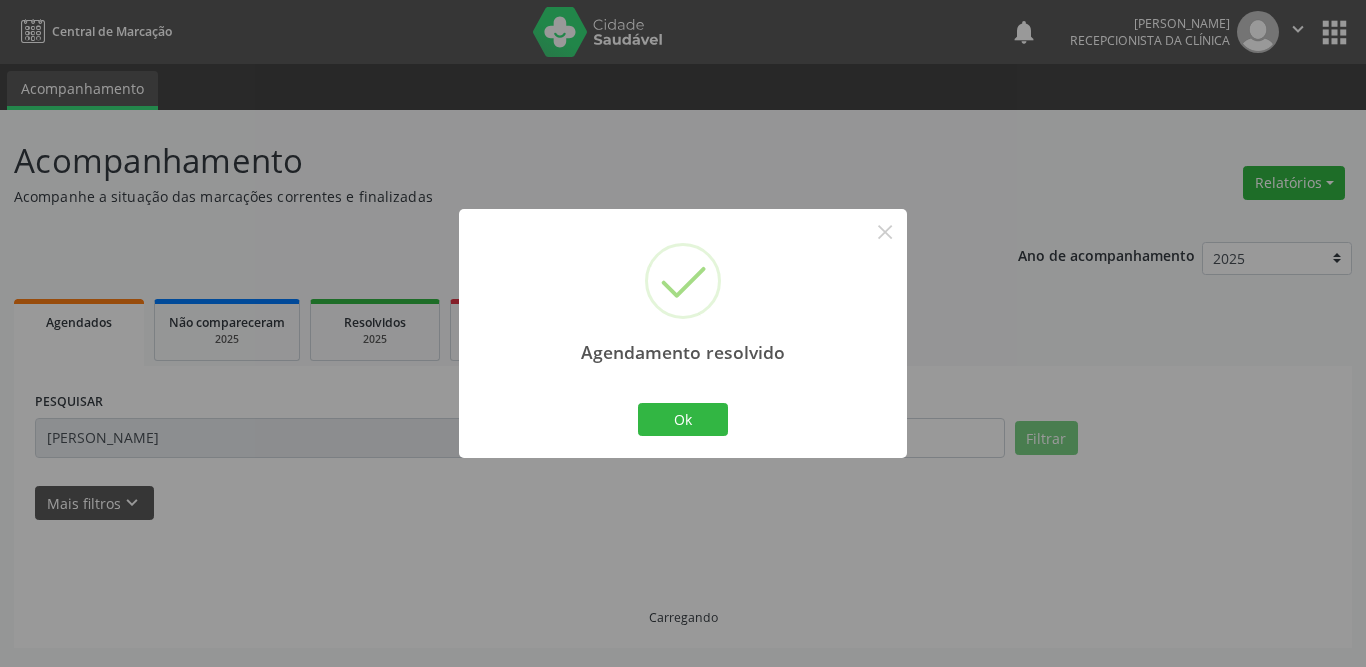 scroll, scrollTop: 0, scrollLeft: 0, axis: both 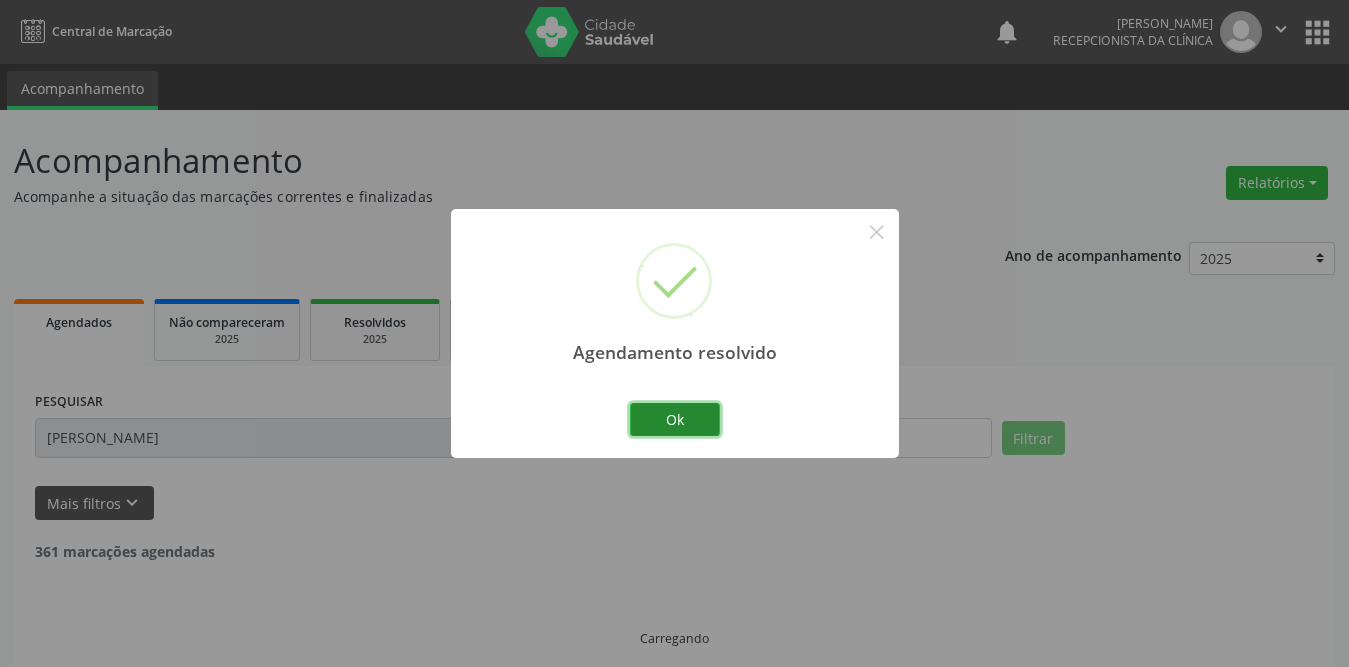 click on "Ok" at bounding box center (675, 420) 